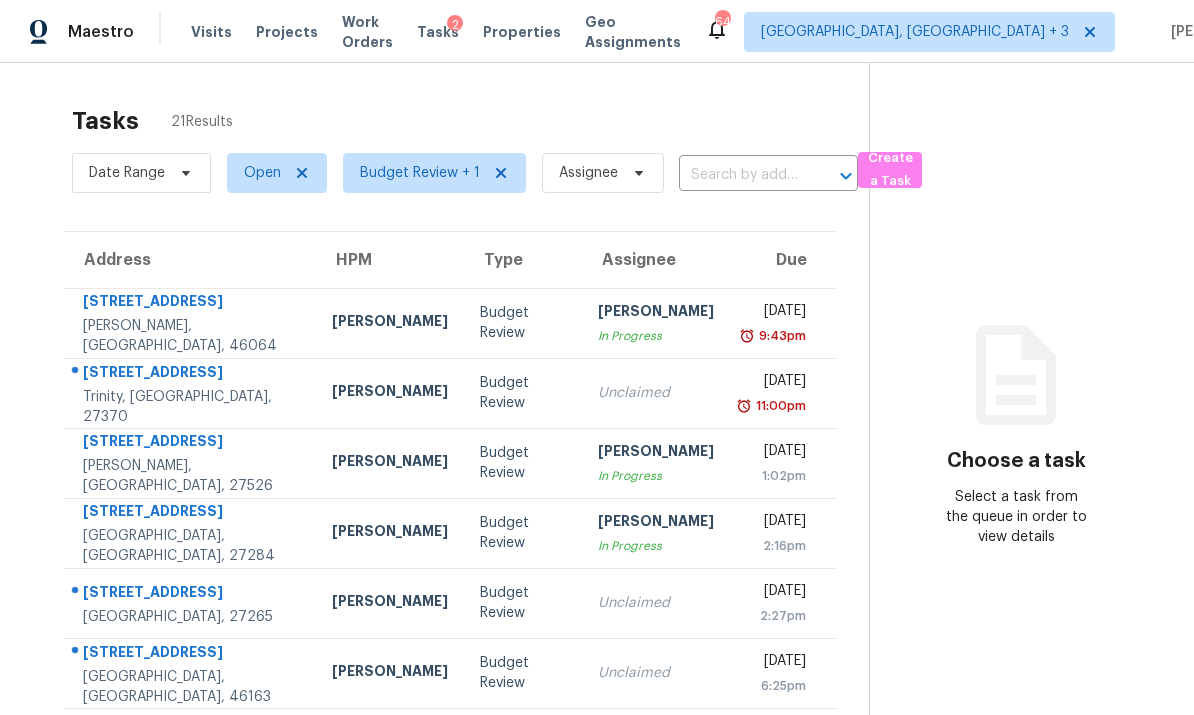 scroll, scrollTop: 0, scrollLeft: 0, axis: both 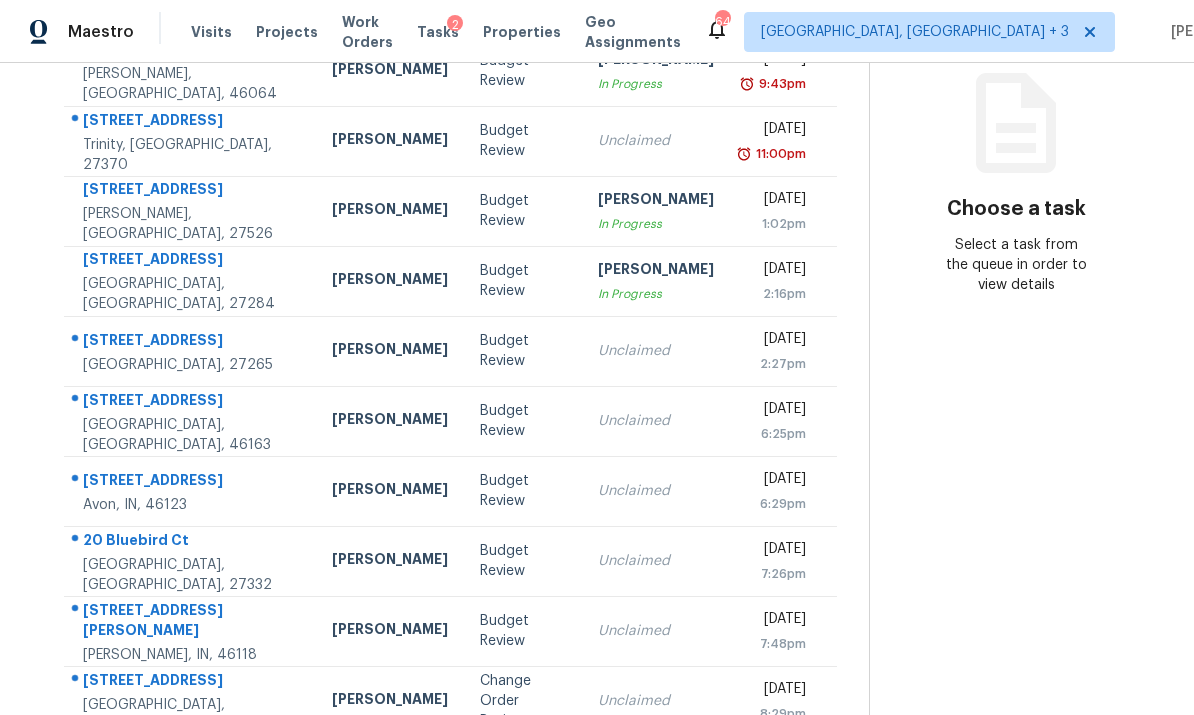 click 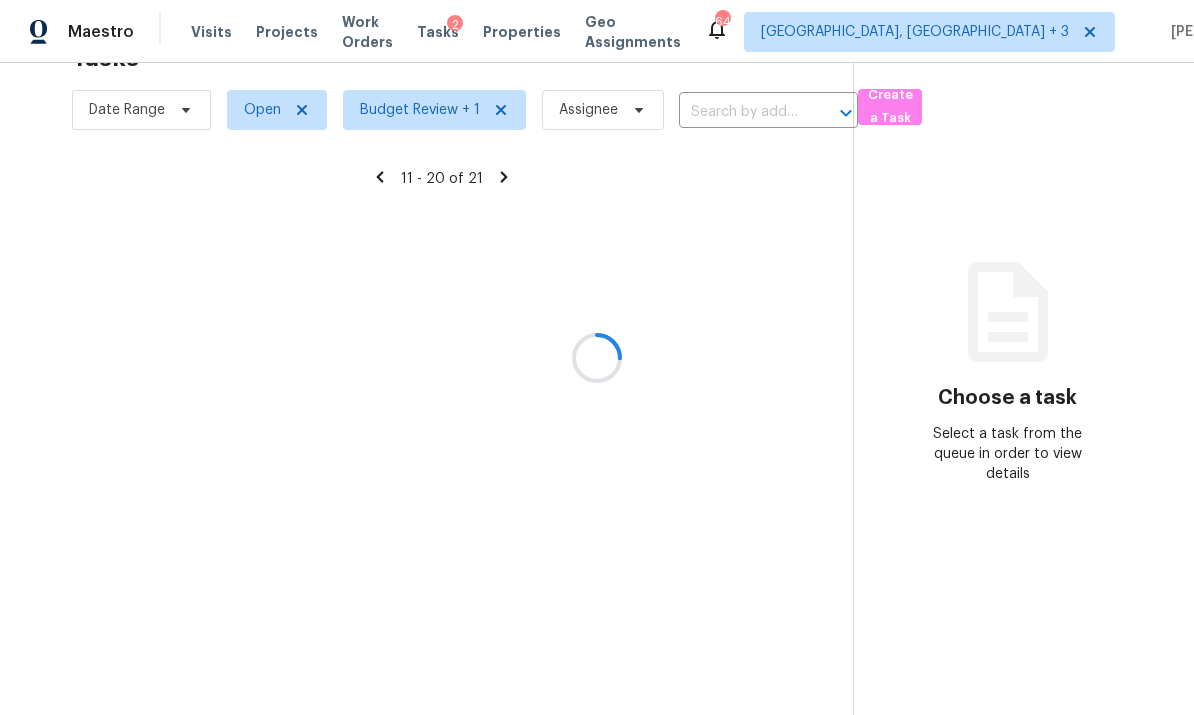 scroll, scrollTop: 63, scrollLeft: 0, axis: vertical 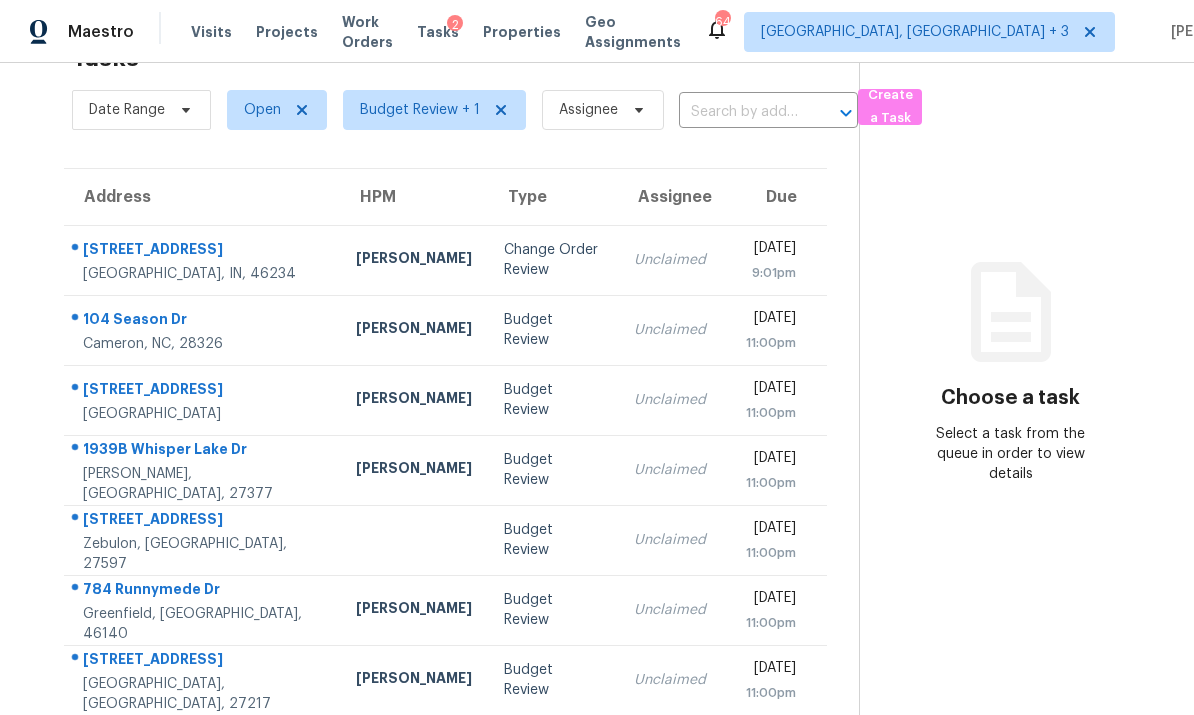 click on "[STREET_ADDRESS]" at bounding box center (202, 260) 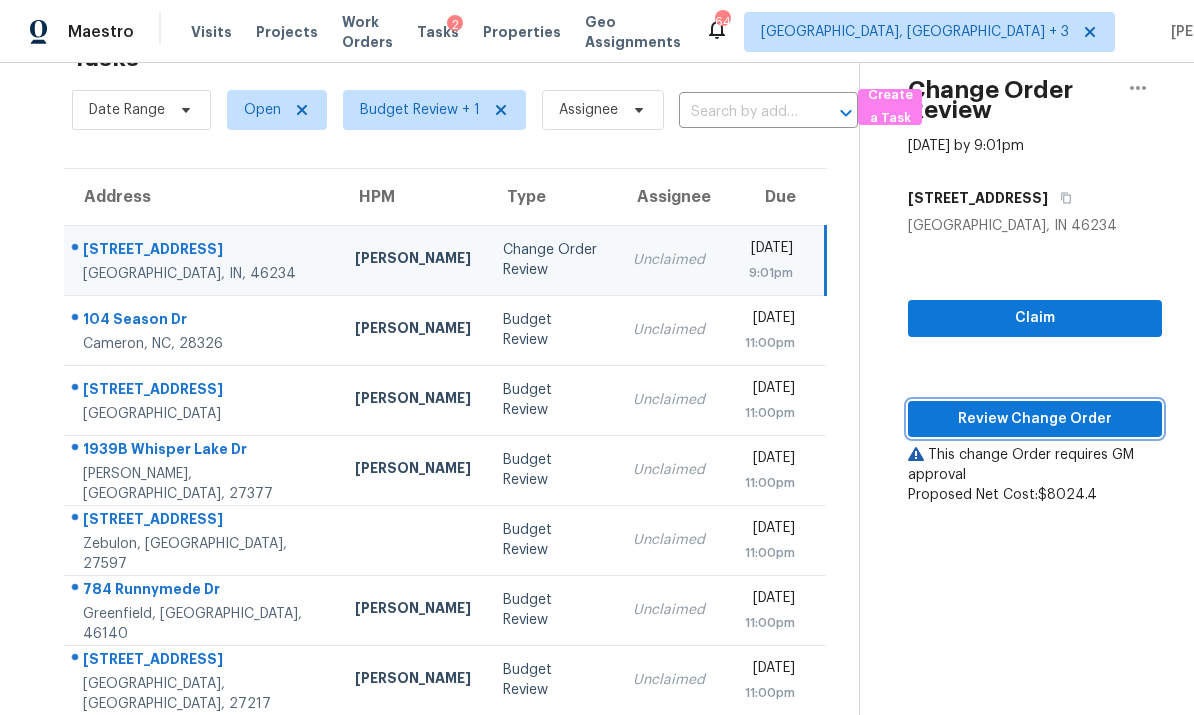 click on "Review Change Order" at bounding box center [1035, 419] 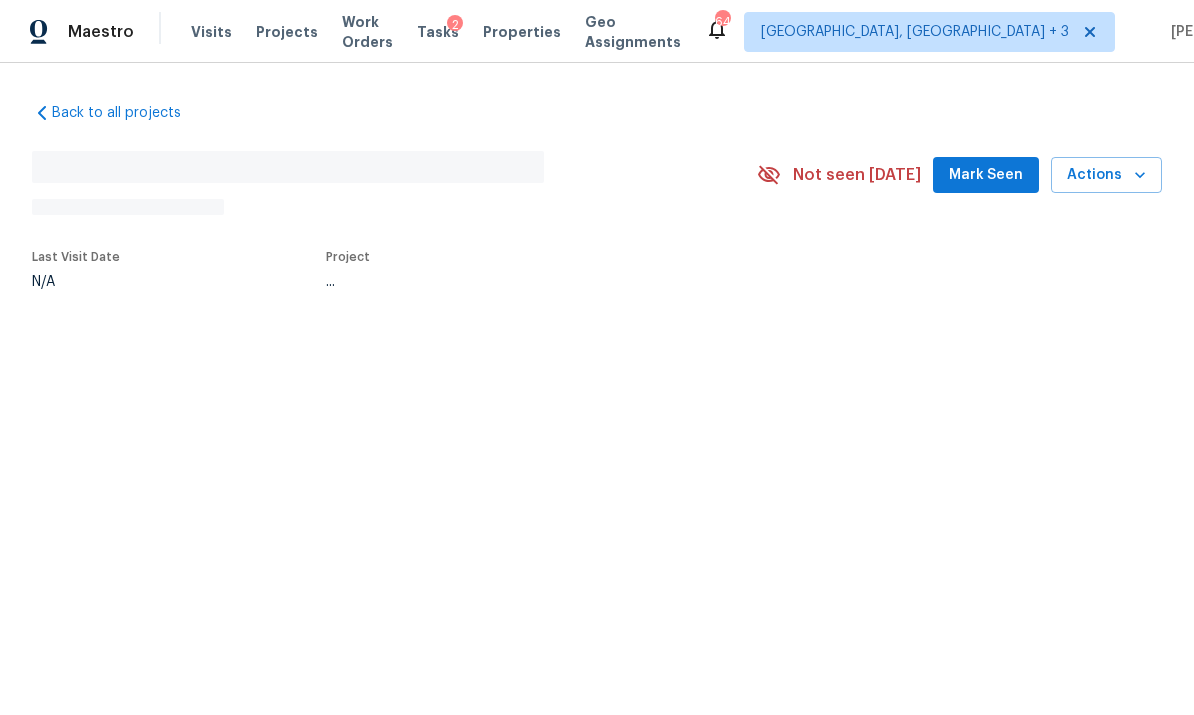 scroll, scrollTop: 0, scrollLeft: 0, axis: both 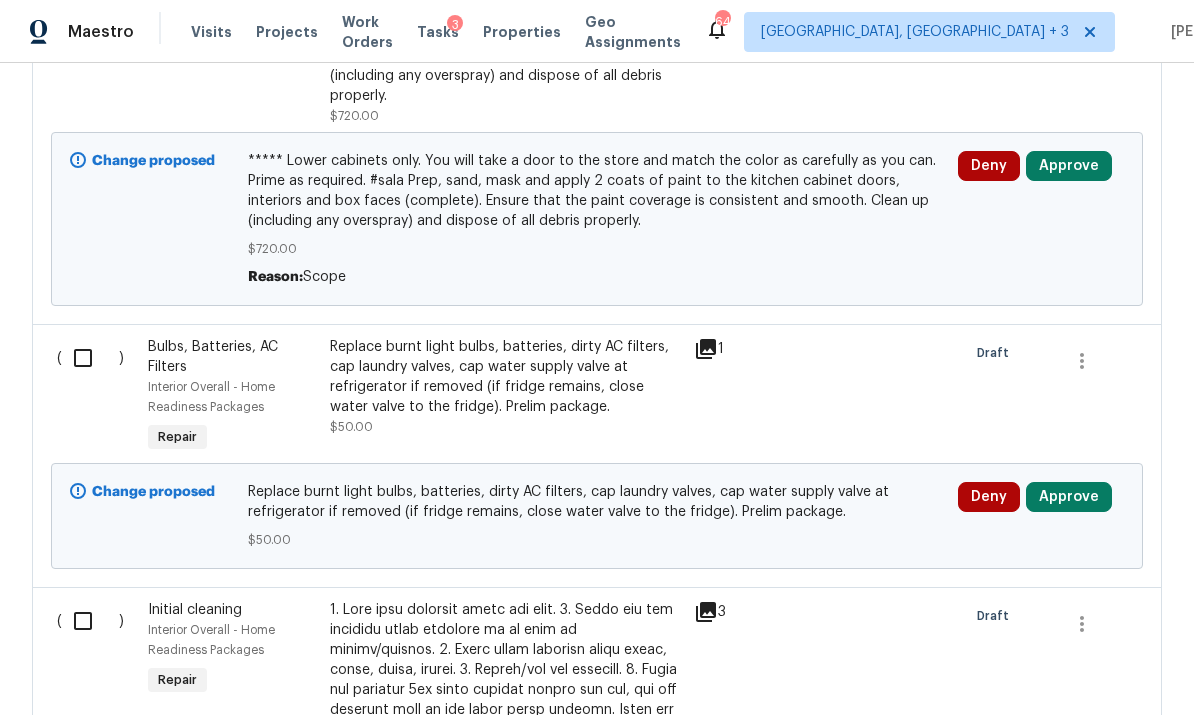 click on "Approve" at bounding box center [1069, 497] 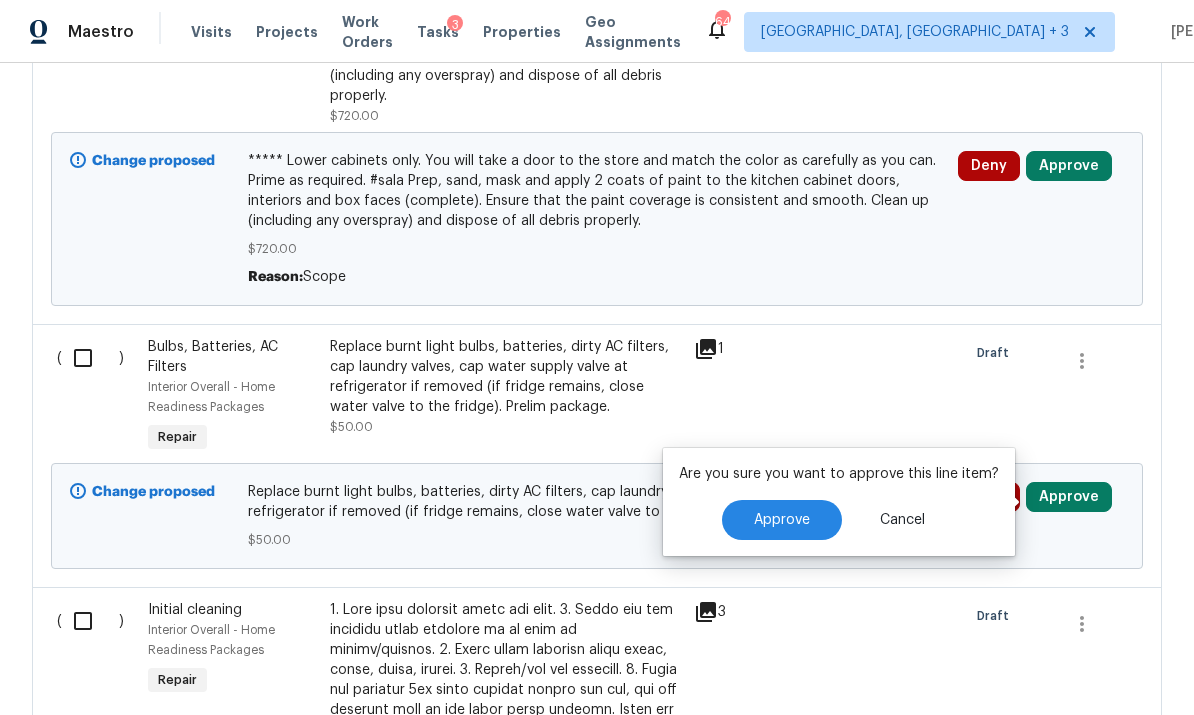 click on "Approve" at bounding box center [782, 520] 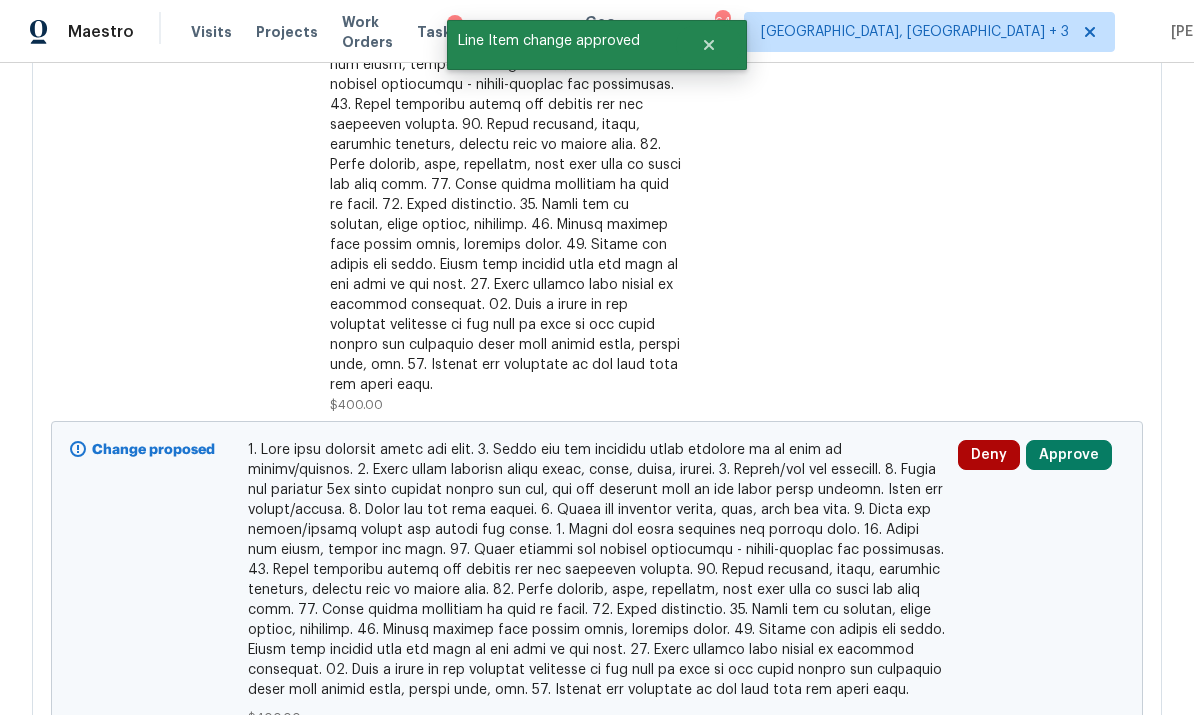 scroll, scrollTop: 2043, scrollLeft: 0, axis: vertical 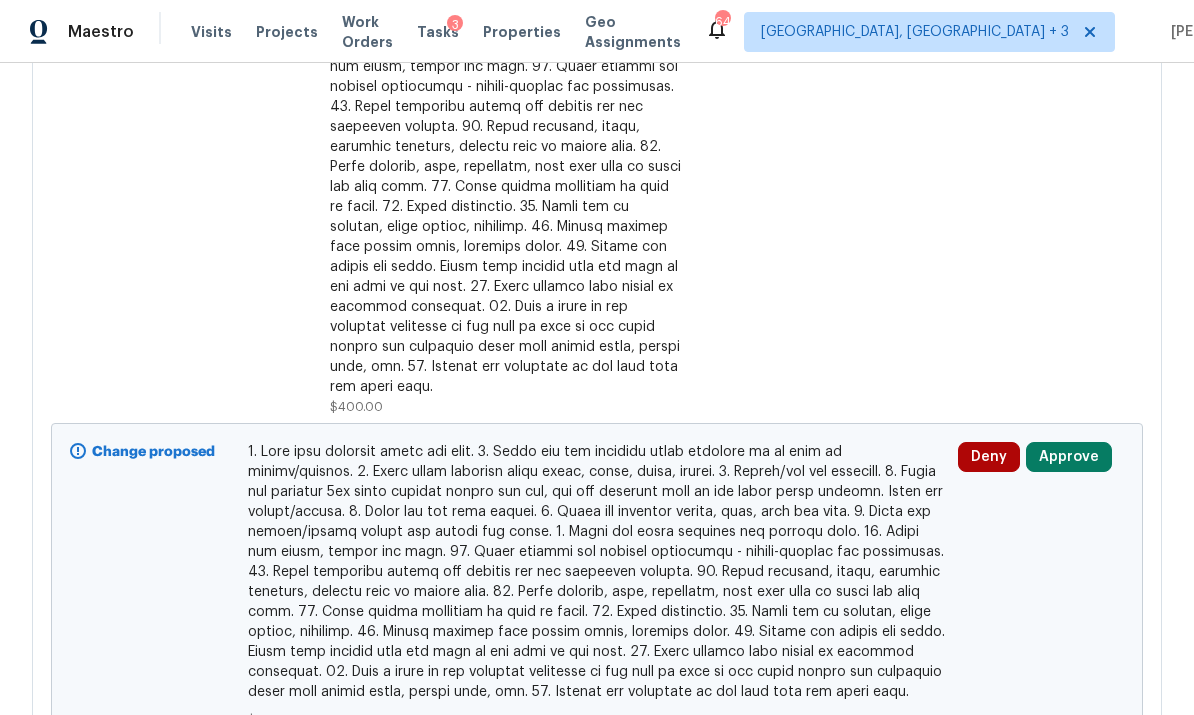 click on "Approve" at bounding box center [1069, 457] 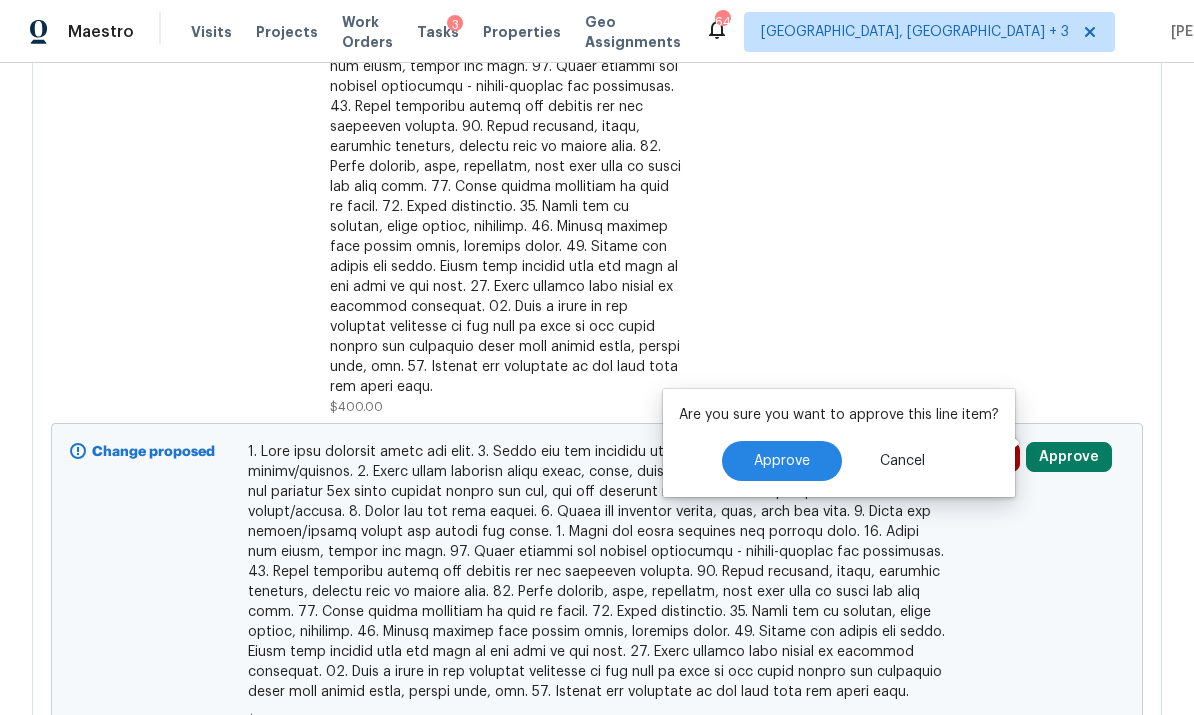 click on "Approve" at bounding box center (782, 461) 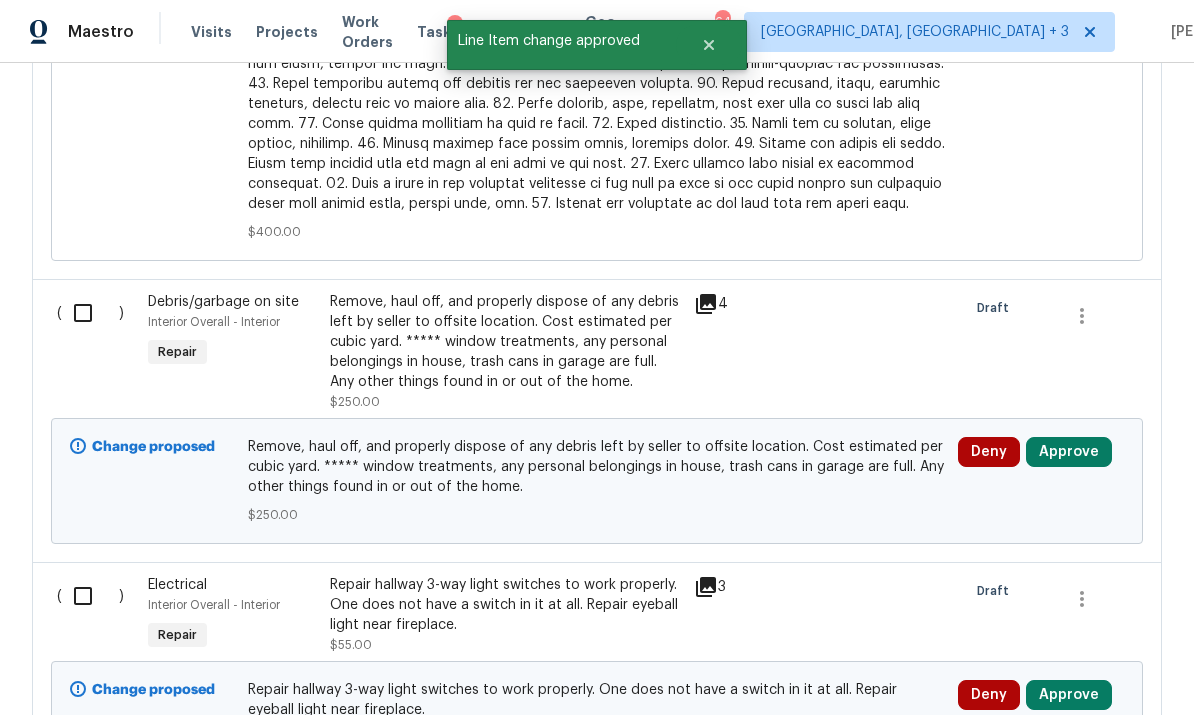 scroll, scrollTop: 2555, scrollLeft: 0, axis: vertical 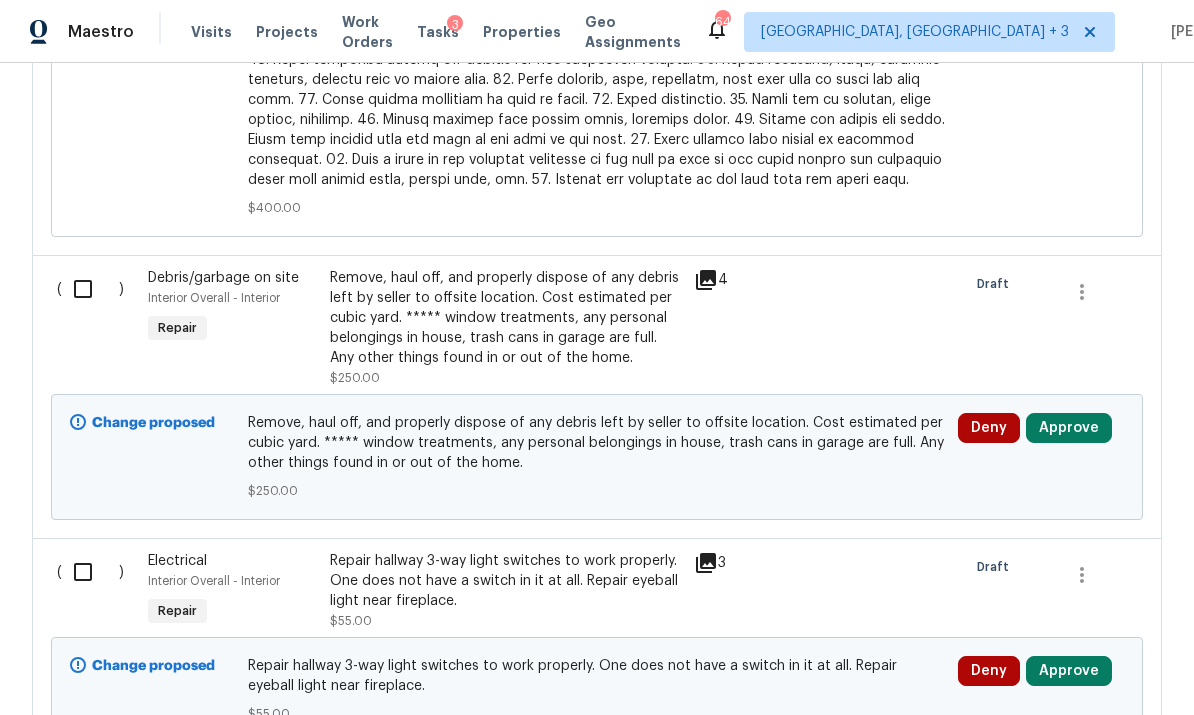 click 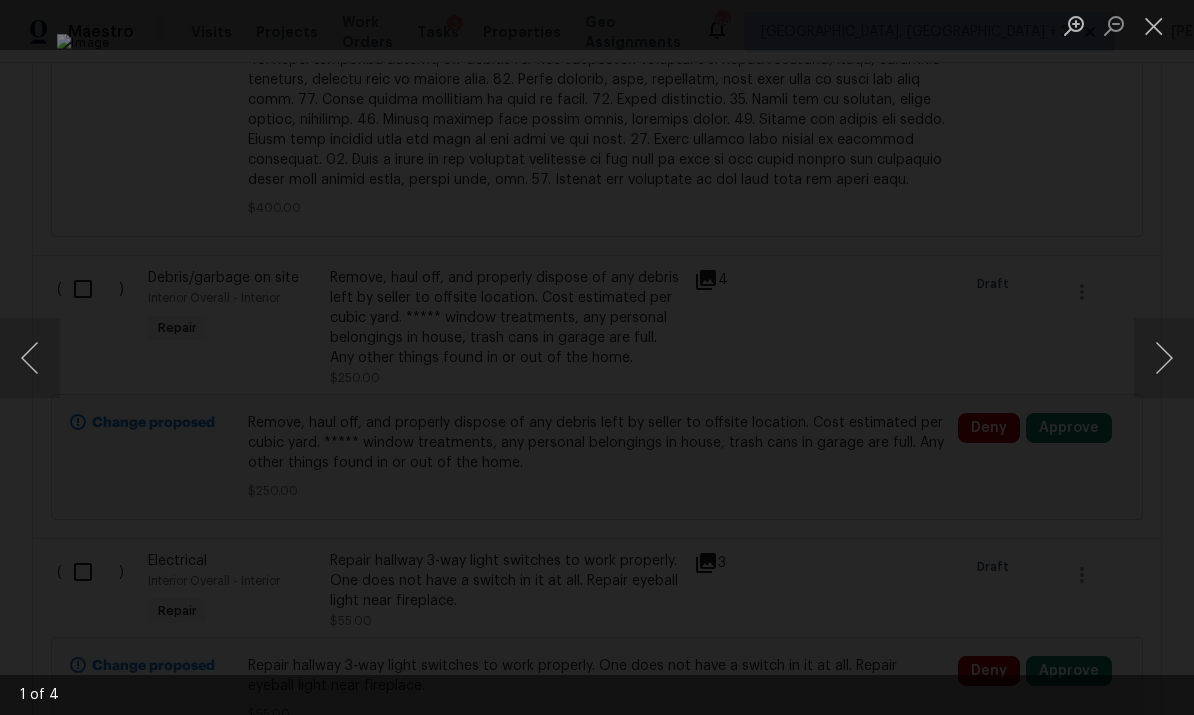 click at bounding box center [1164, 358] 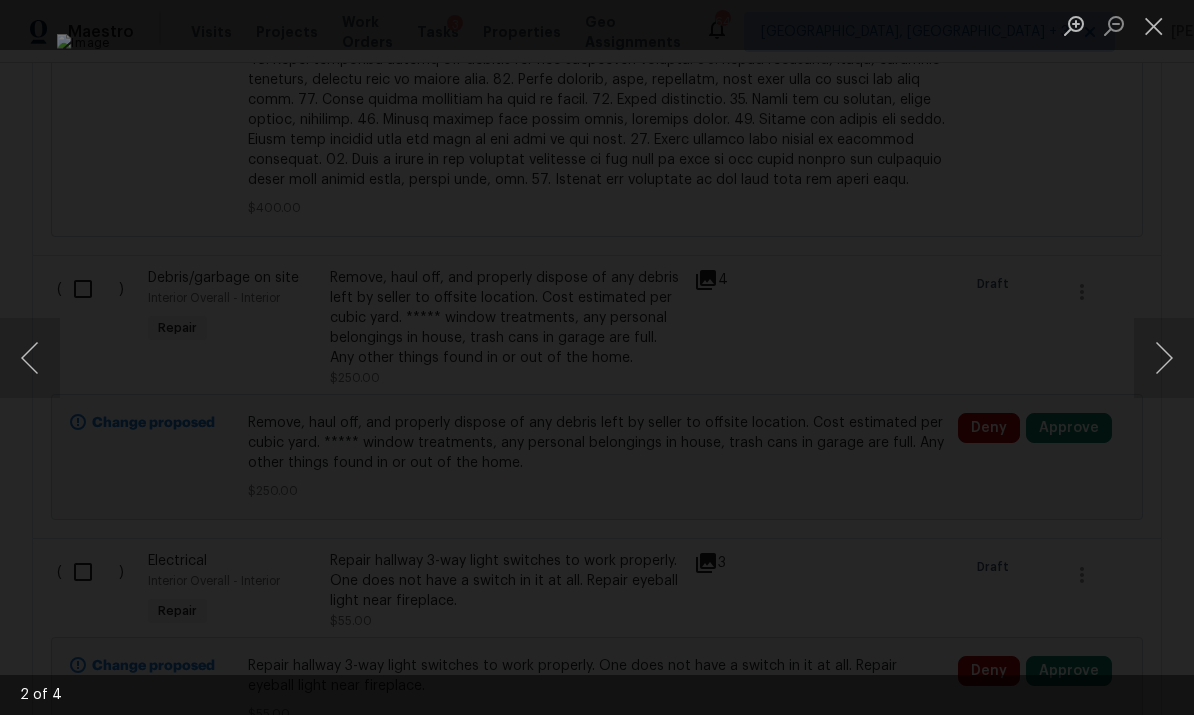 click at bounding box center [1164, 358] 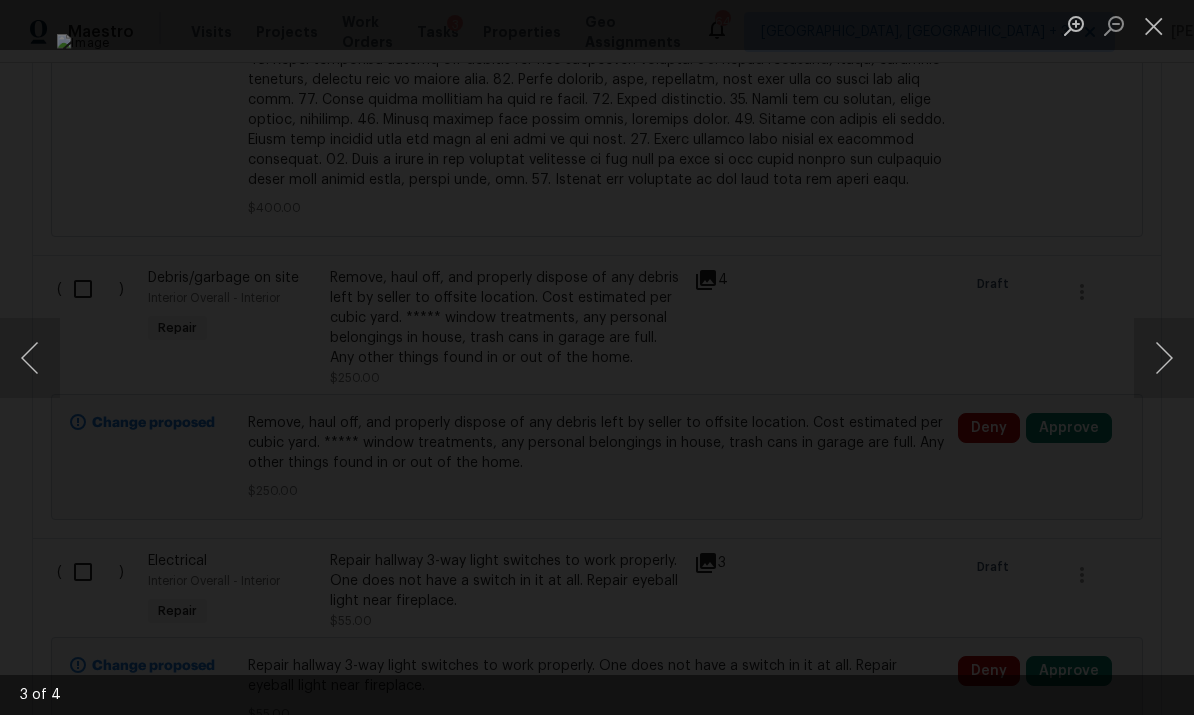 click at bounding box center [1164, 358] 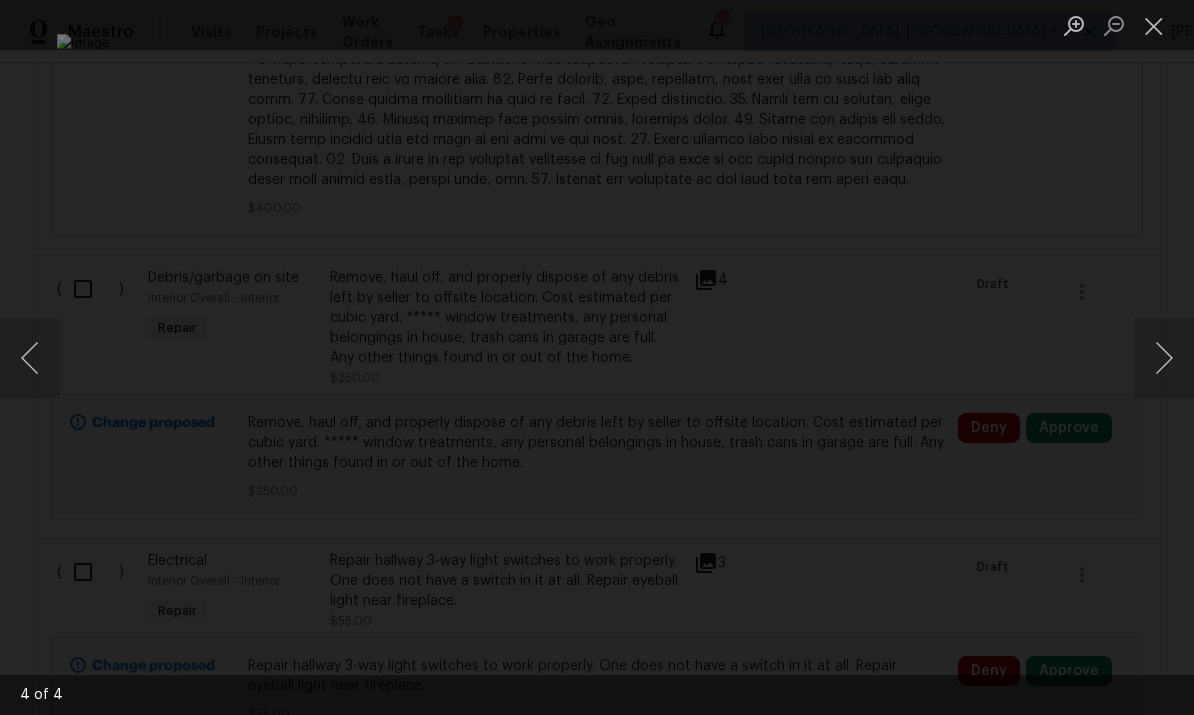 click at bounding box center [1154, 25] 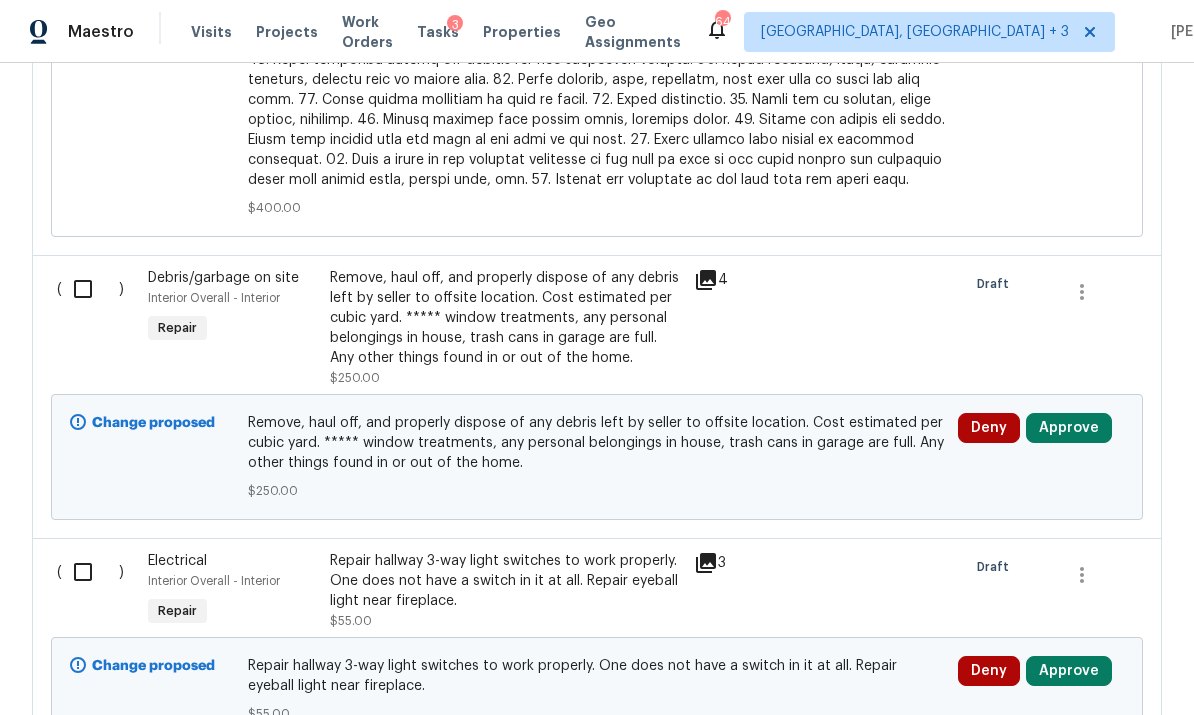 click on "Approve" at bounding box center (1069, 428) 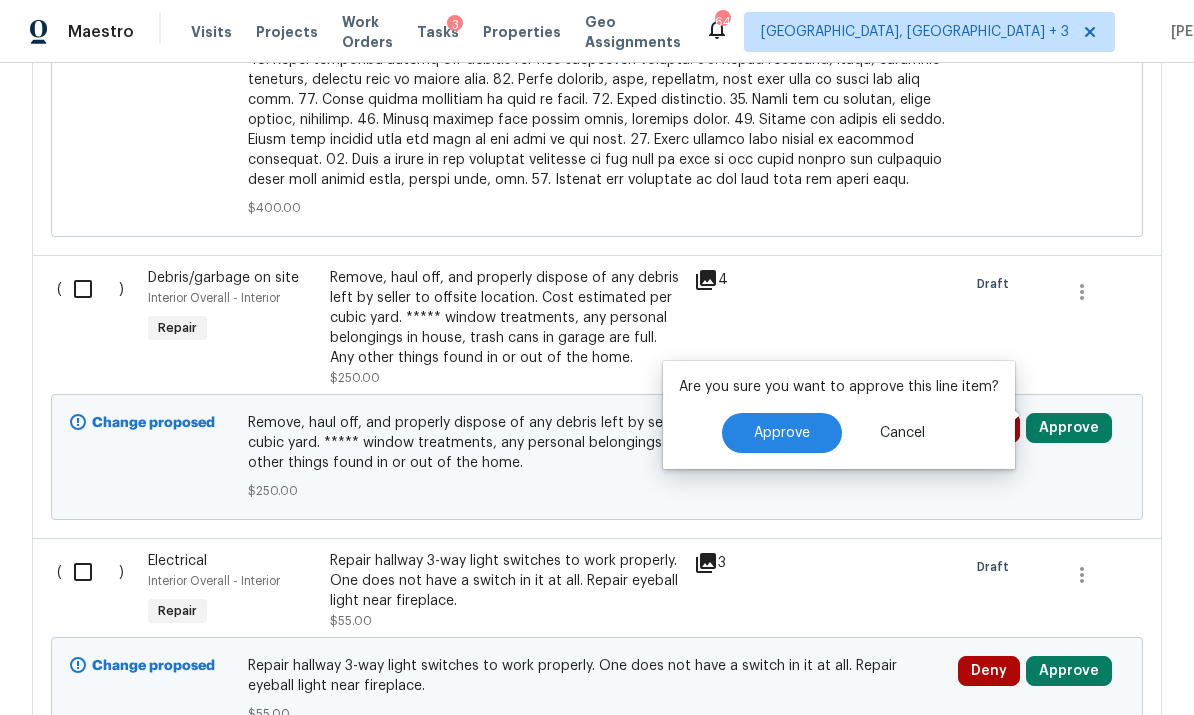 click on "Approve" at bounding box center (782, 433) 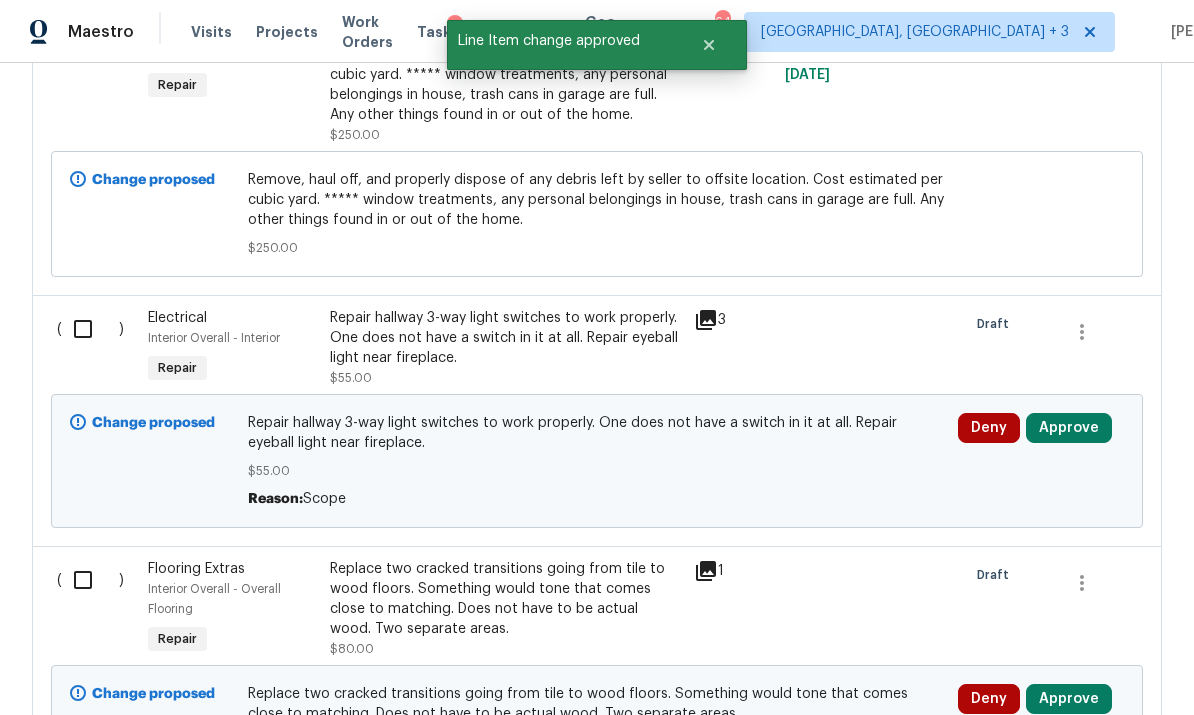 scroll, scrollTop: 2828, scrollLeft: 0, axis: vertical 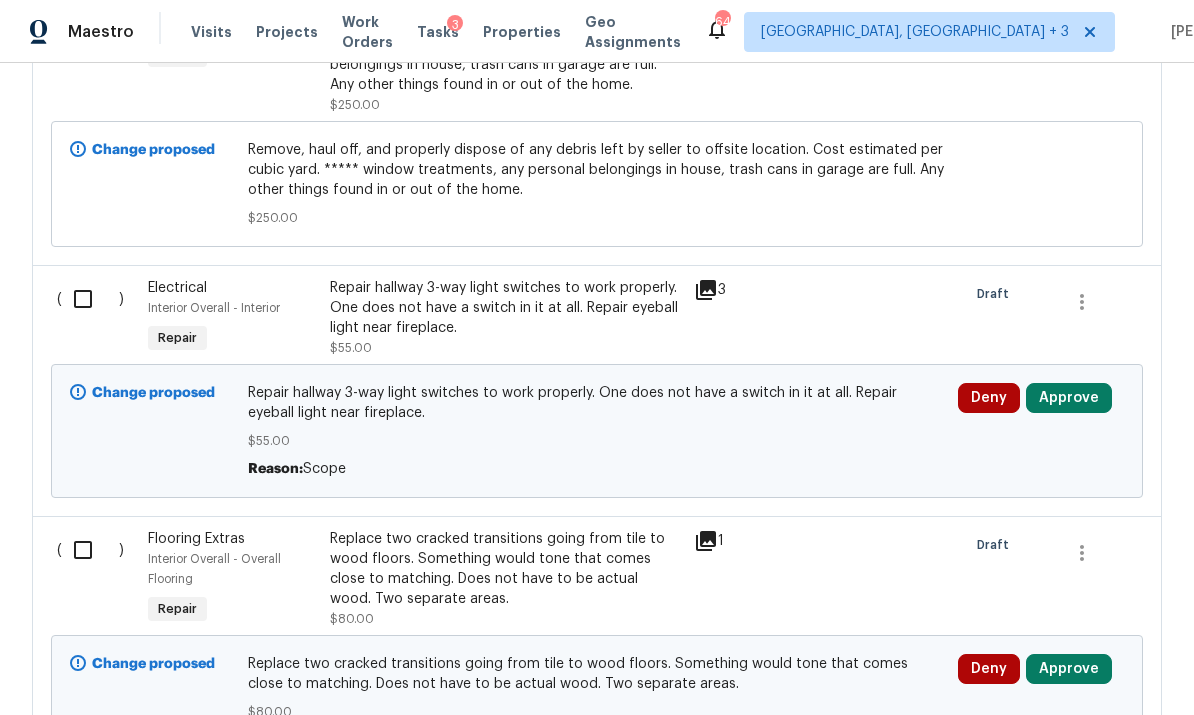 click on "Approve" at bounding box center [1069, 398] 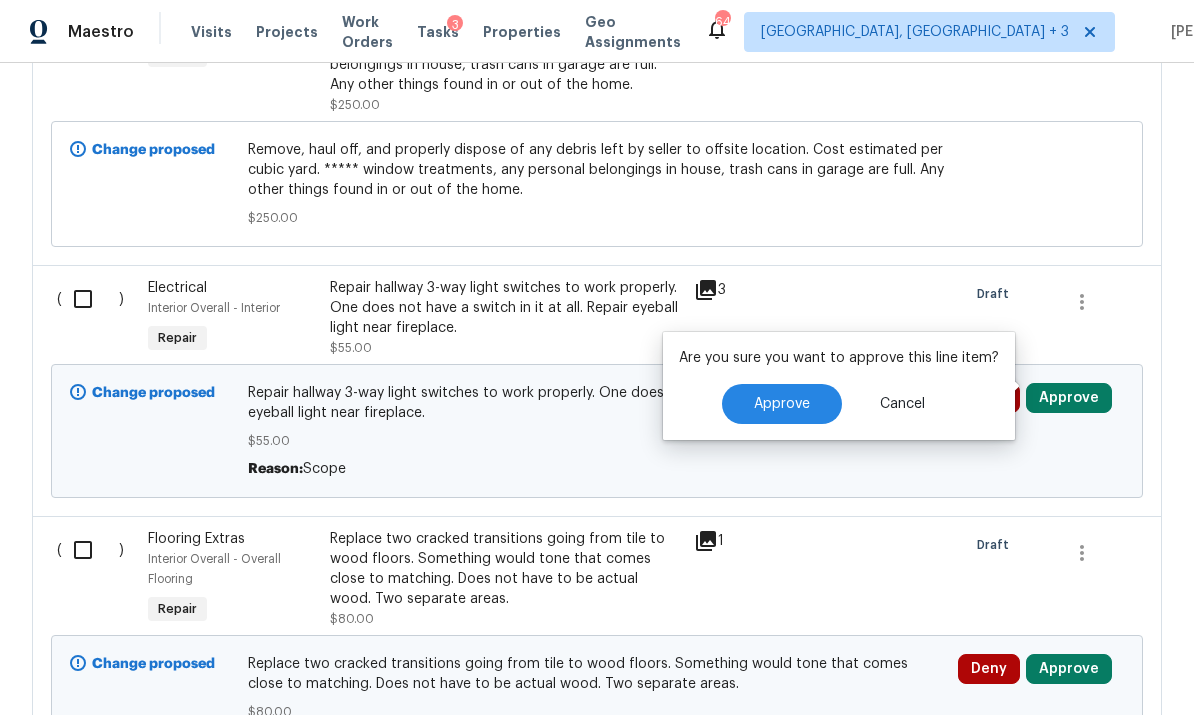 click on "Approve" at bounding box center (782, 404) 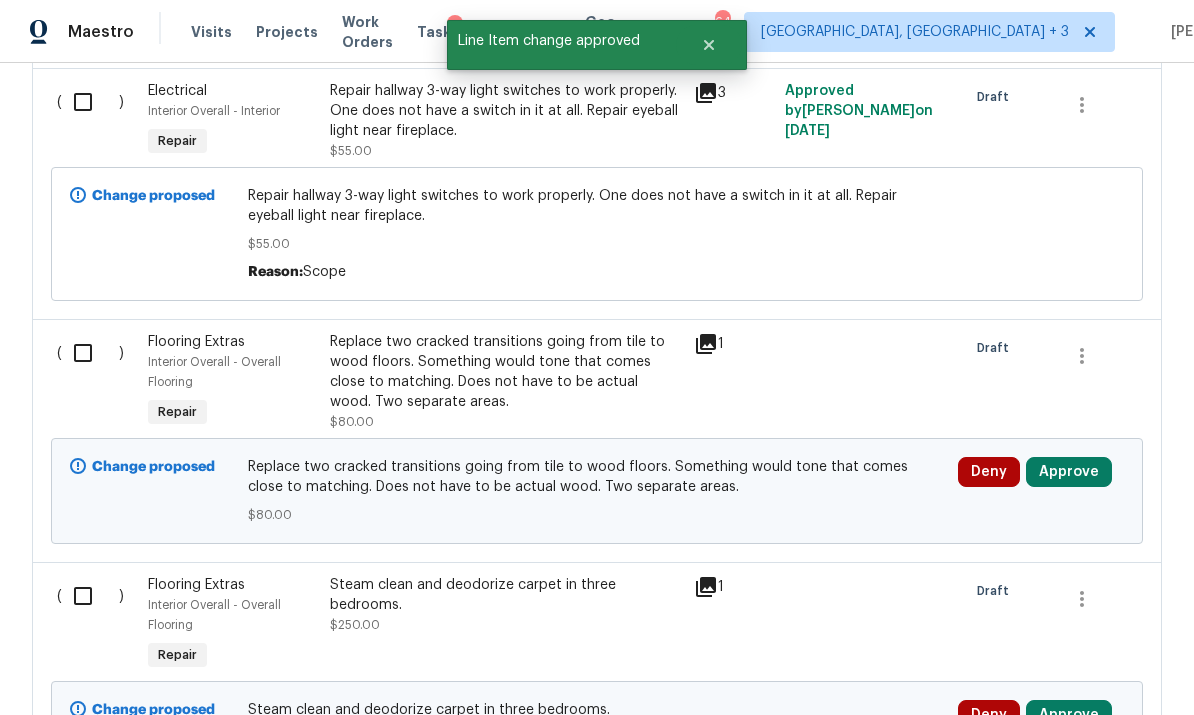 scroll, scrollTop: 3105, scrollLeft: 0, axis: vertical 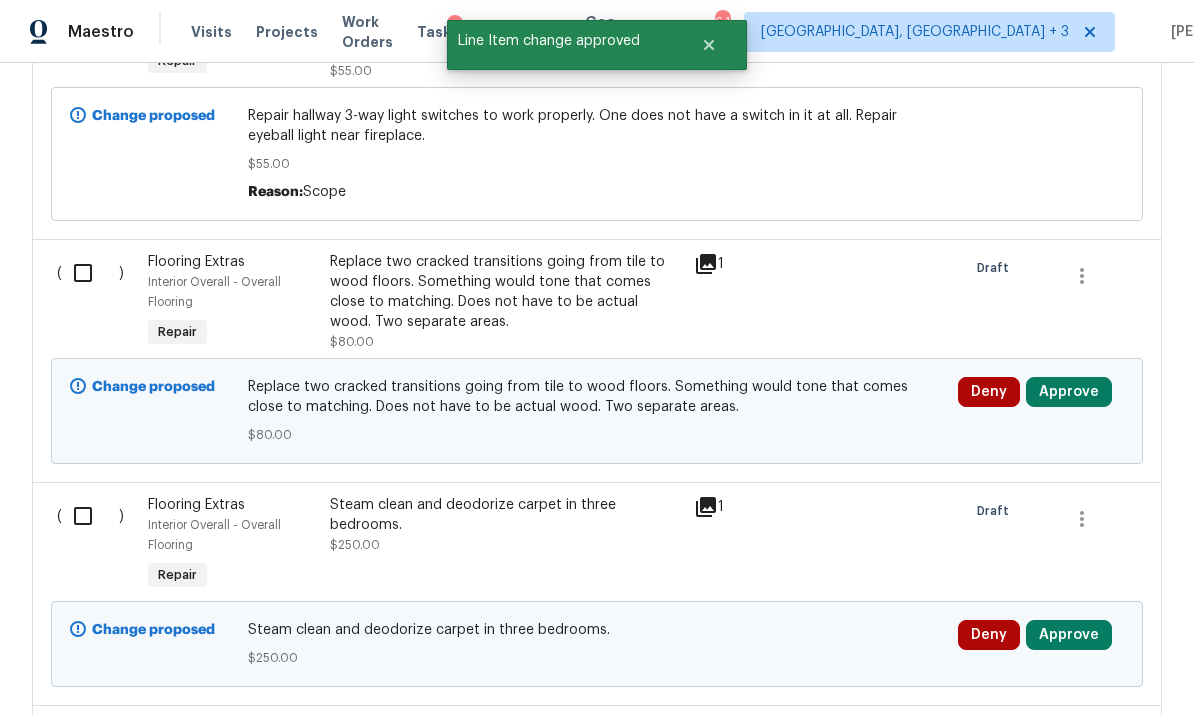 click on "Approve" at bounding box center (1069, 392) 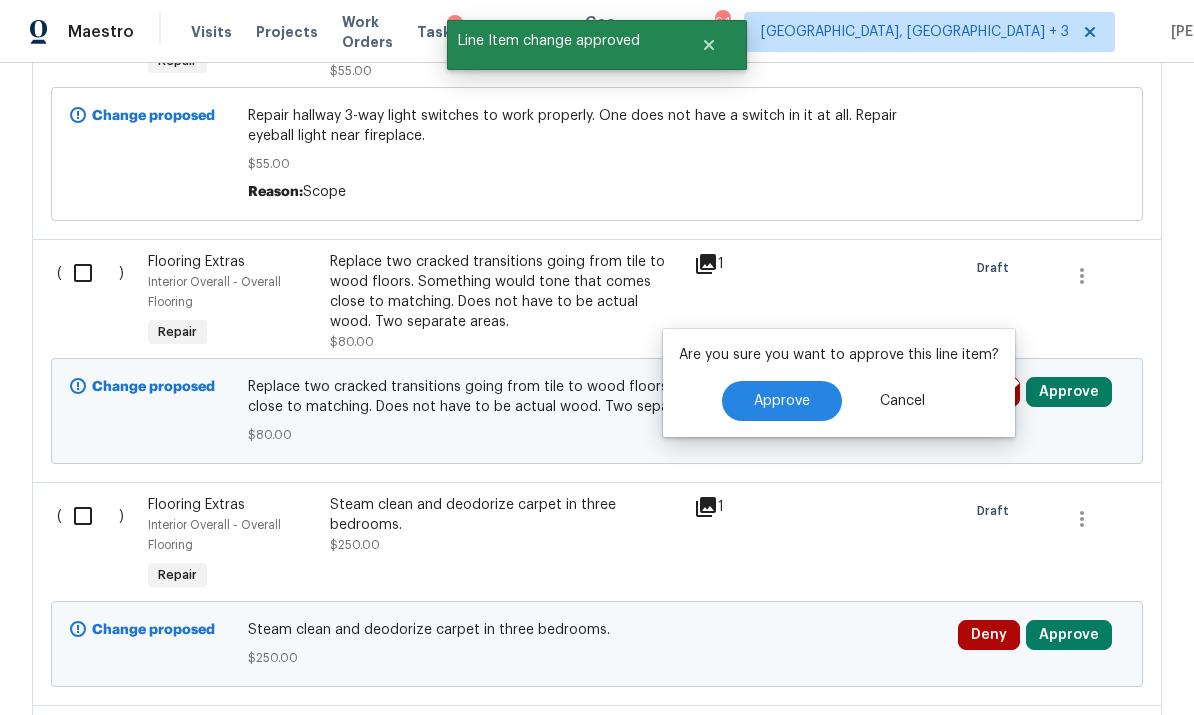 click on "Approve" at bounding box center (782, 401) 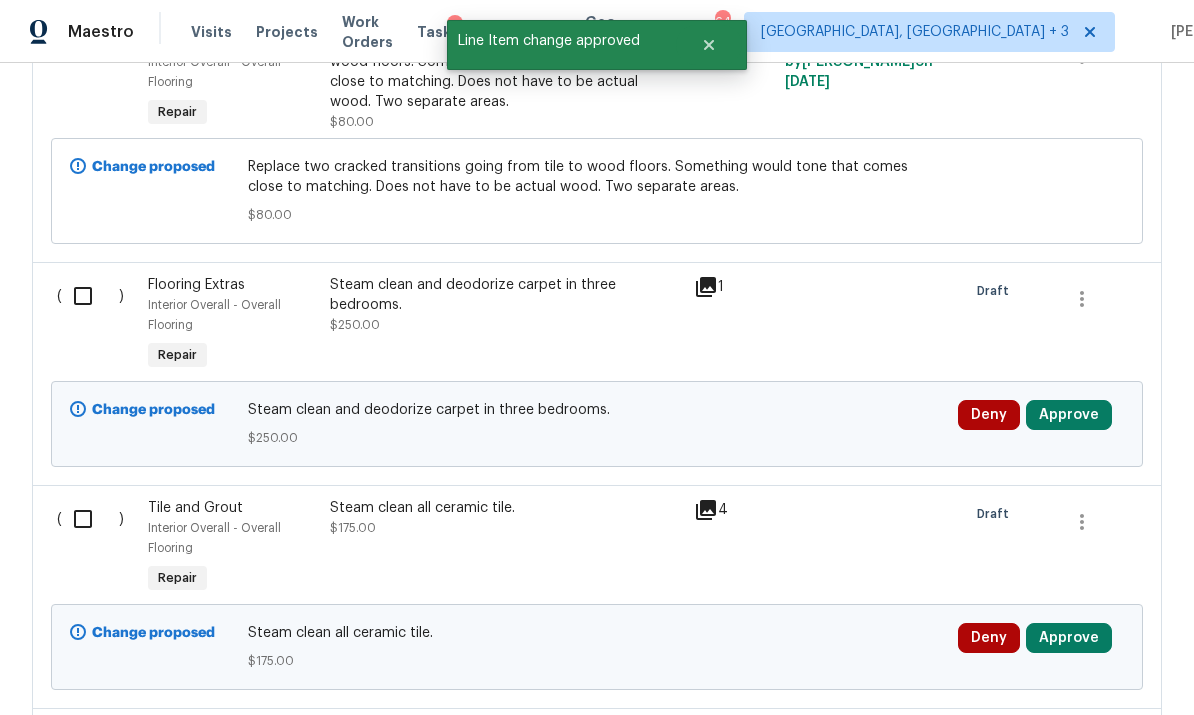 scroll, scrollTop: 3330, scrollLeft: 0, axis: vertical 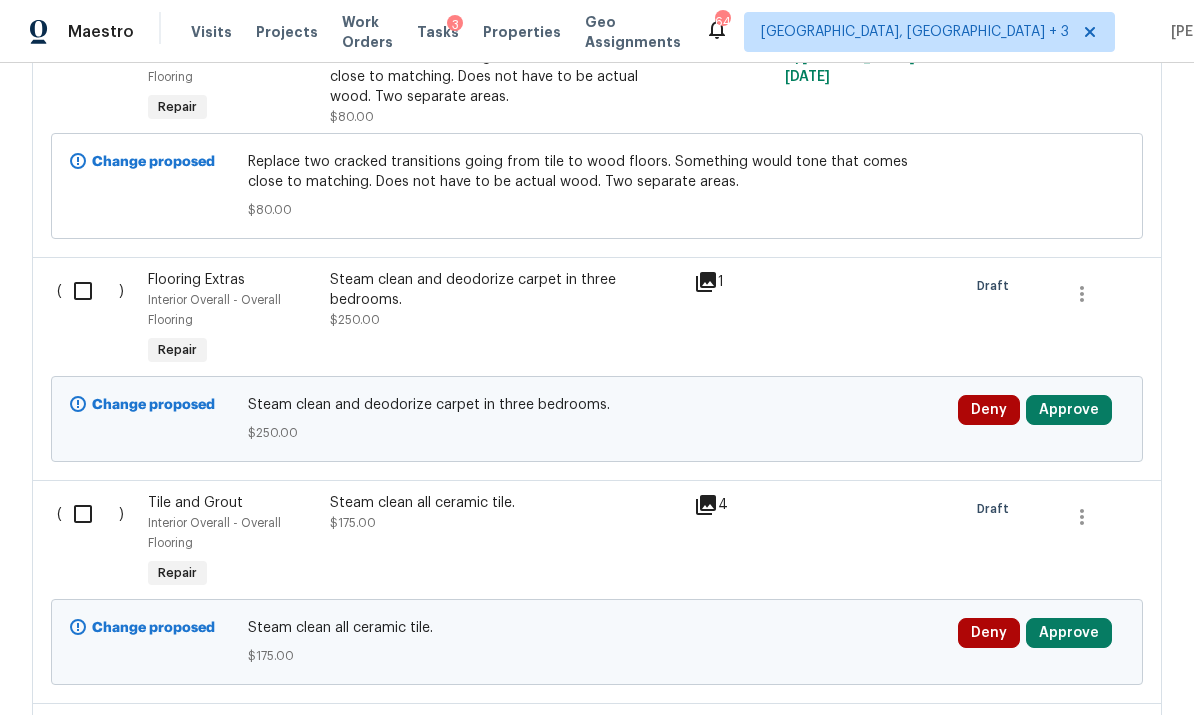 click on "Approve" at bounding box center [1069, 410] 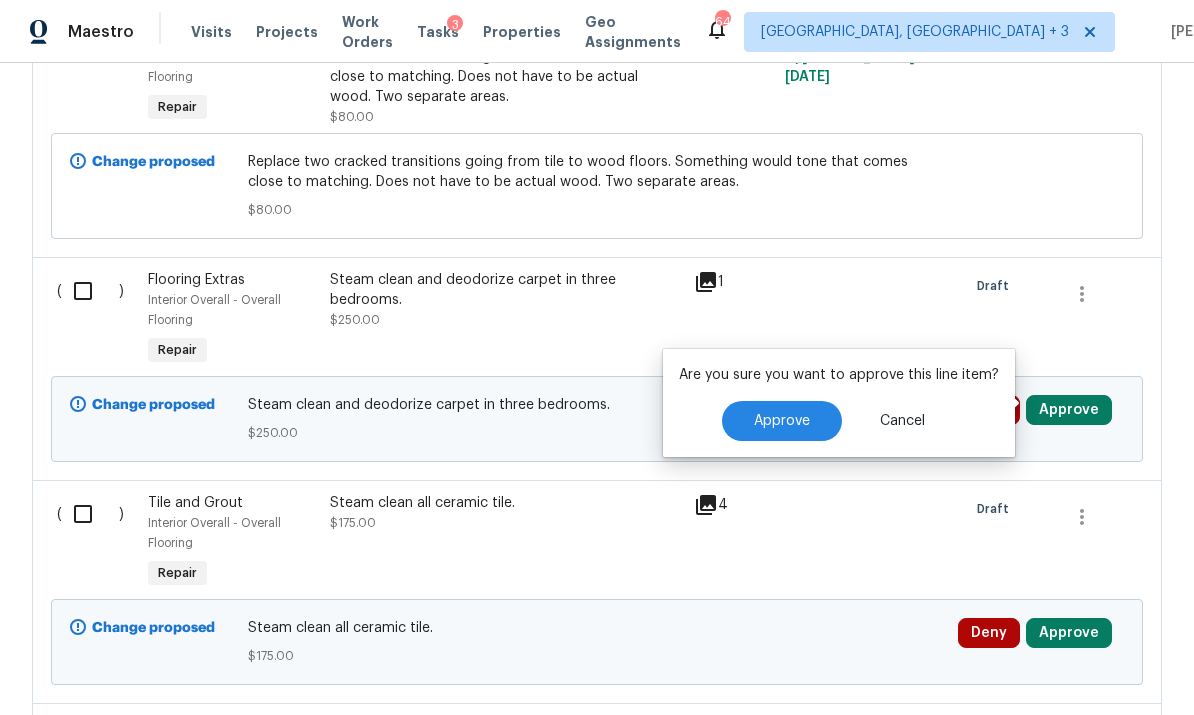 click on "Approve" at bounding box center [782, 421] 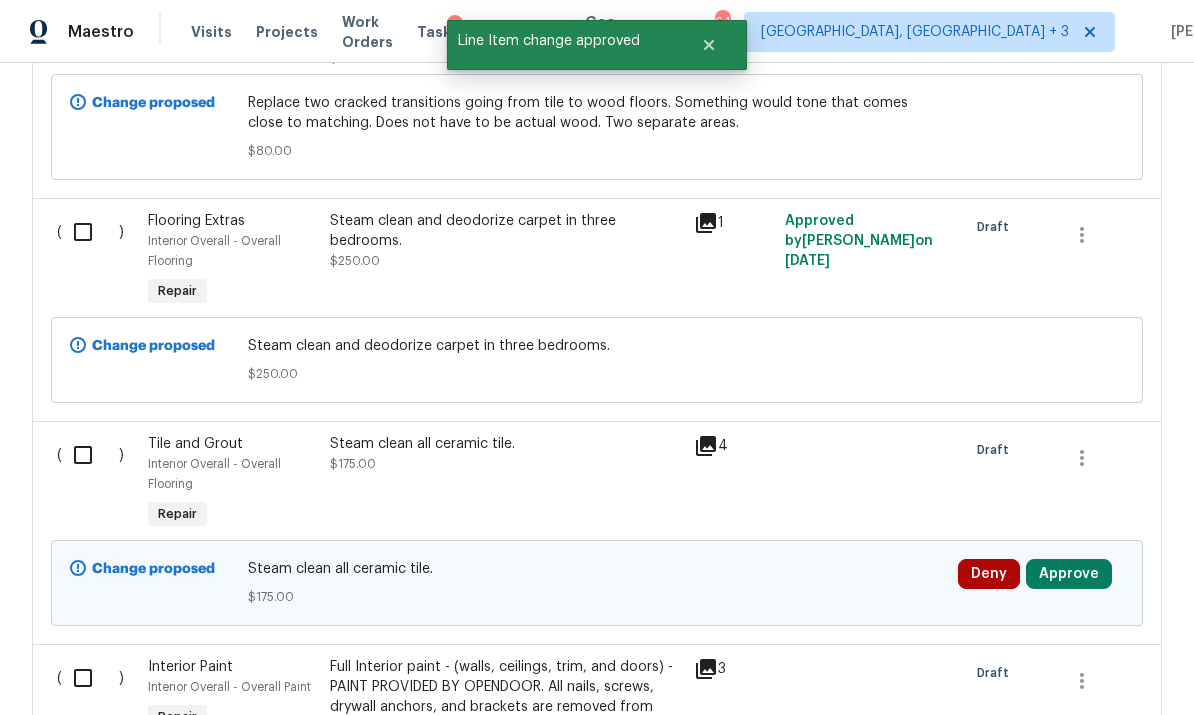 scroll, scrollTop: 3489, scrollLeft: 0, axis: vertical 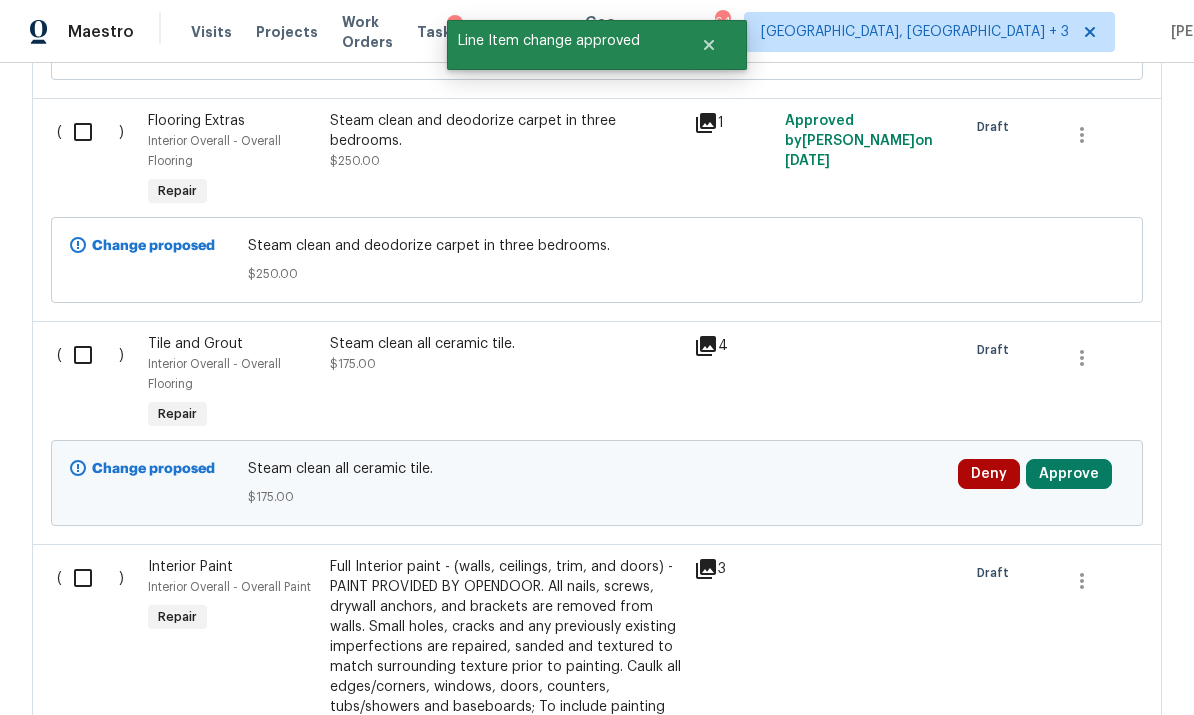 click on "Approve" at bounding box center (1069, 474) 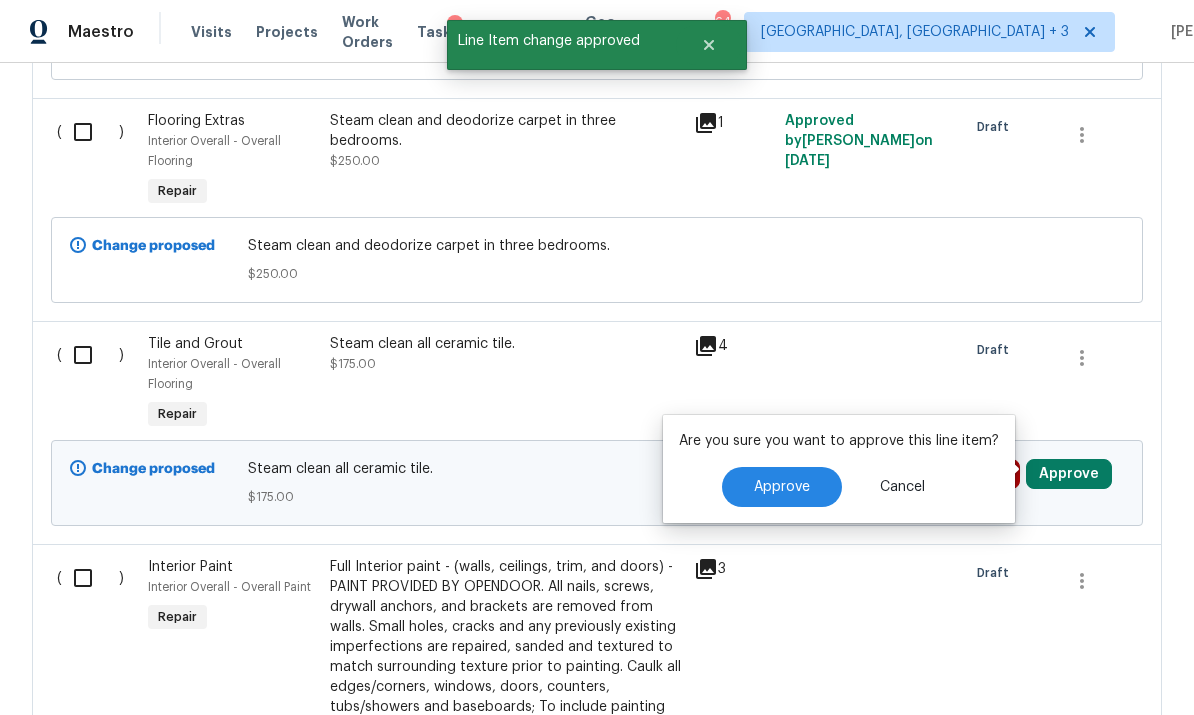 click on "Approve" at bounding box center (782, 487) 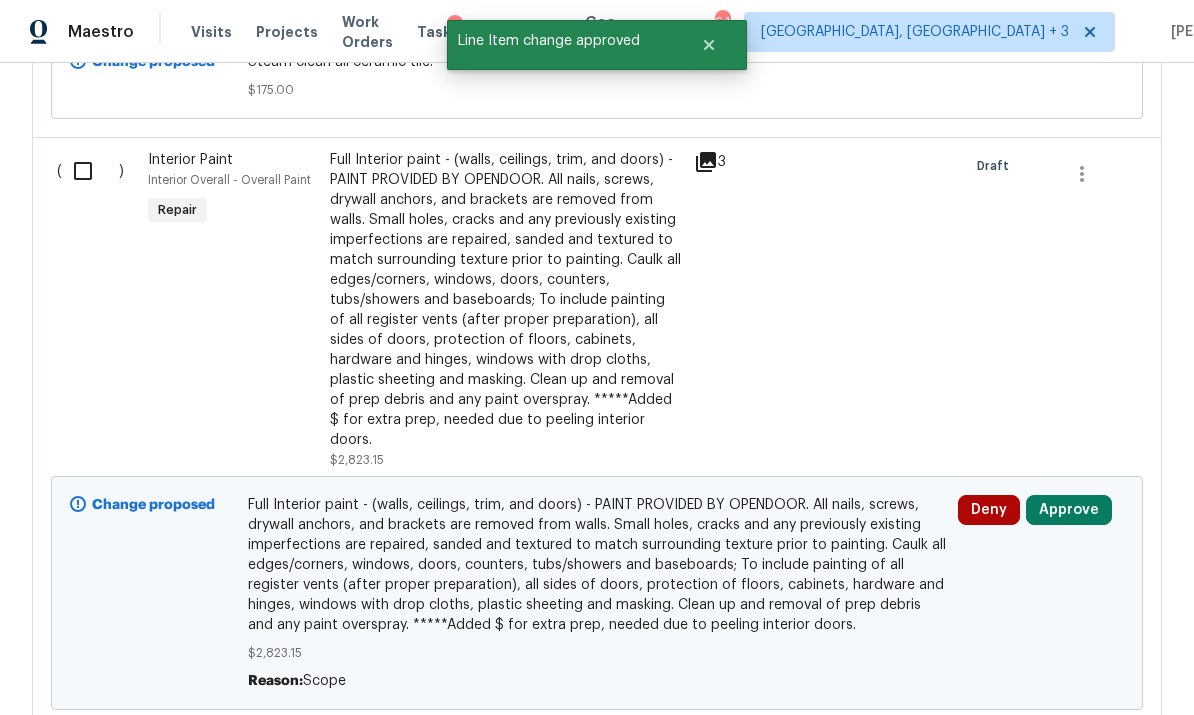 scroll, scrollTop: 3904, scrollLeft: 0, axis: vertical 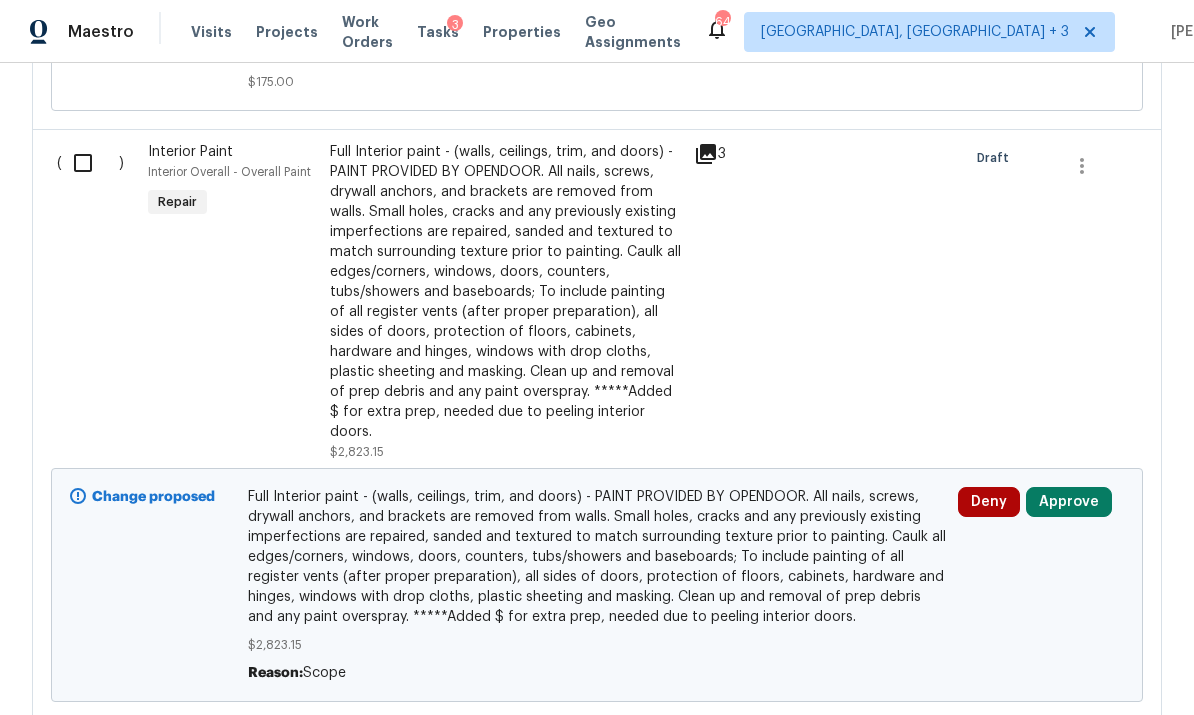 click on "Full Interior paint - (walls, ceilings, trim, and doors) - PAINT PROVIDED BY OPENDOOR. All nails, screws, drywall anchors, and brackets are removed from walls. Small holes, cracks and any previously existing imperfections are repaired, sanded and textured to match surrounding texture prior to painting. Caulk all edges/corners, windows, doors, counters, tubs/showers and baseboards; To include painting of all register vents (after proper preparation), all sides of doors, protection of floors, cabinets, hardware and hinges, windows with drop cloths, plastic sheeting and masking. Clean up and removal of prep debris and any paint overspray.
*****Added $ for extra prep, needed due to peeling interior doors." at bounding box center (597, 557) 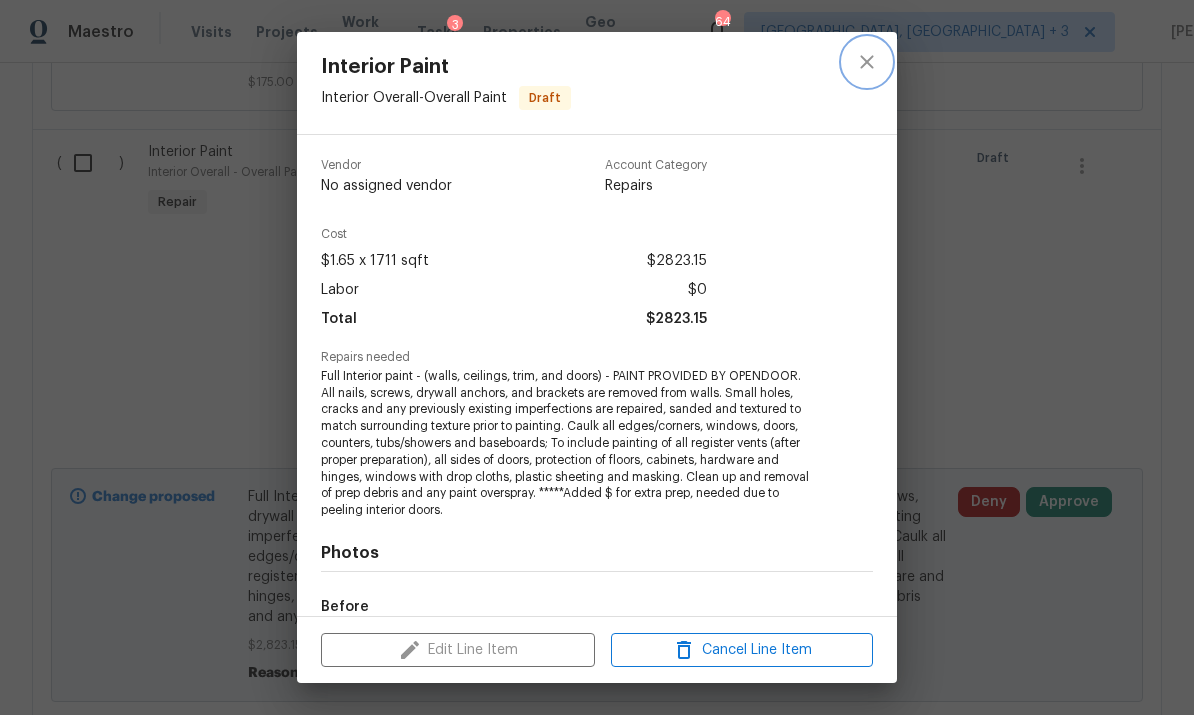 click 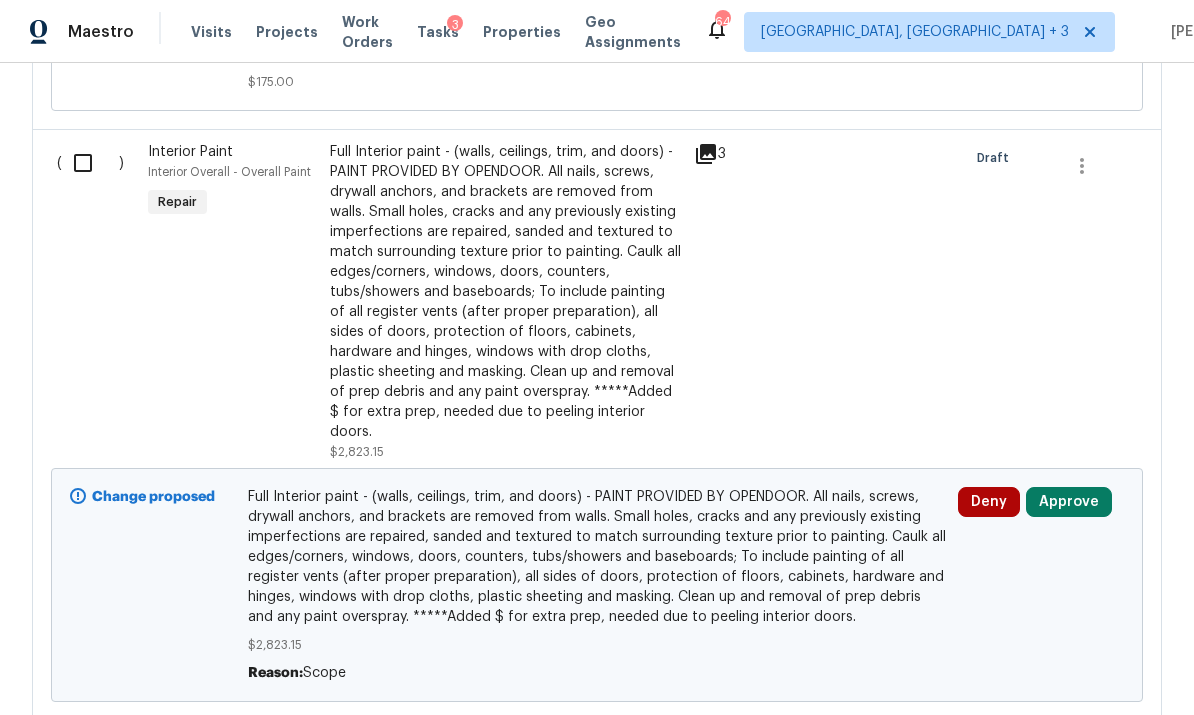 click on "Approve" at bounding box center [1069, 502] 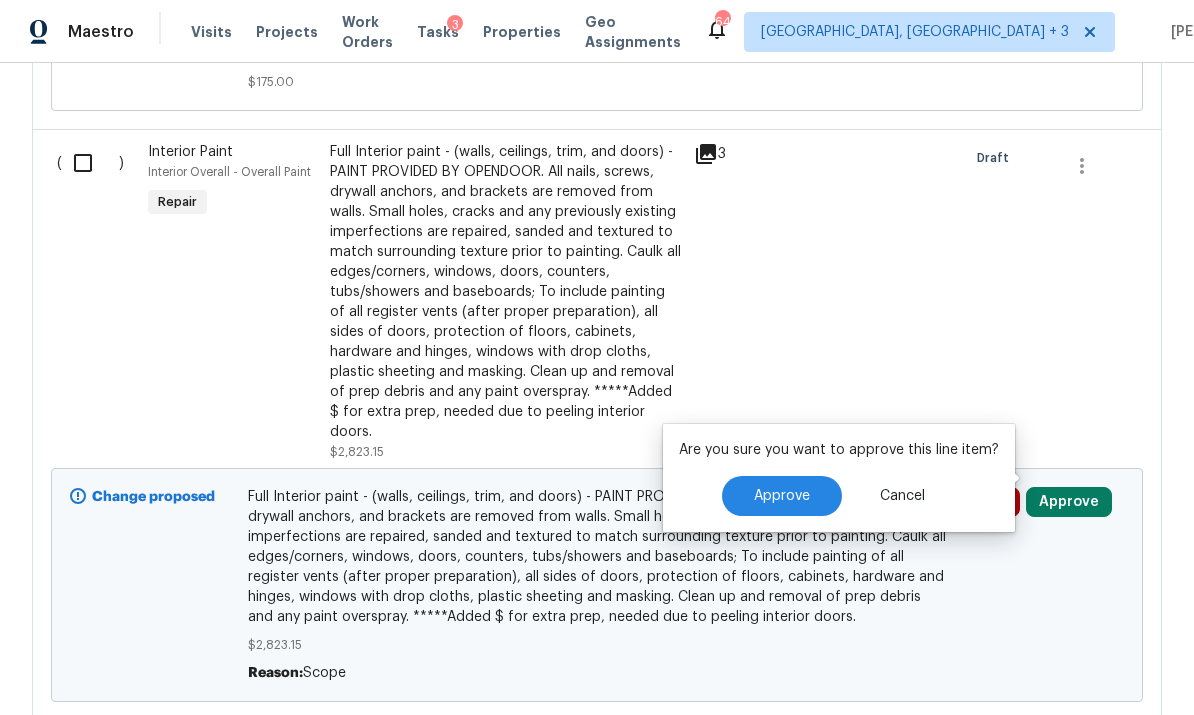 click on "Approve" at bounding box center (782, 496) 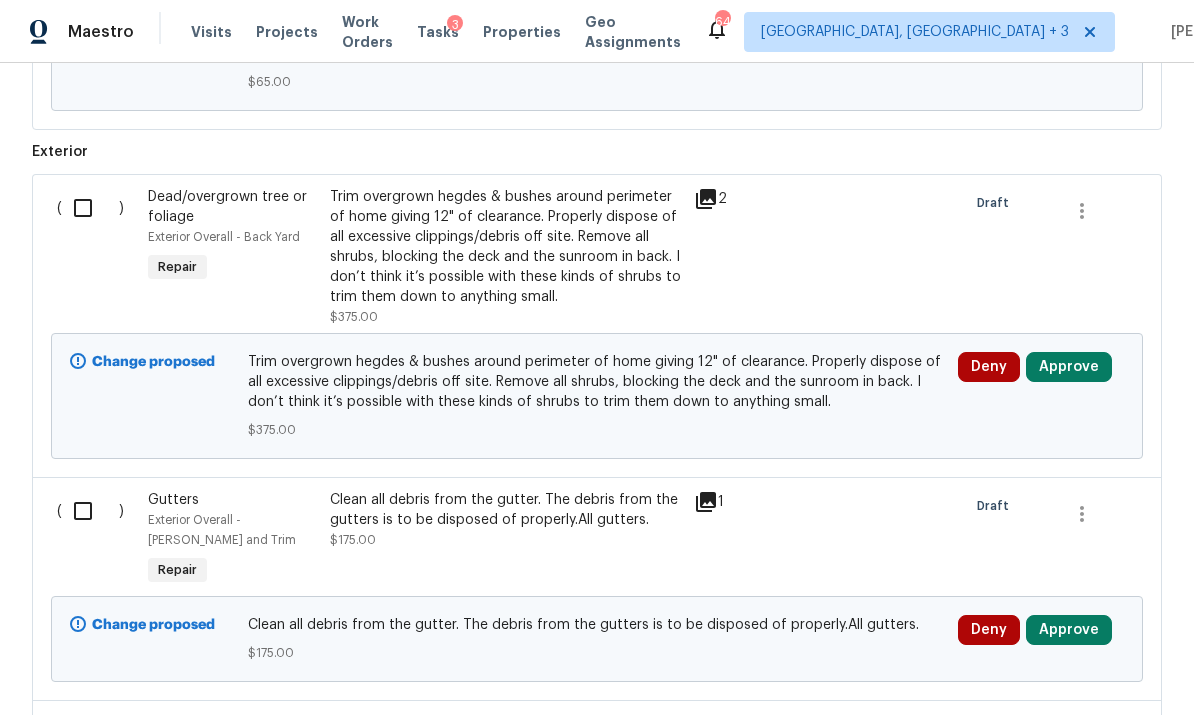 scroll, scrollTop: 5063, scrollLeft: 0, axis: vertical 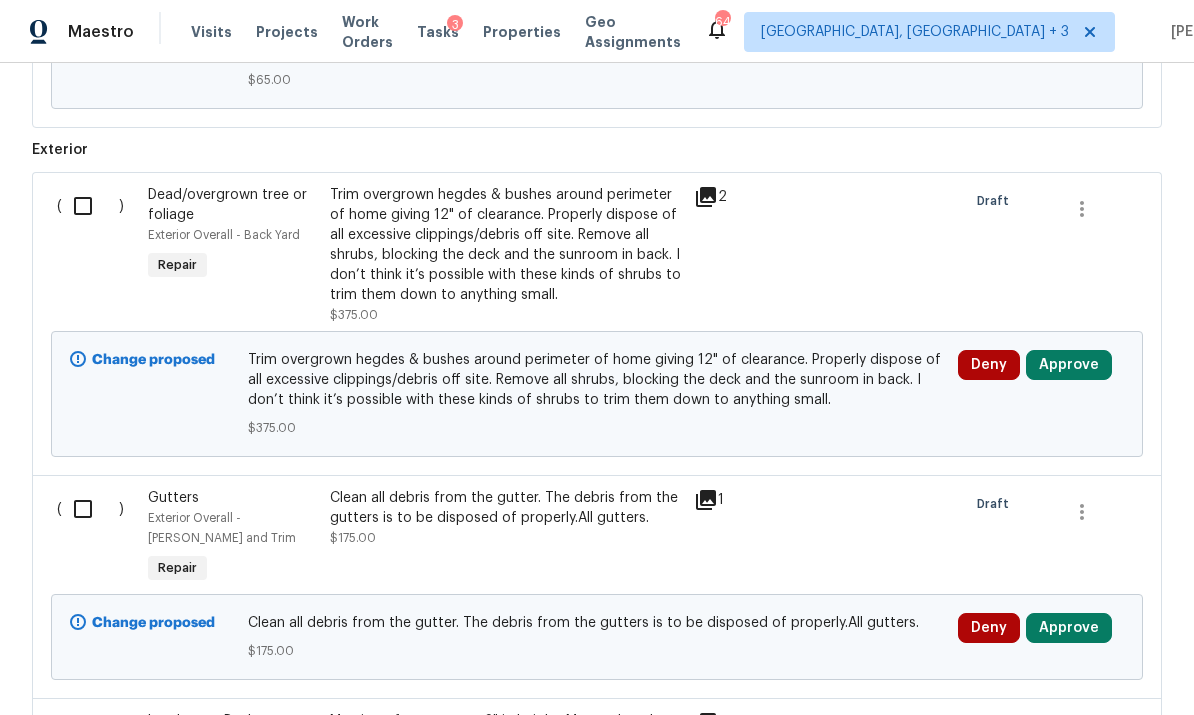 click on "2" at bounding box center [733, 197] 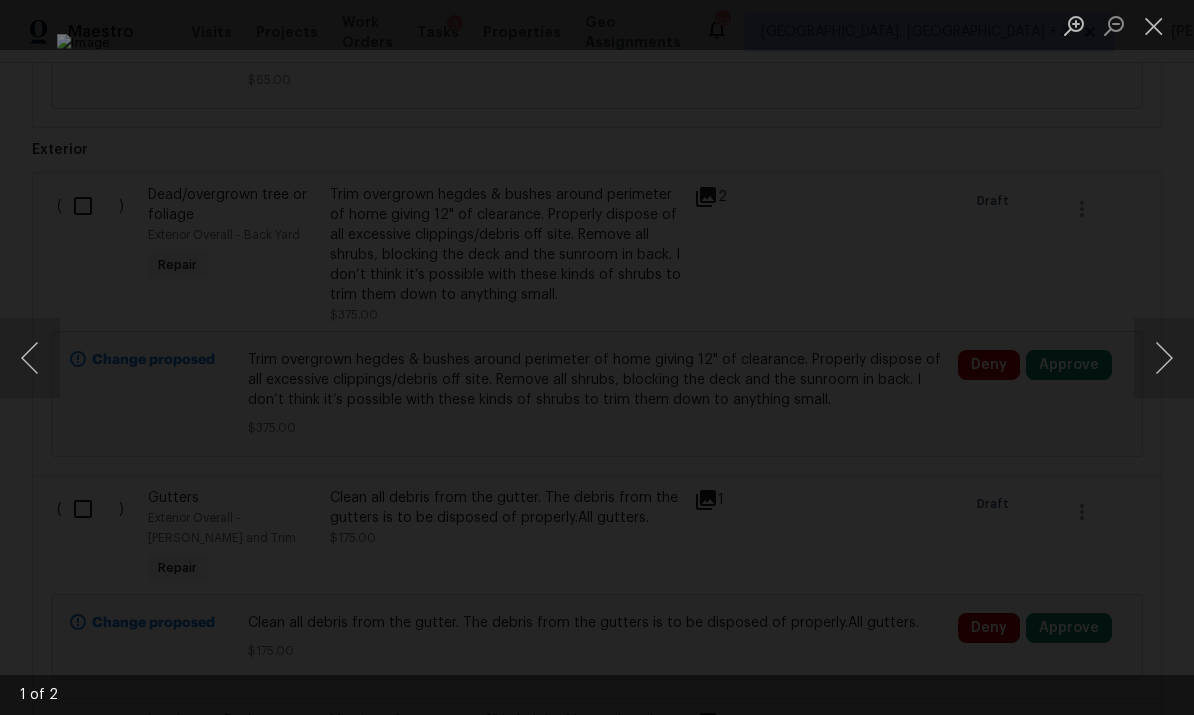 click at bounding box center [1164, 358] 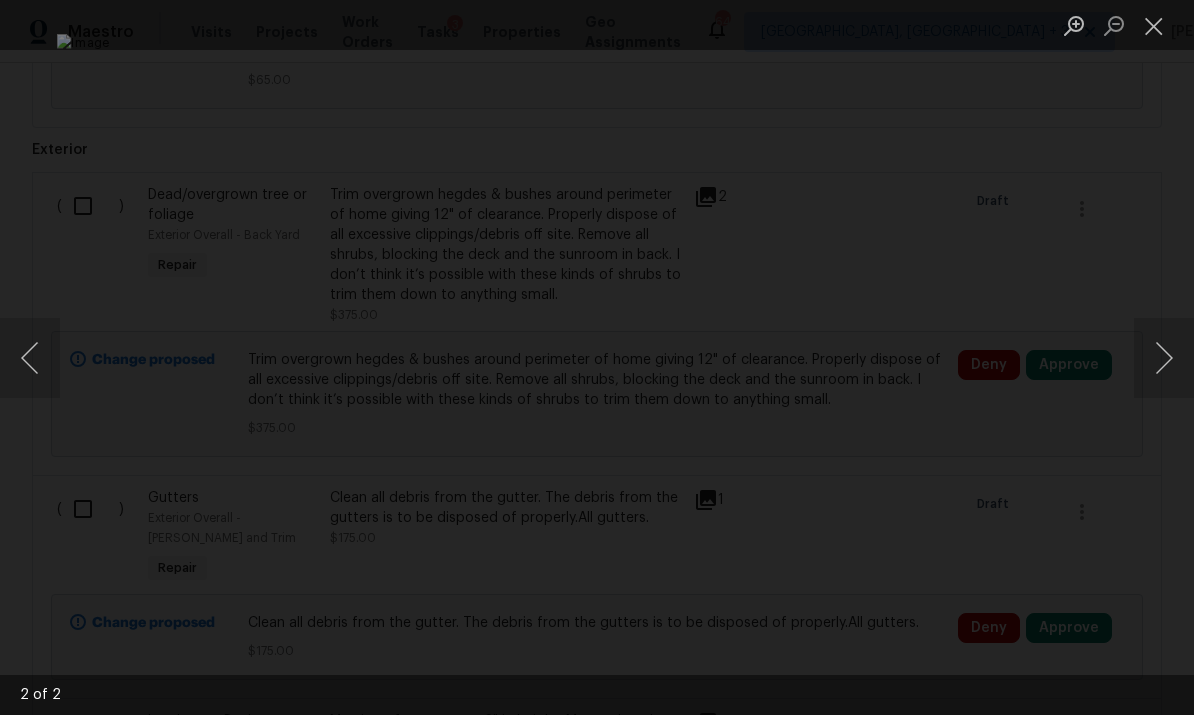 click at bounding box center [1164, 358] 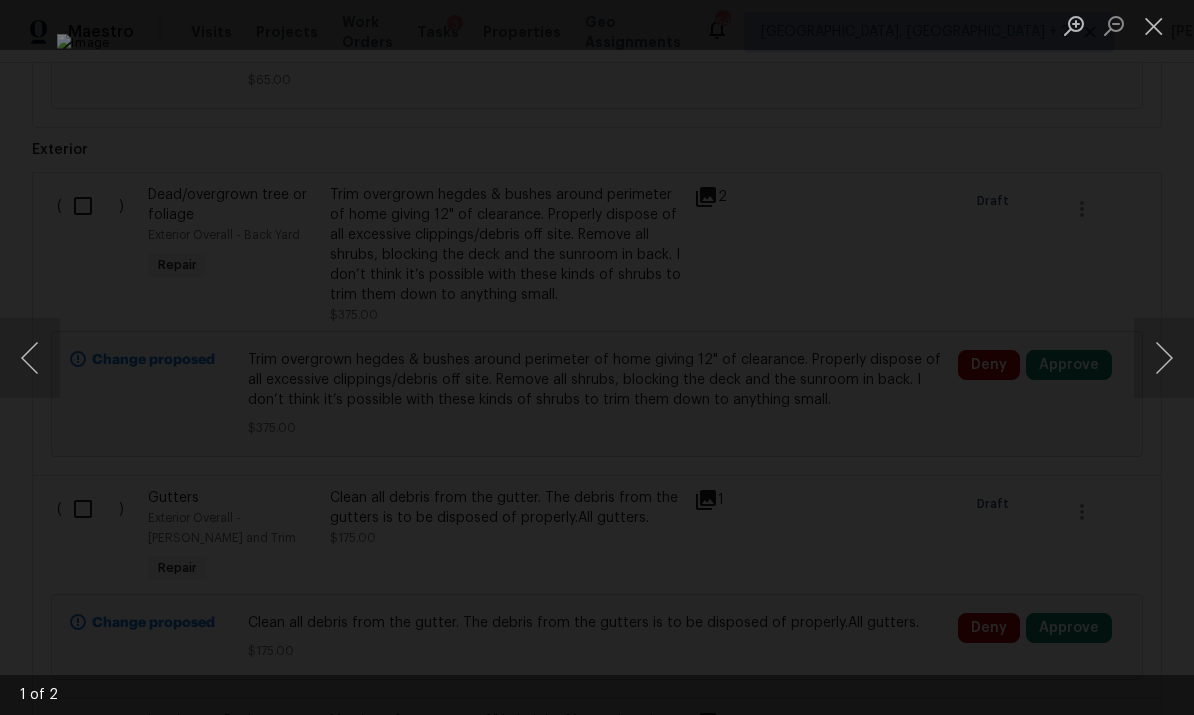 click at bounding box center (1164, 358) 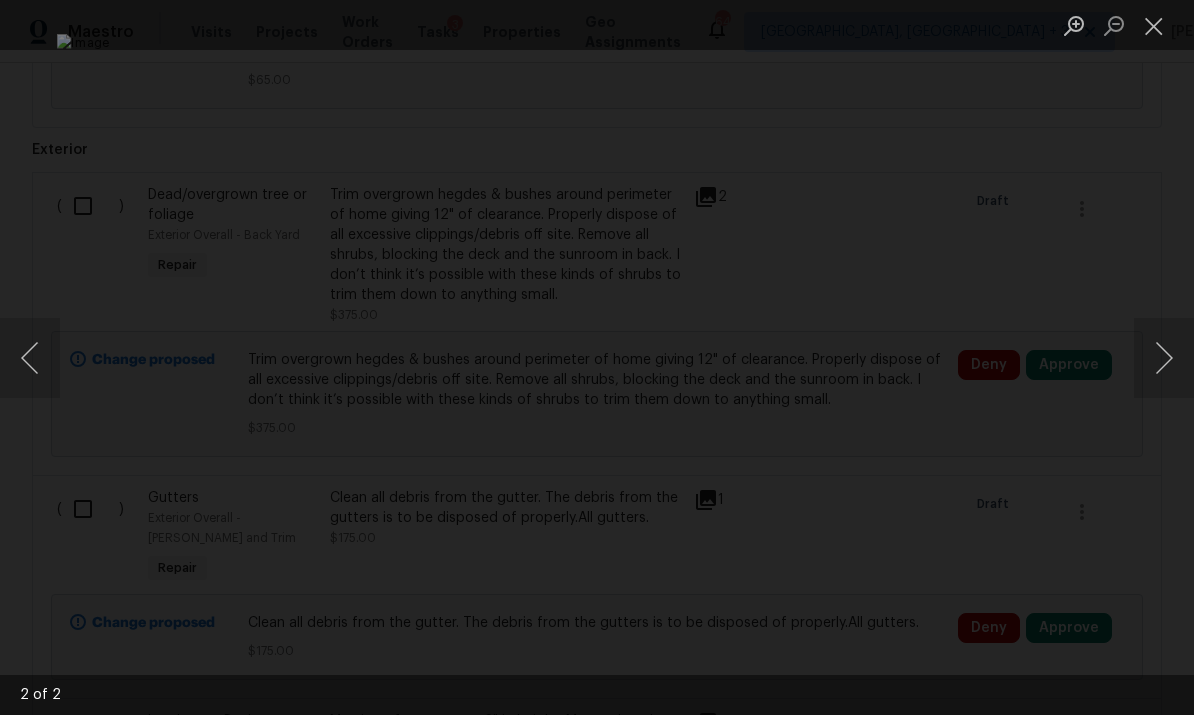 click at bounding box center [1154, 25] 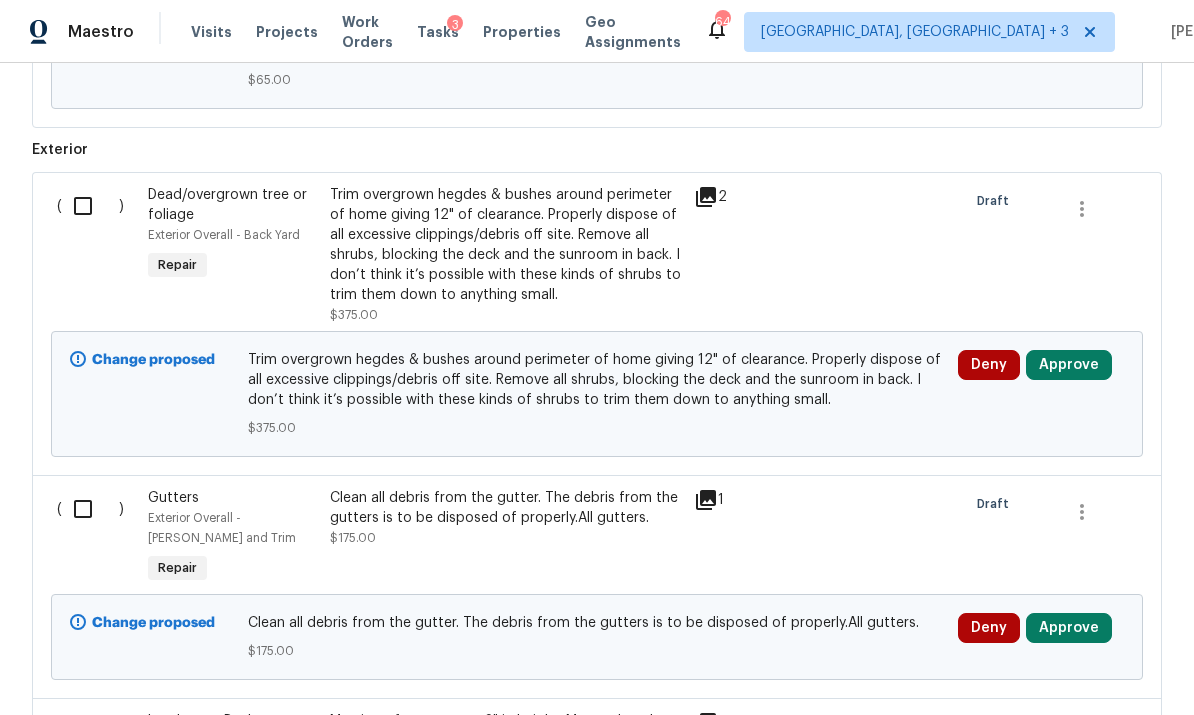 click on "Approve" at bounding box center (1069, 365) 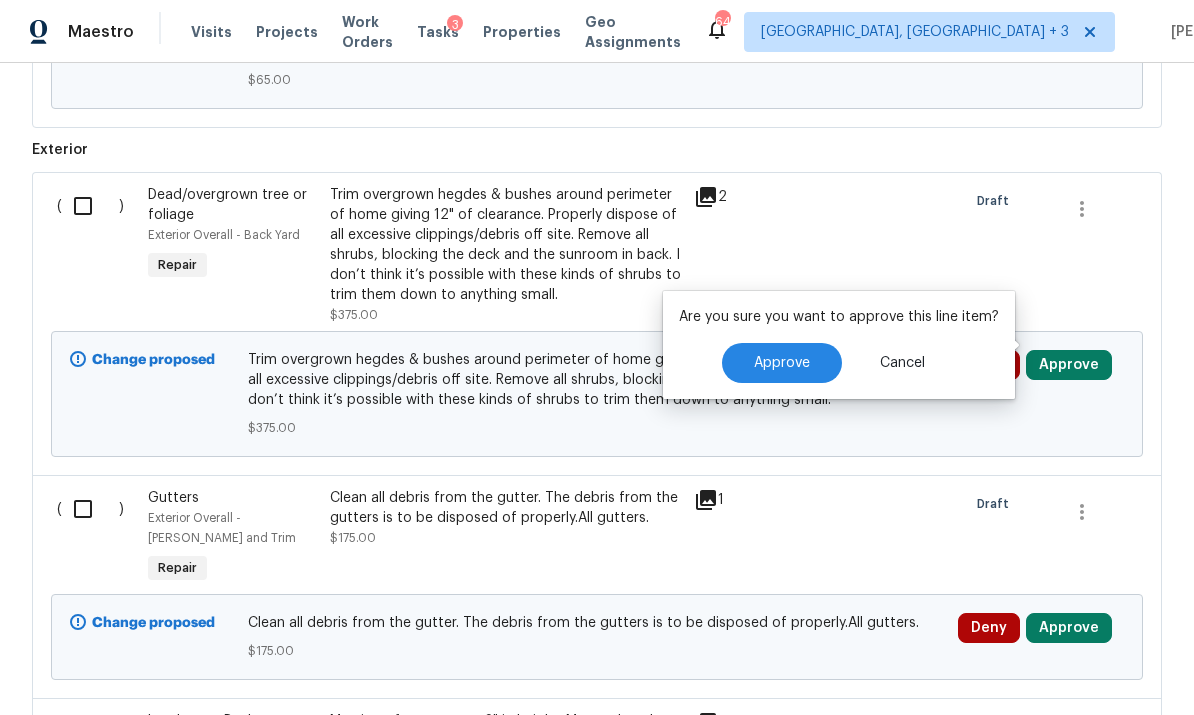 click on "Approve" at bounding box center [782, 363] 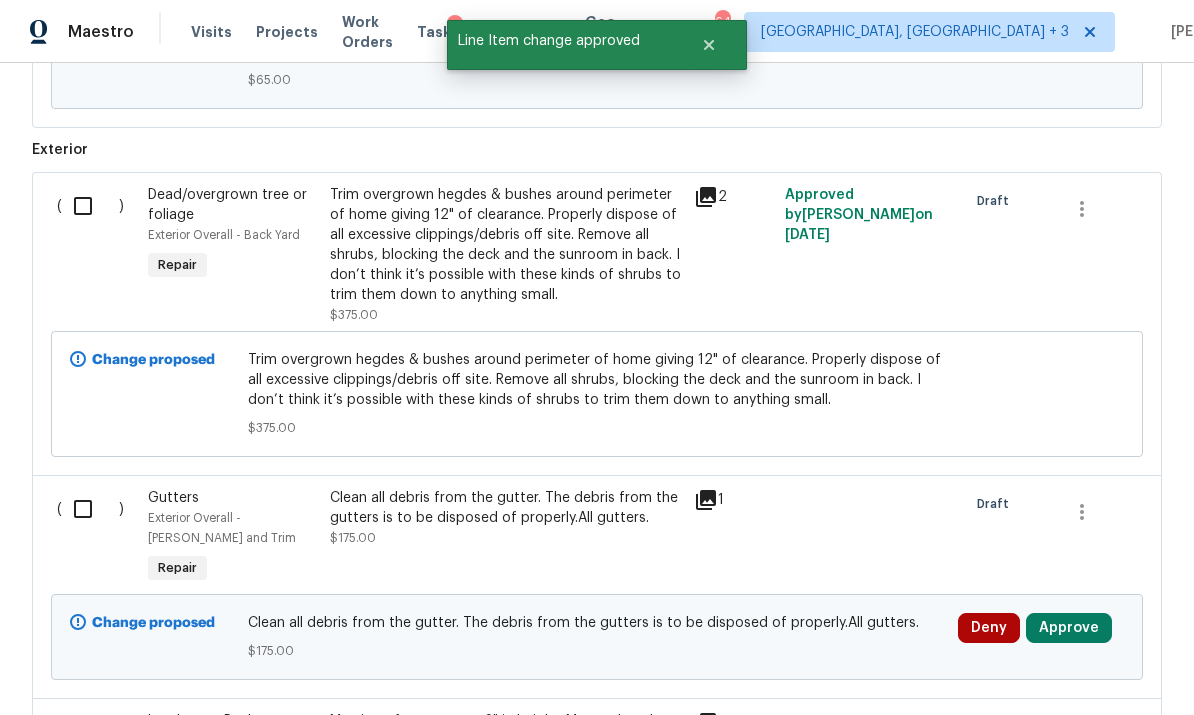 click on "Approve" at bounding box center [1069, 628] 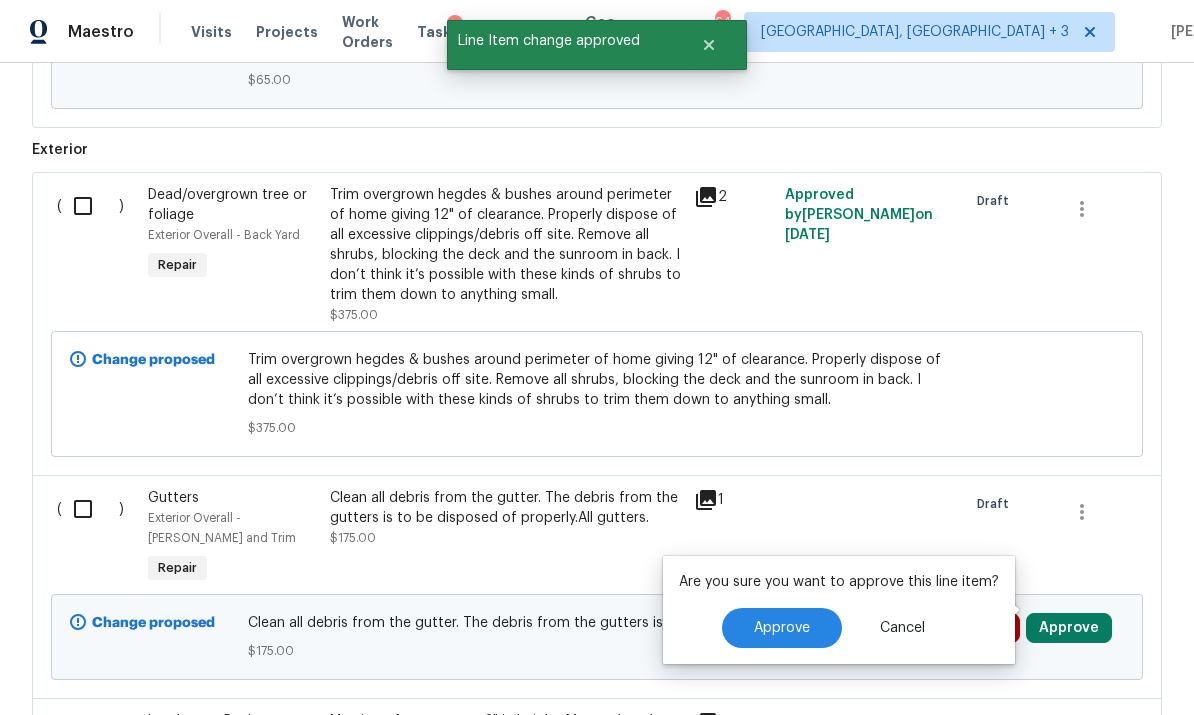 click on "Approve" at bounding box center (782, 628) 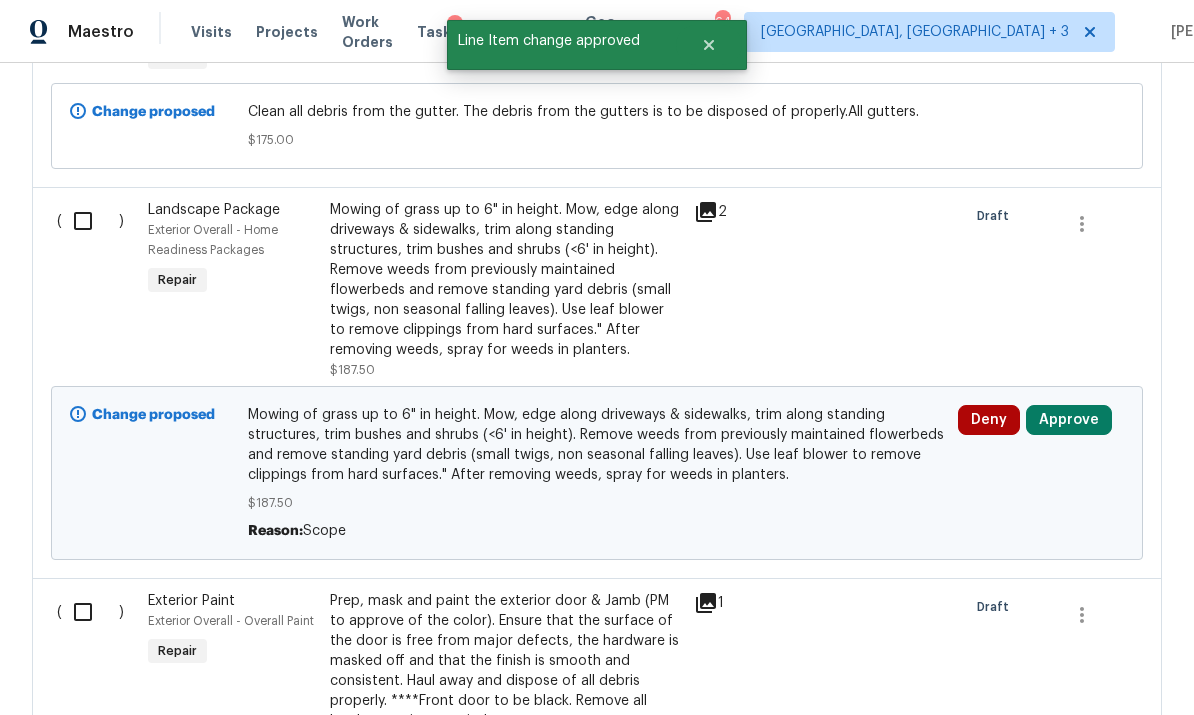 scroll, scrollTop: 5593, scrollLeft: 0, axis: vertical 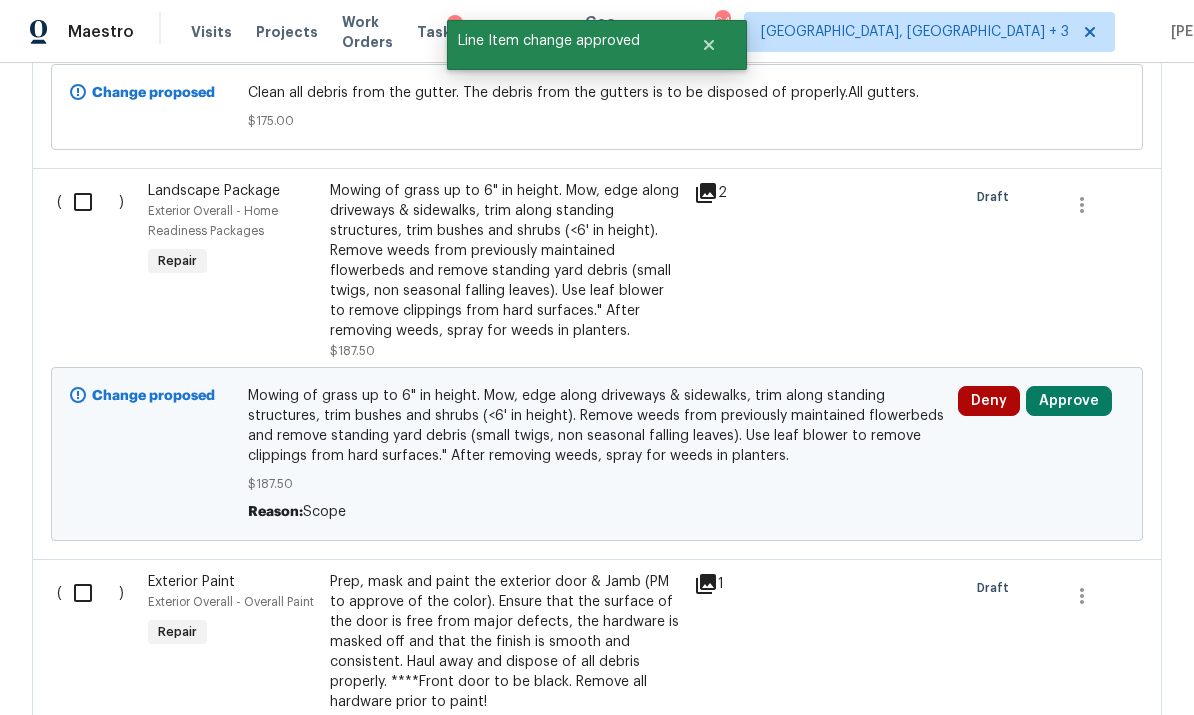 click 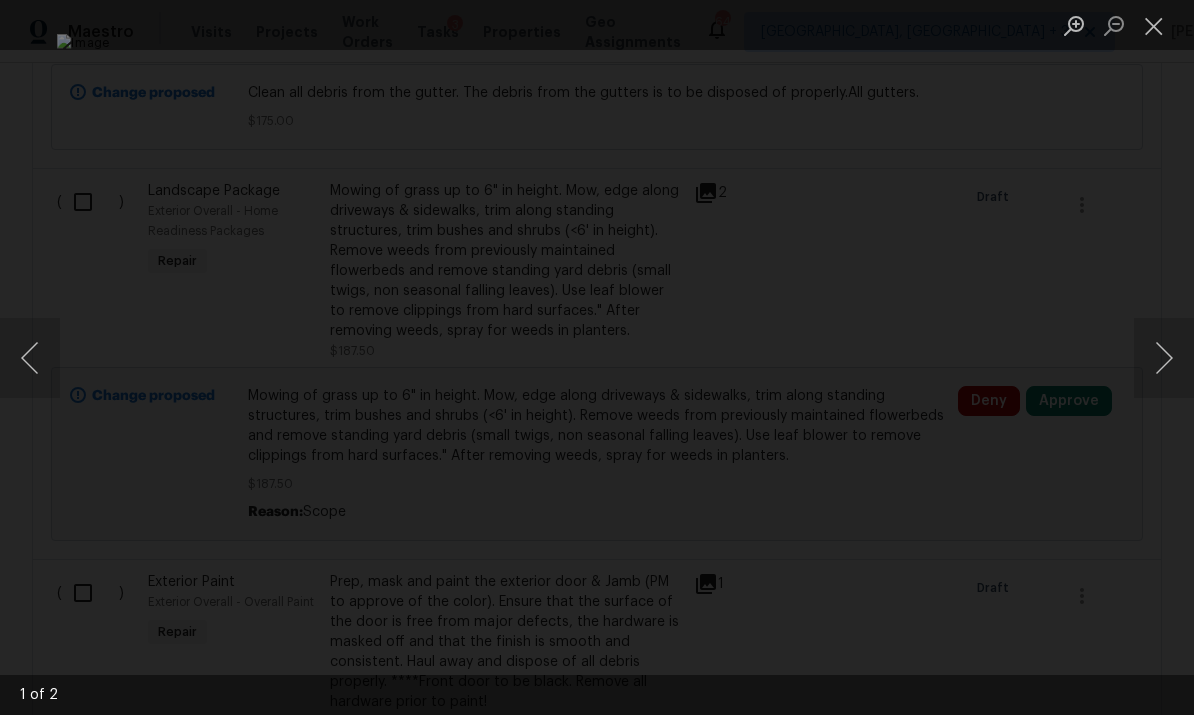 click at bounding box center [1164, 358] 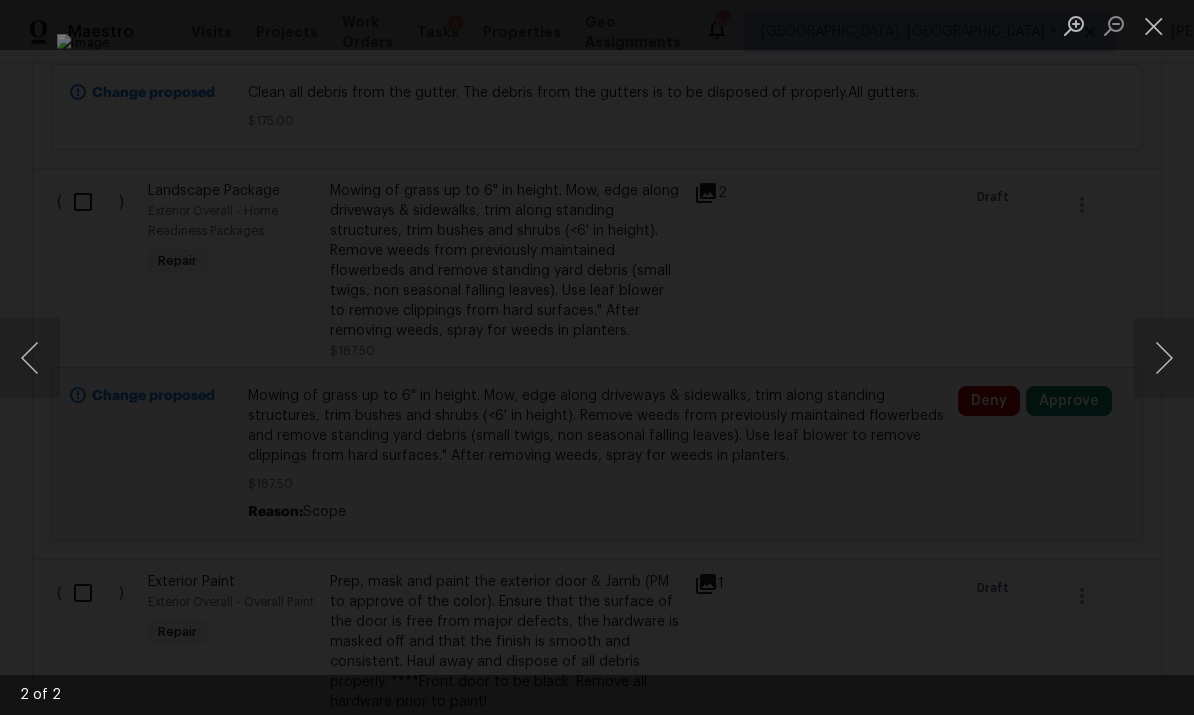 click at bounding box center (1164, 358) 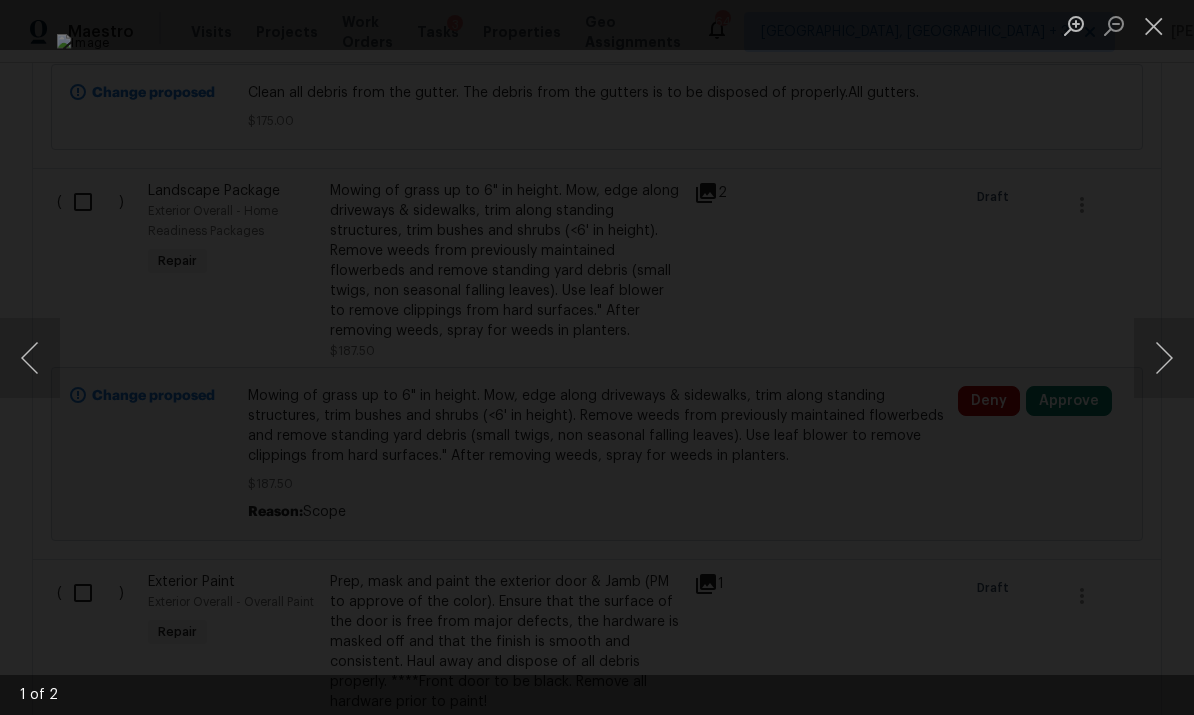 click at bounding box center [1164, 358] 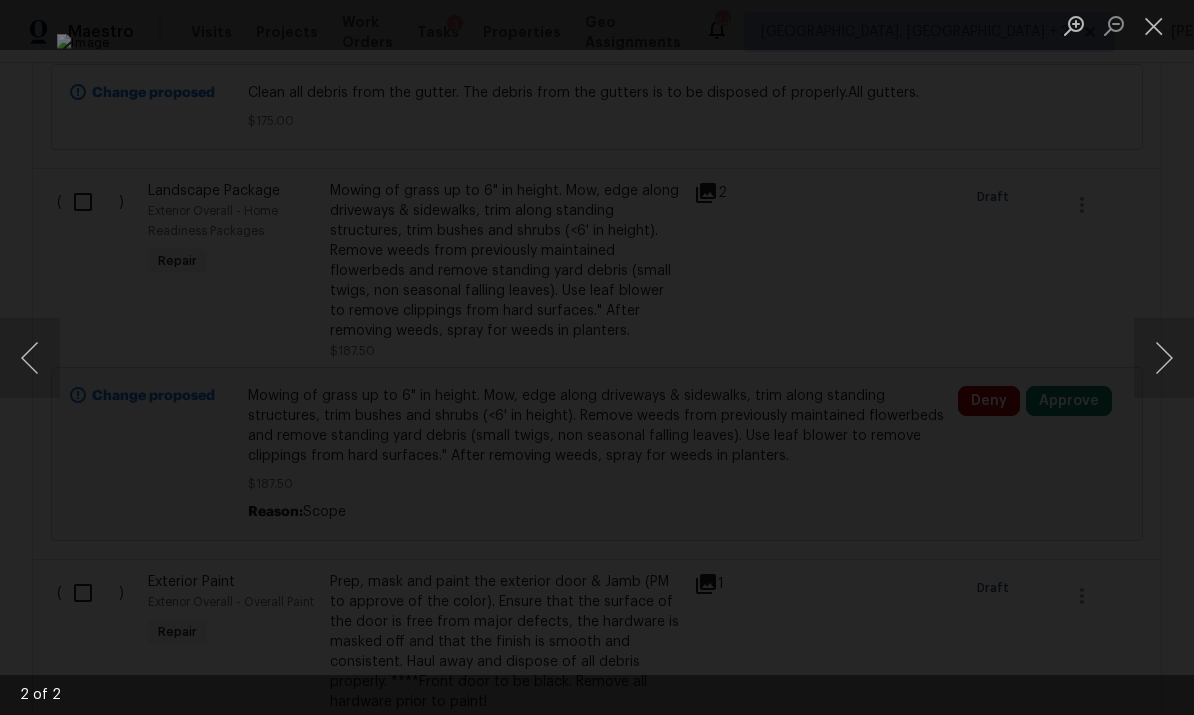 click at bounding box center (1154, 25) 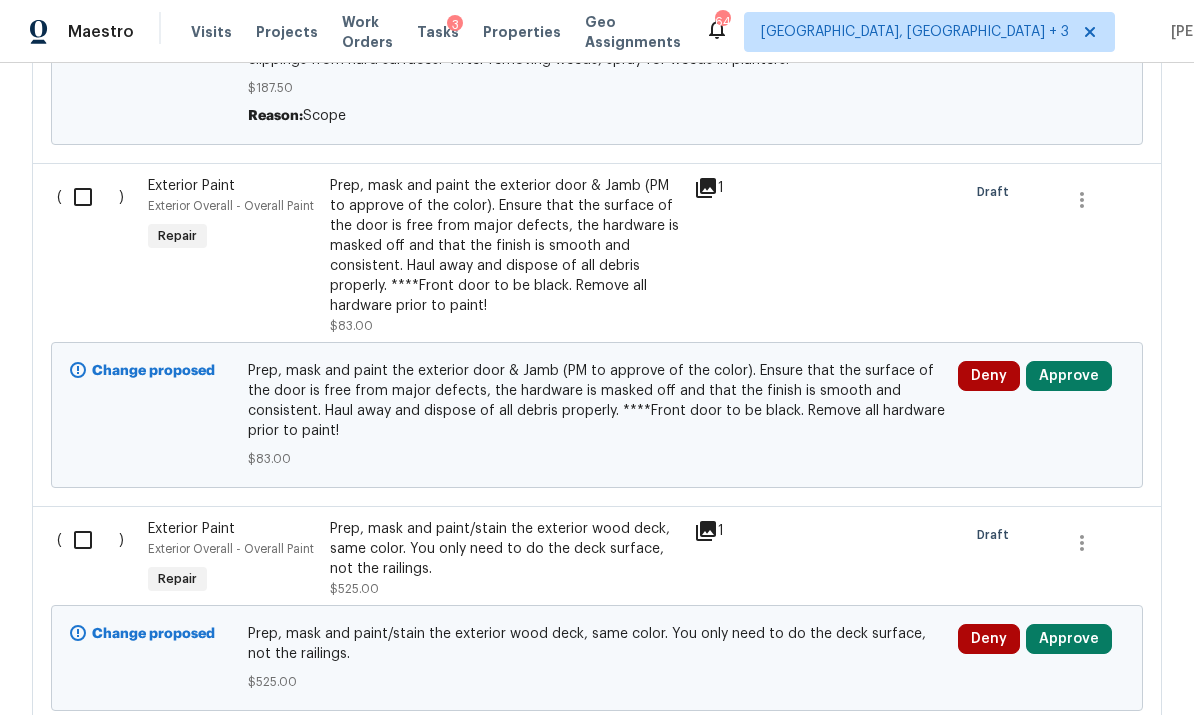 scroll, scrollTop: 5993, scrollLeft: 0, axis: vertical 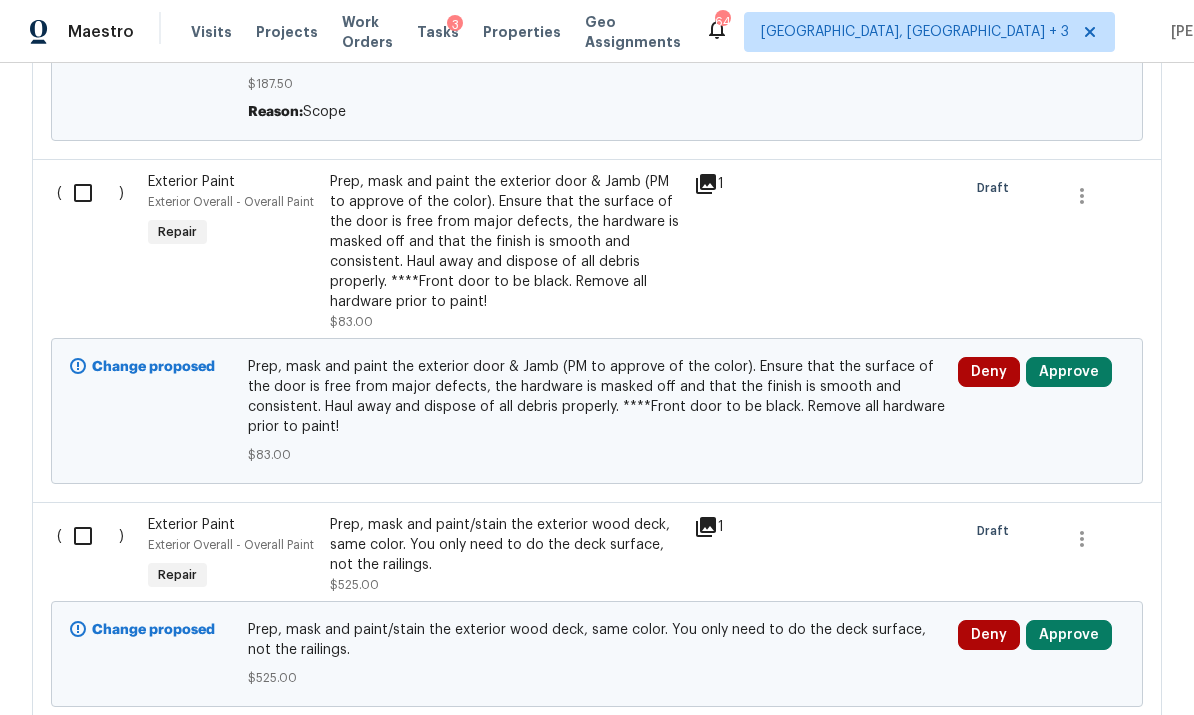 click on "Approve" at bounding box center (1069, 372) 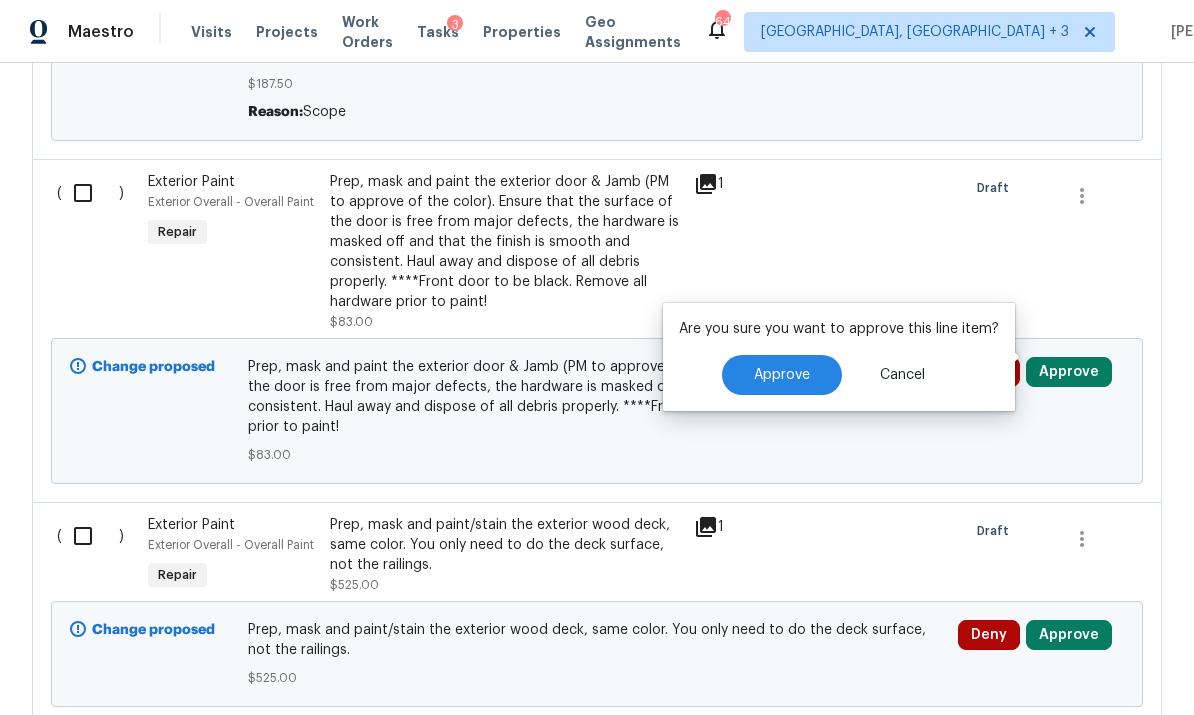 click on "Approve" at bounding box center (782, 375) 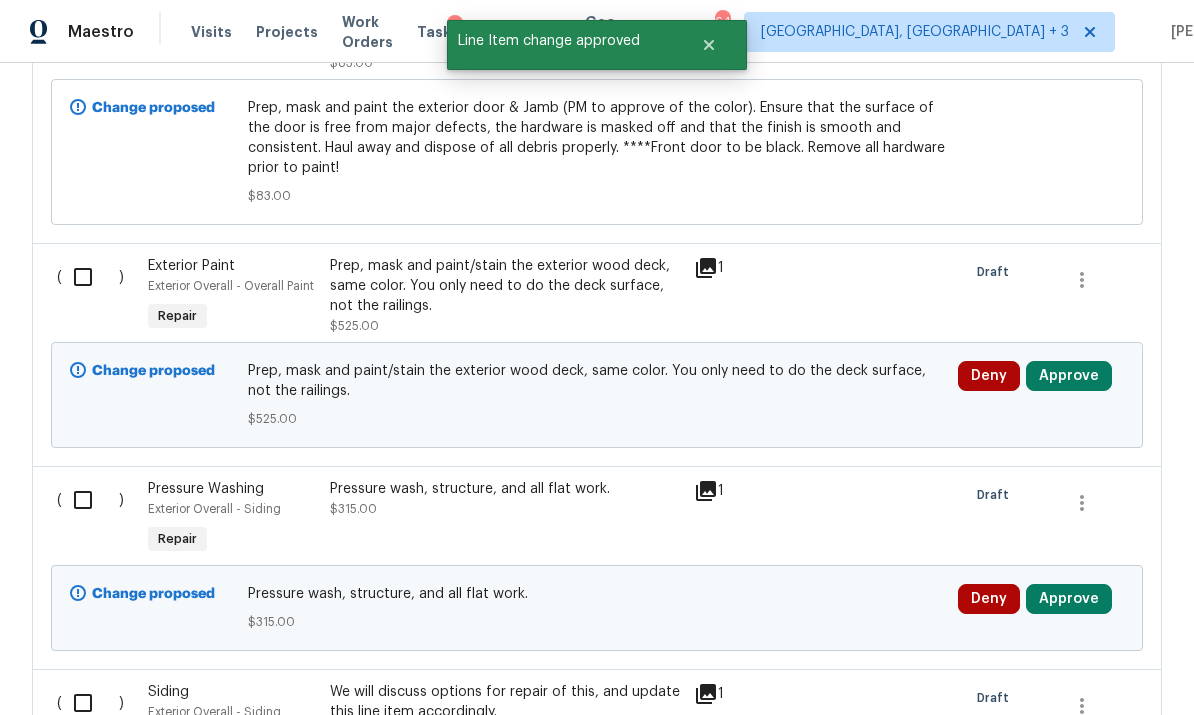 scroll, scrollTop: 6246, scrollLeft: 0, axis: vertical 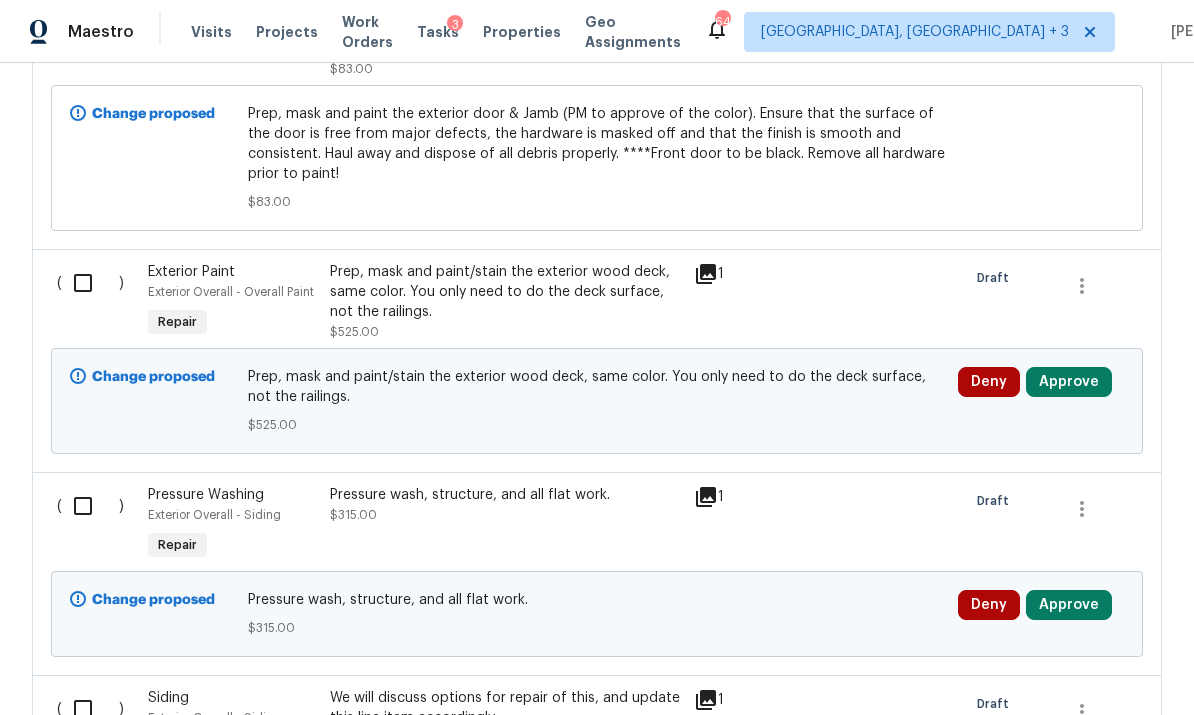 click 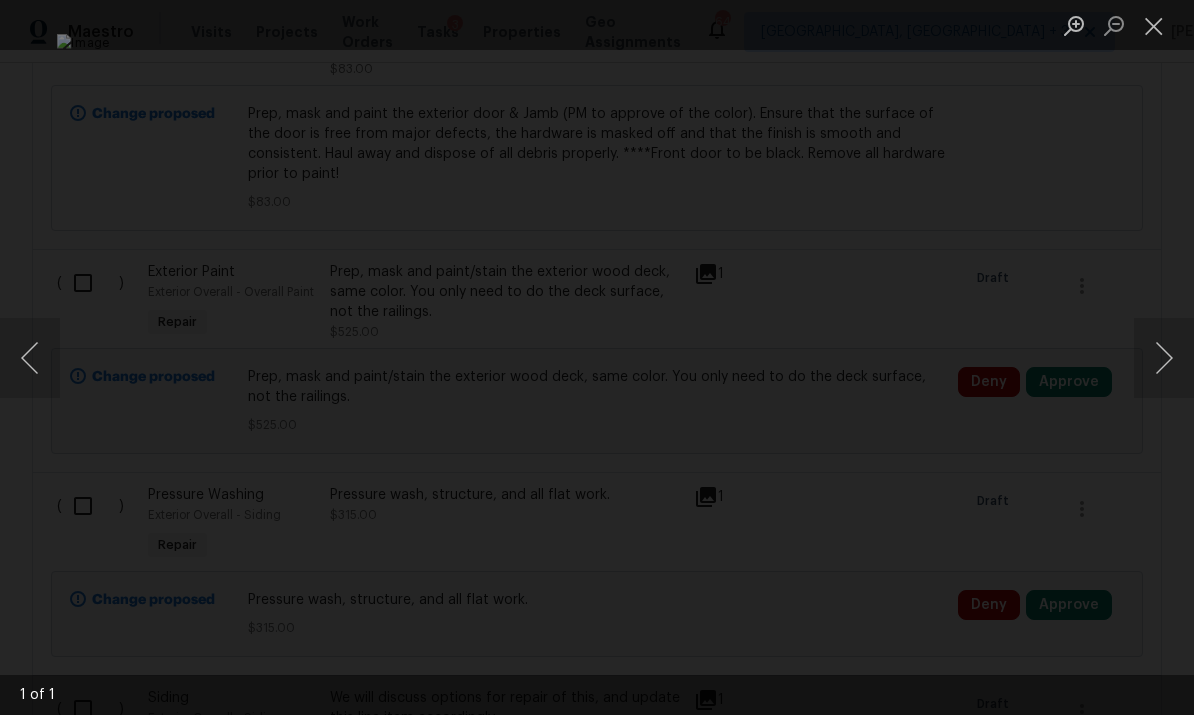 click at bounding box center (1154, 25) 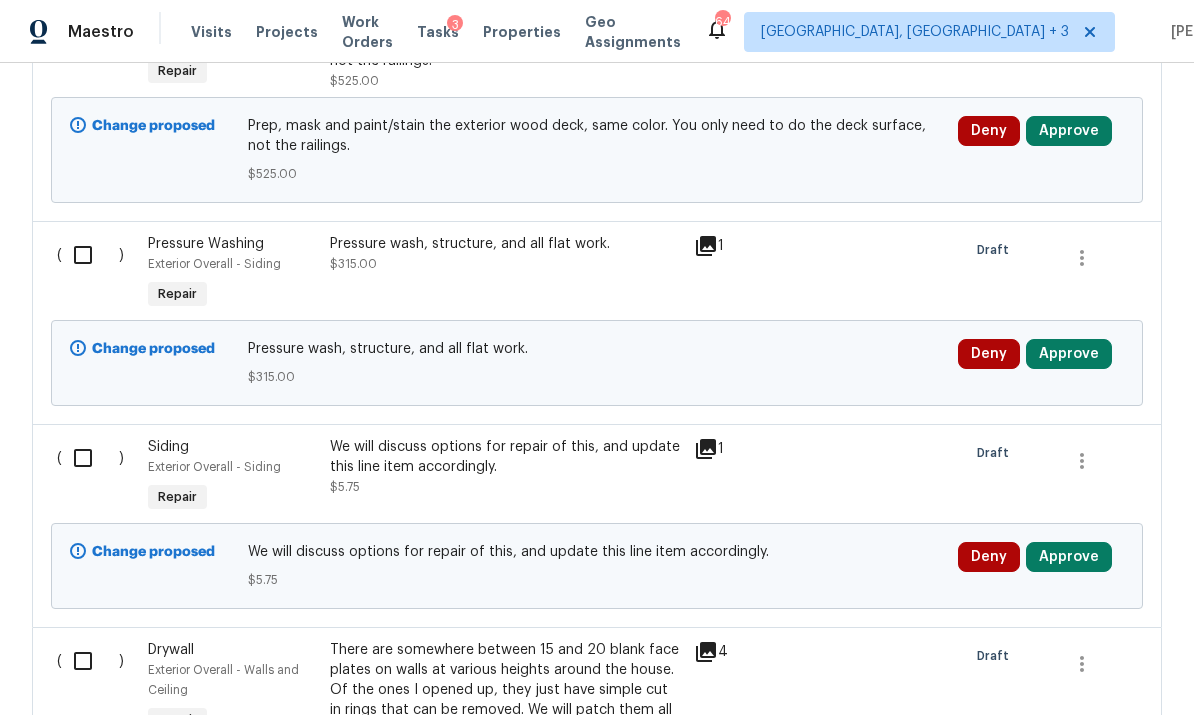 scroll, scrollTop: 6497, scrollLeft: 0, axis: vertical 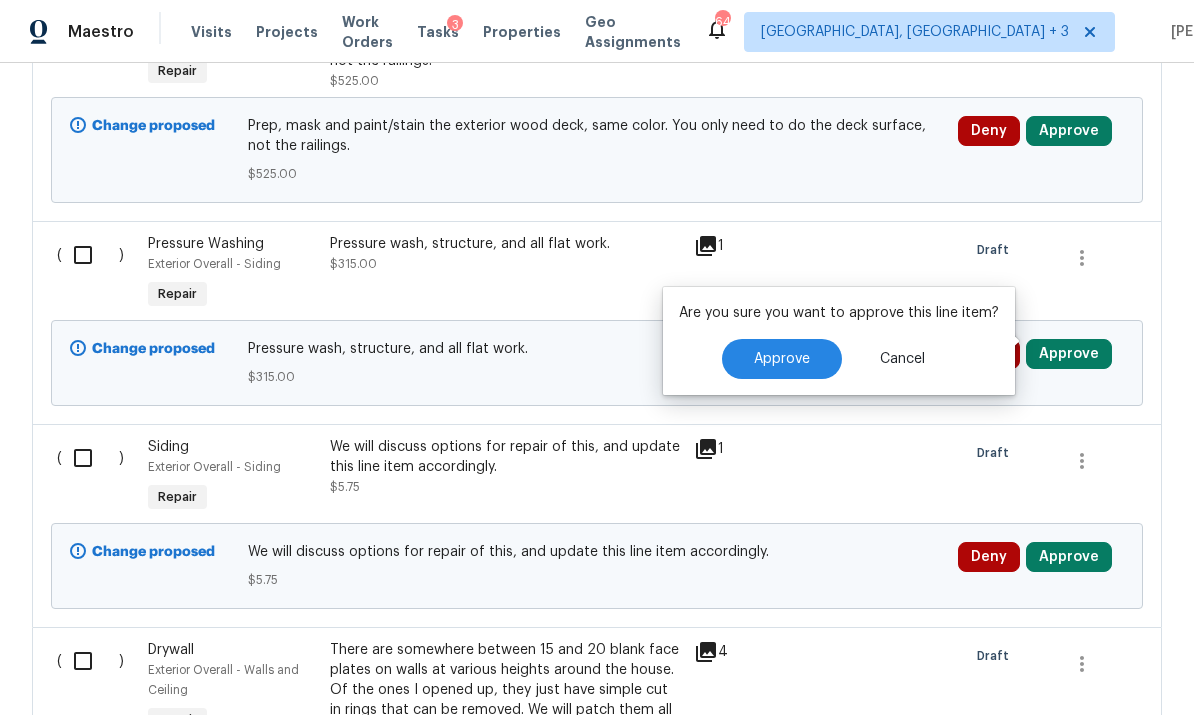 click on "Approve" at bounding box center (782, 359) 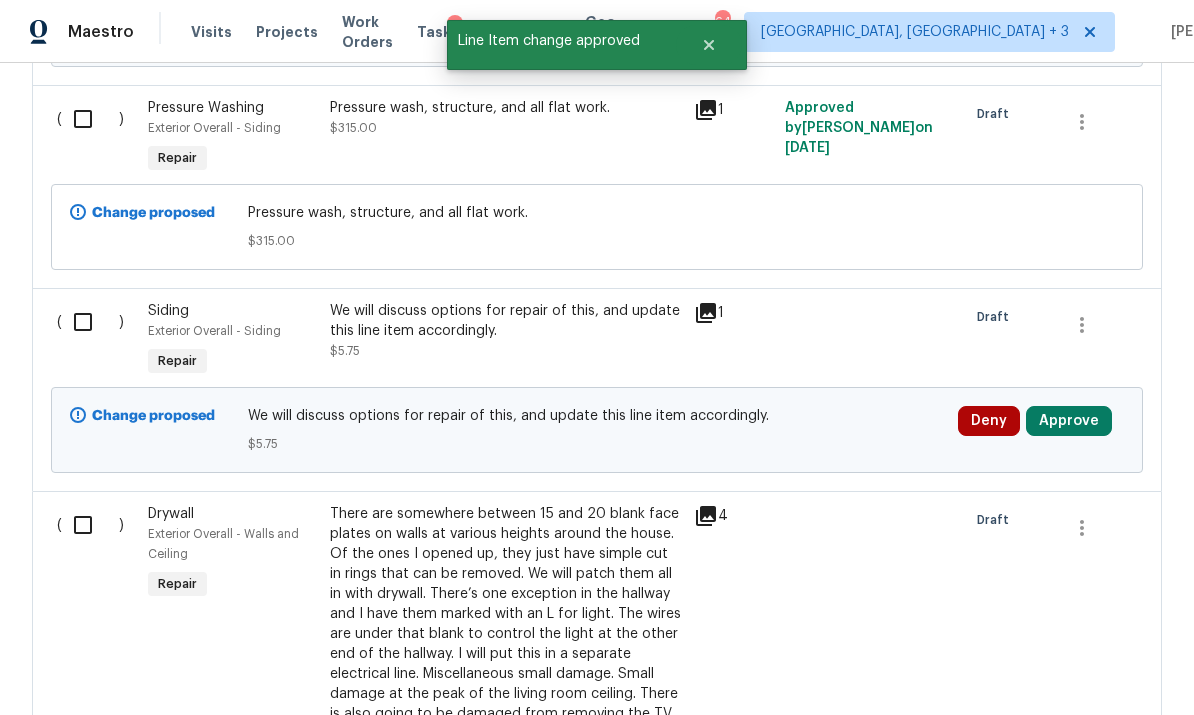 scroll, scrollTop: 6632, scrollLeft: 0, axis: vertical 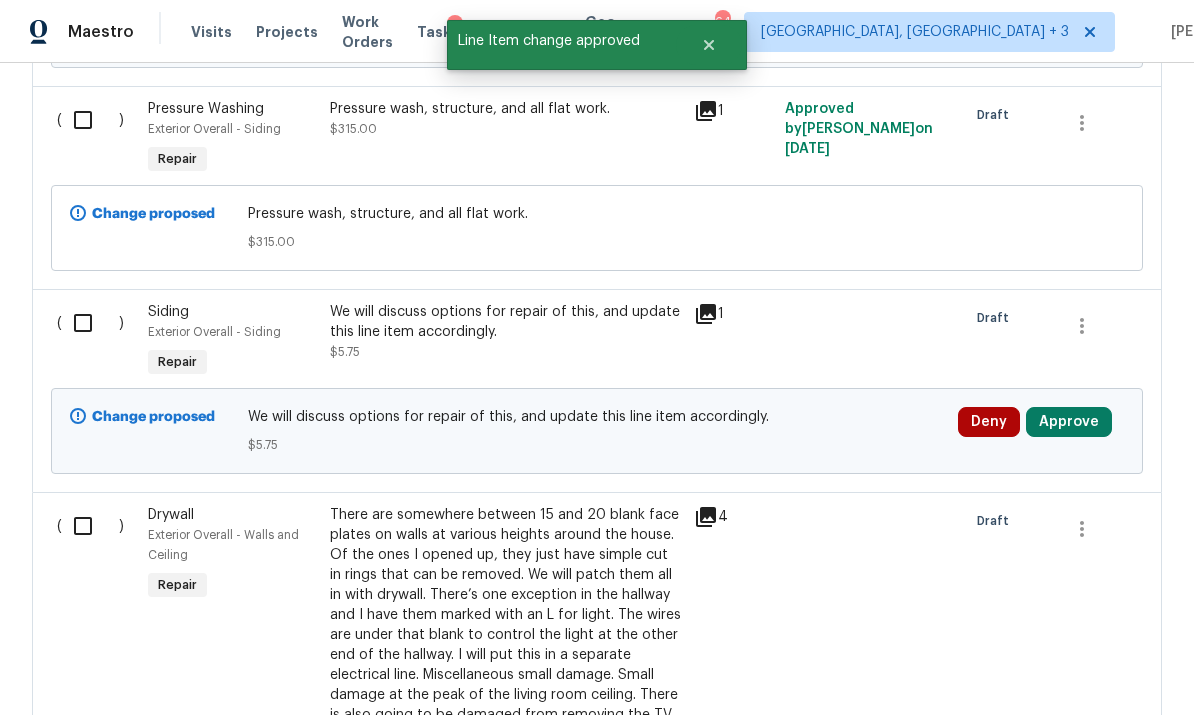 click 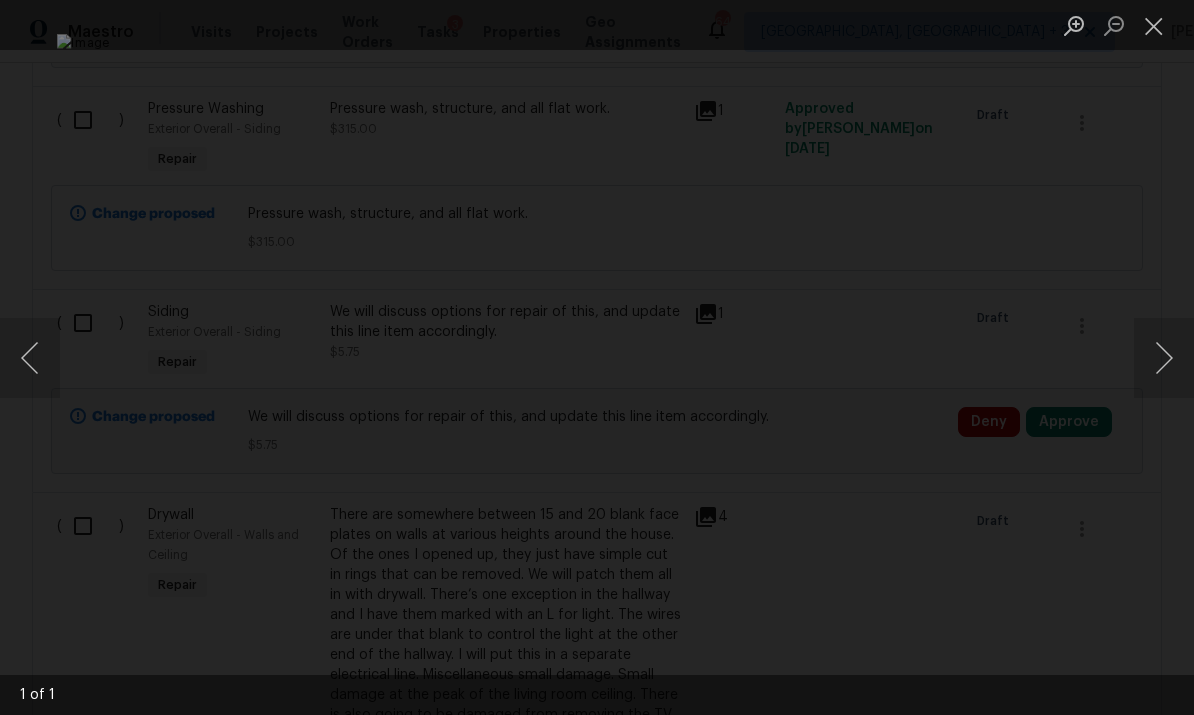 click at bounding box center [1154, 25] 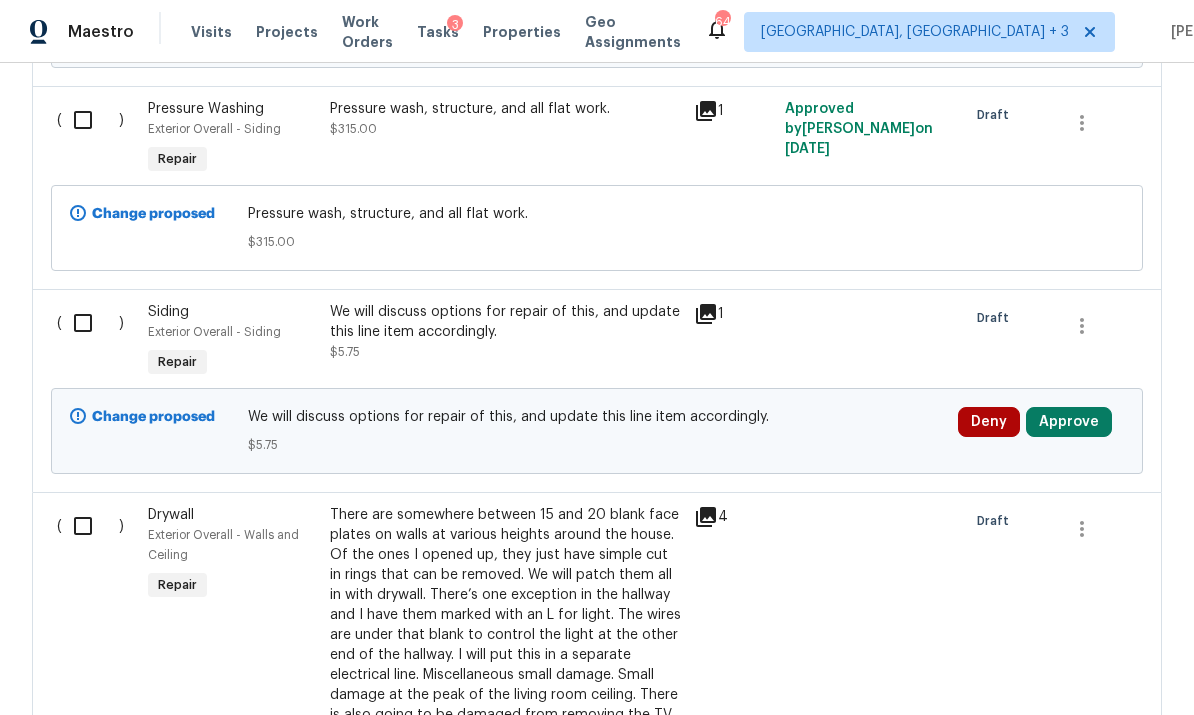 click on "Approve" at bounding box center (1069, 422) 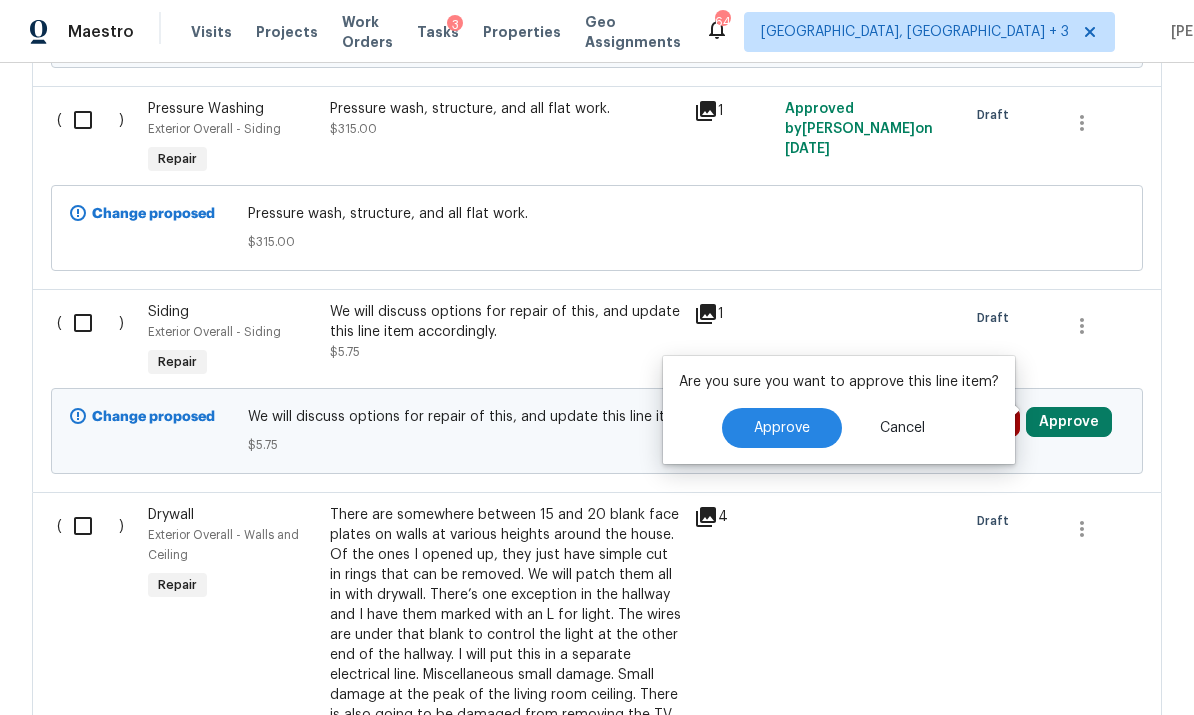 click on "Approve" at bounding box center [782, 428] 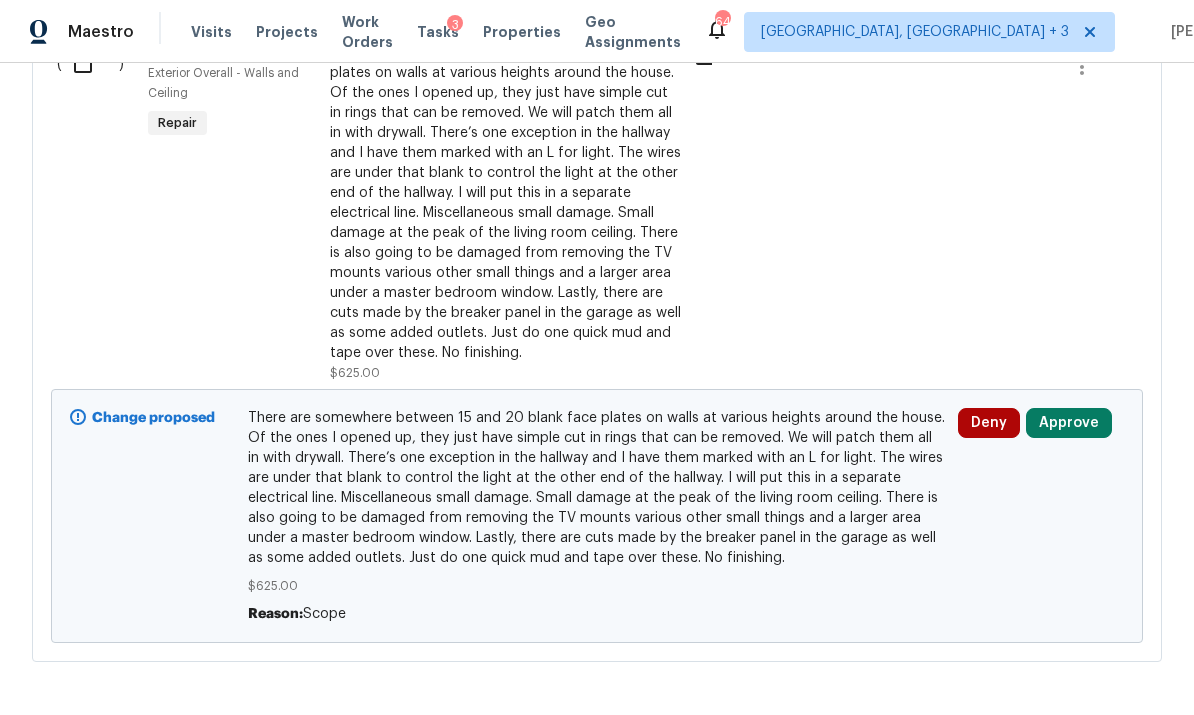 scroll, scrollTop: 7092, scrollLeft: 0, axis: vertical 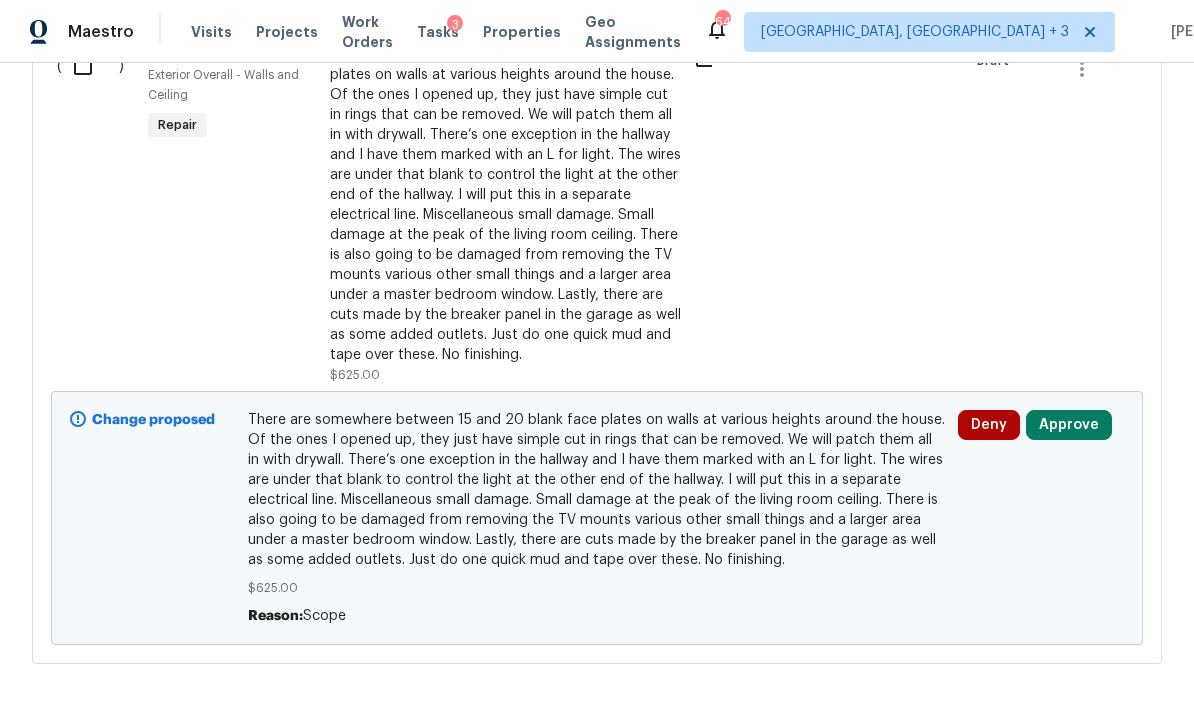 click on "Approve" at bounding box center (1069, 425) 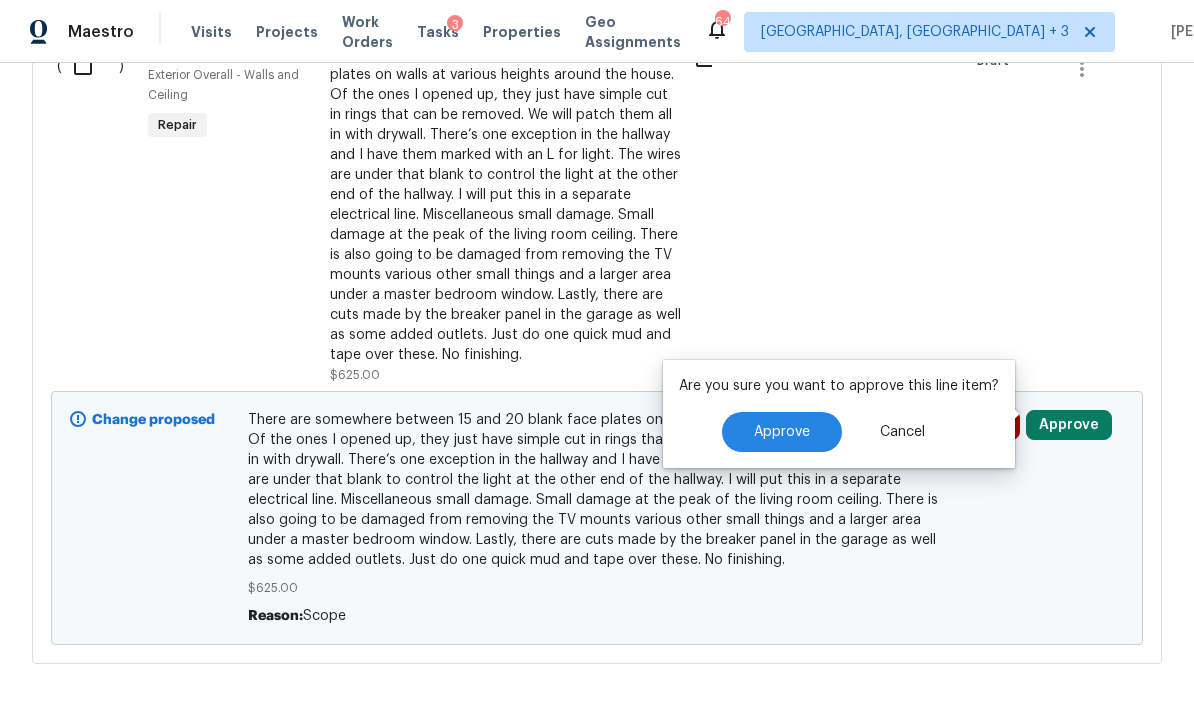 click on "Approve" at bounding box center [782, 432] 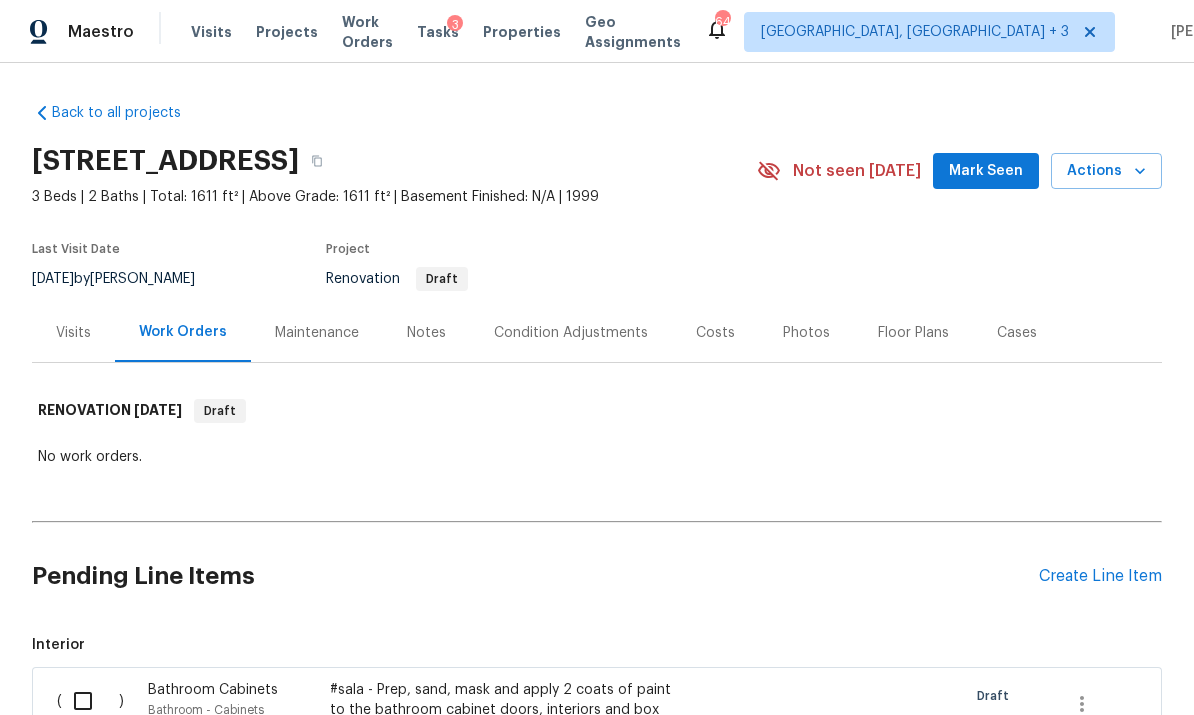 scroll, scrollTop: 0, scrollLeft: 0, axis: both 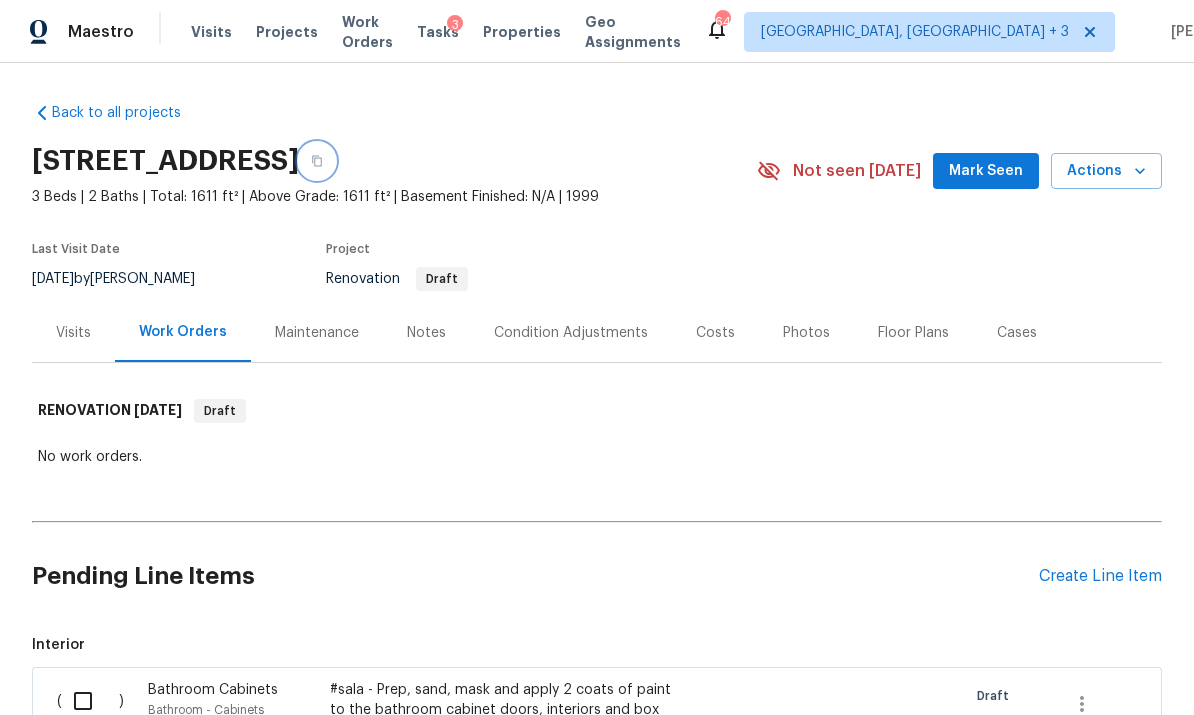 click at bounding box center [317, 161] 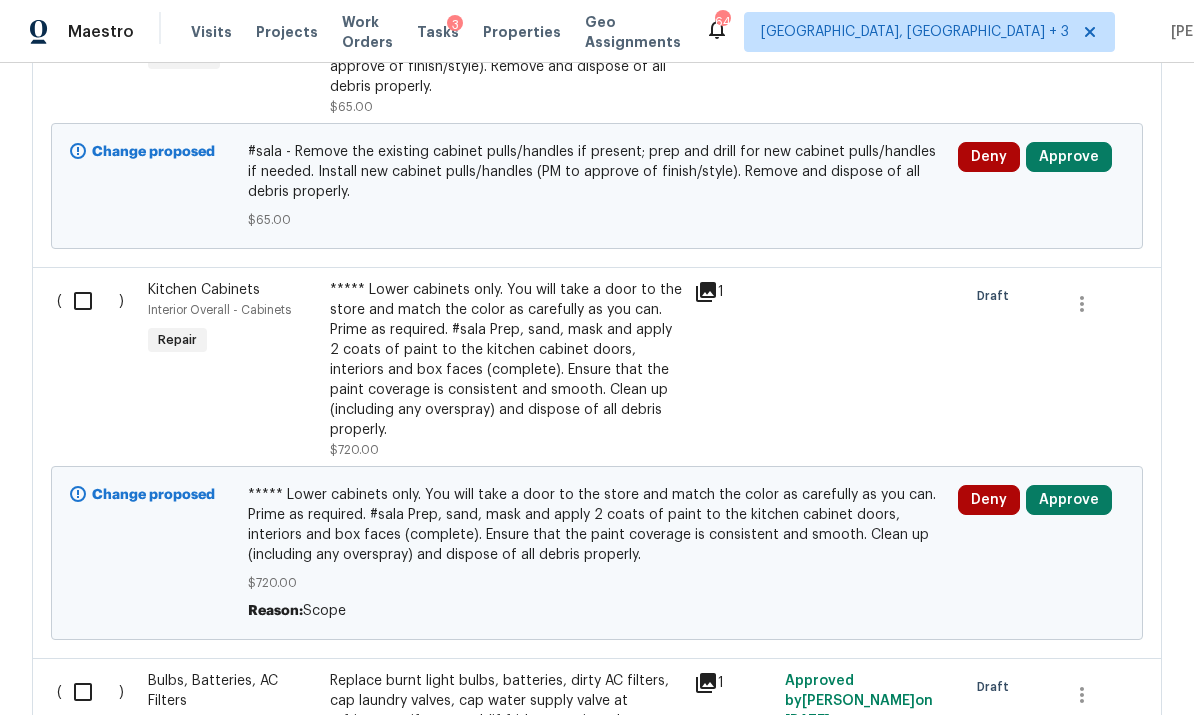 scroll, scrollTop: 969, scrollLeft: 0, axis: vertical 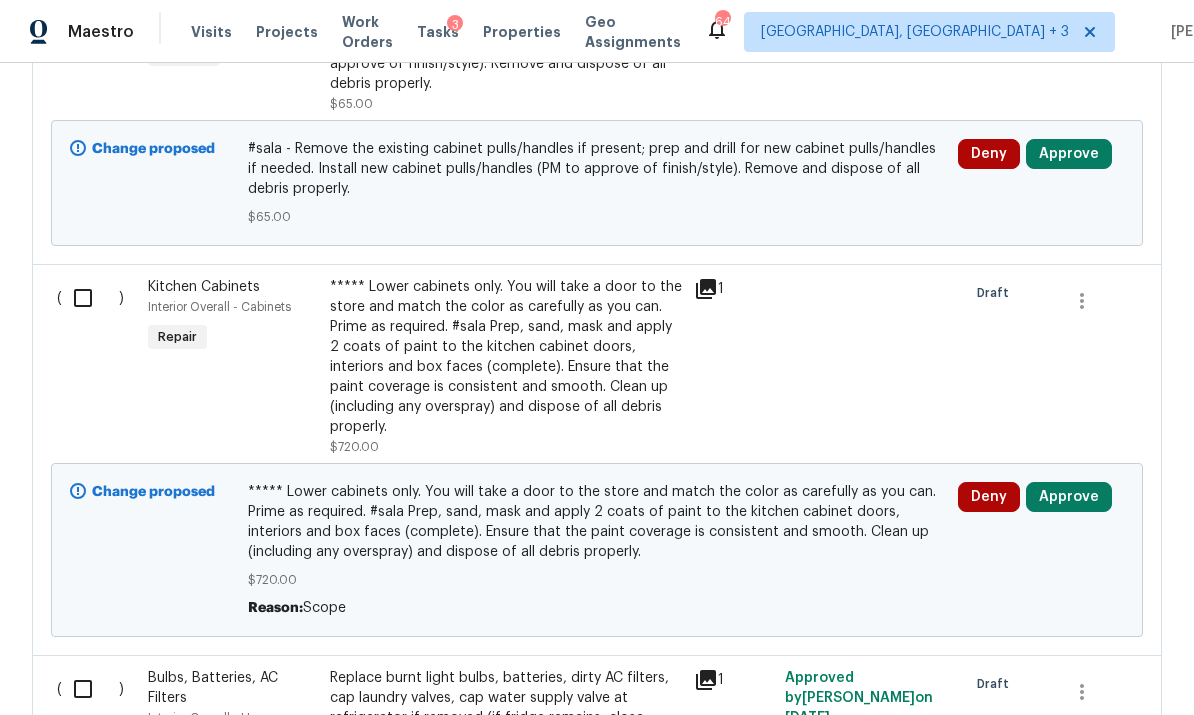 click 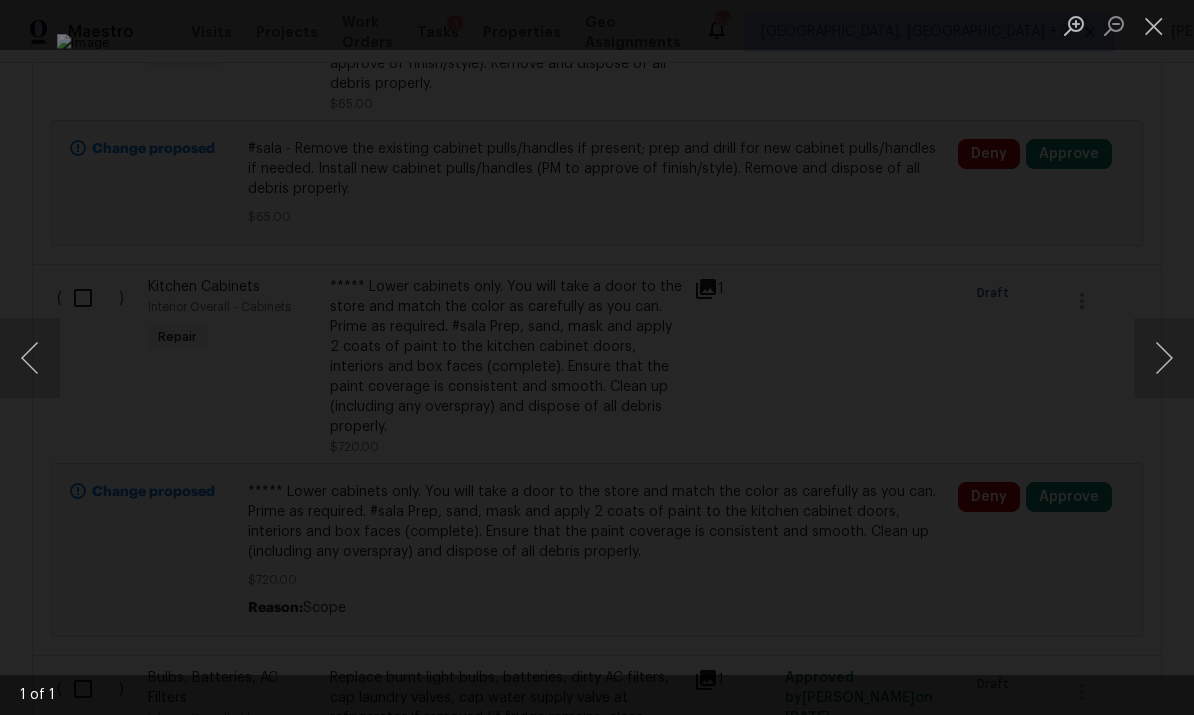 click at bounding box center (1164, 358) 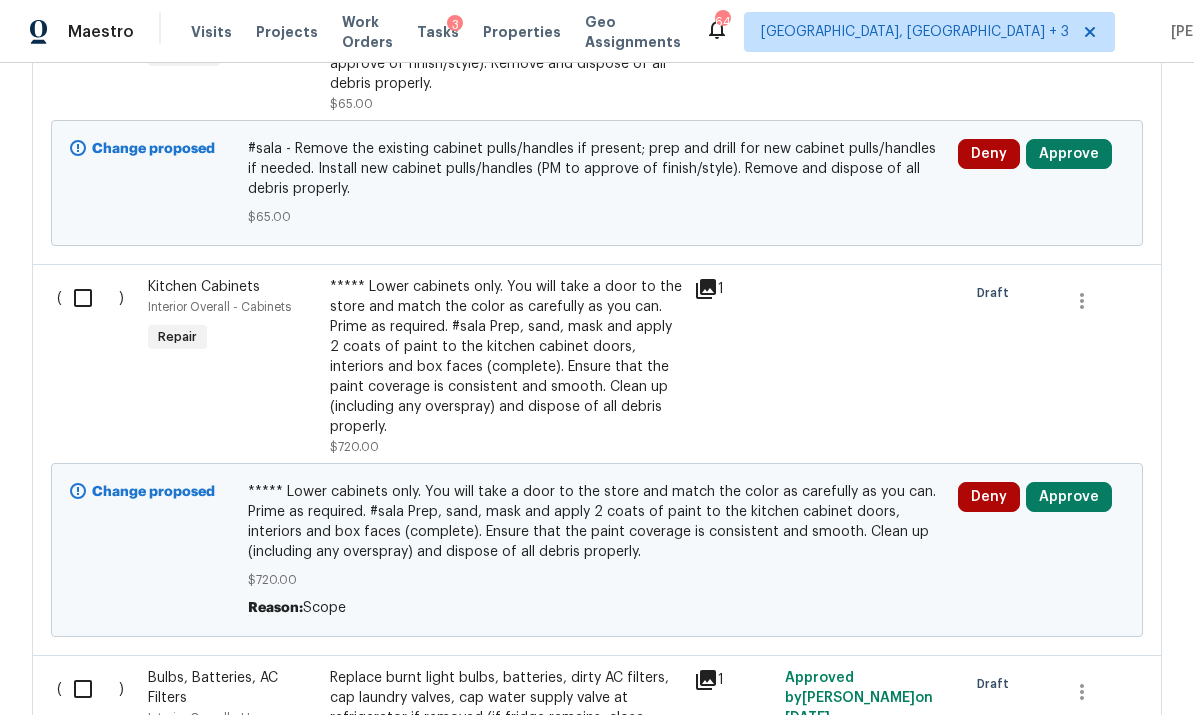 click on "Approve" at bounding box center [1069, 497] 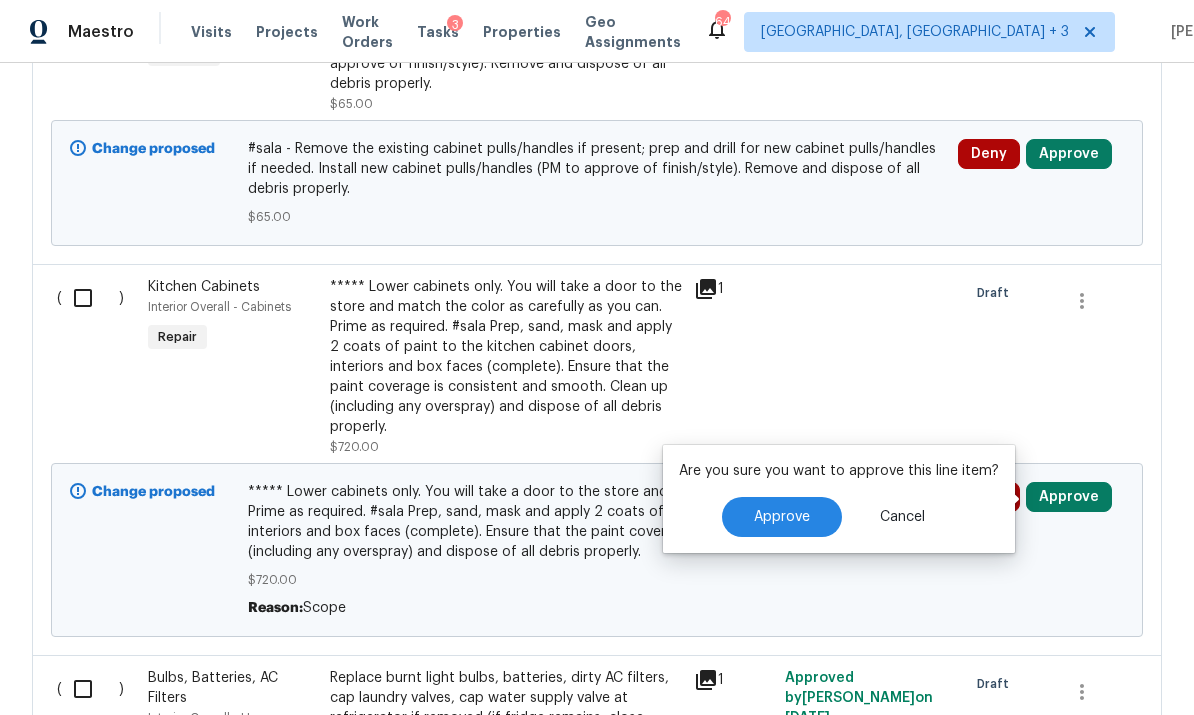 click on "Approve" at bounding box center (782, 517) 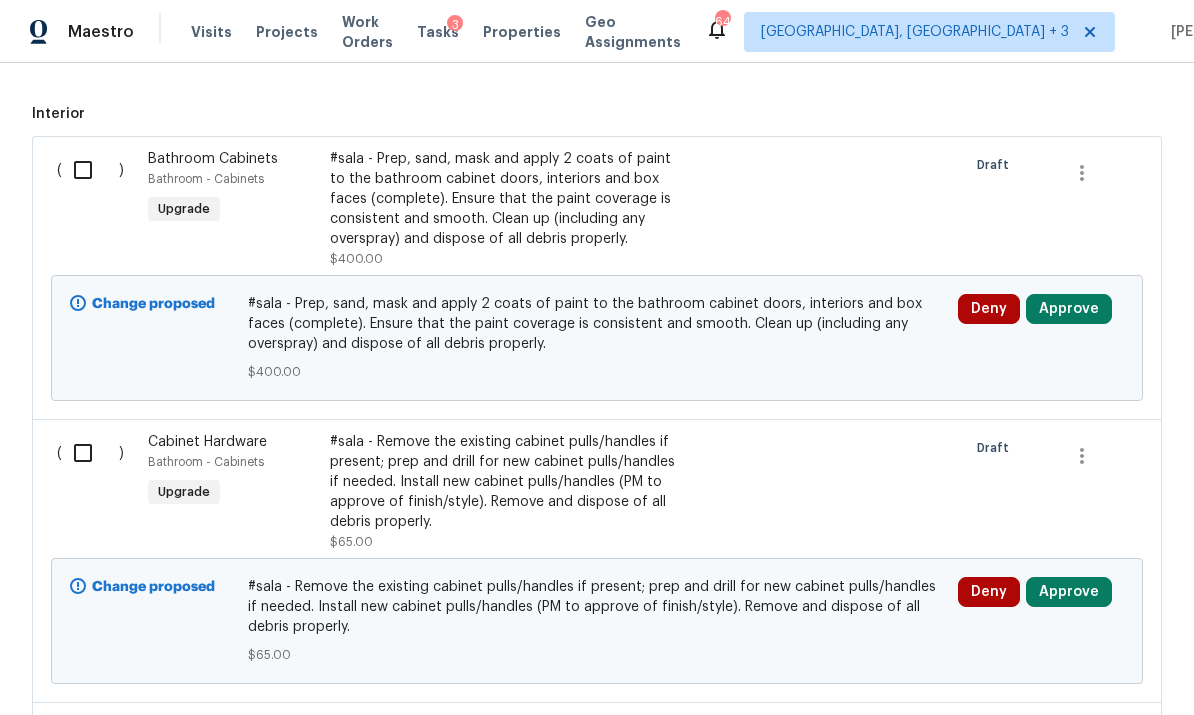 scroll, scrollTop: 533, scrollLeft: 0, axis: vertical 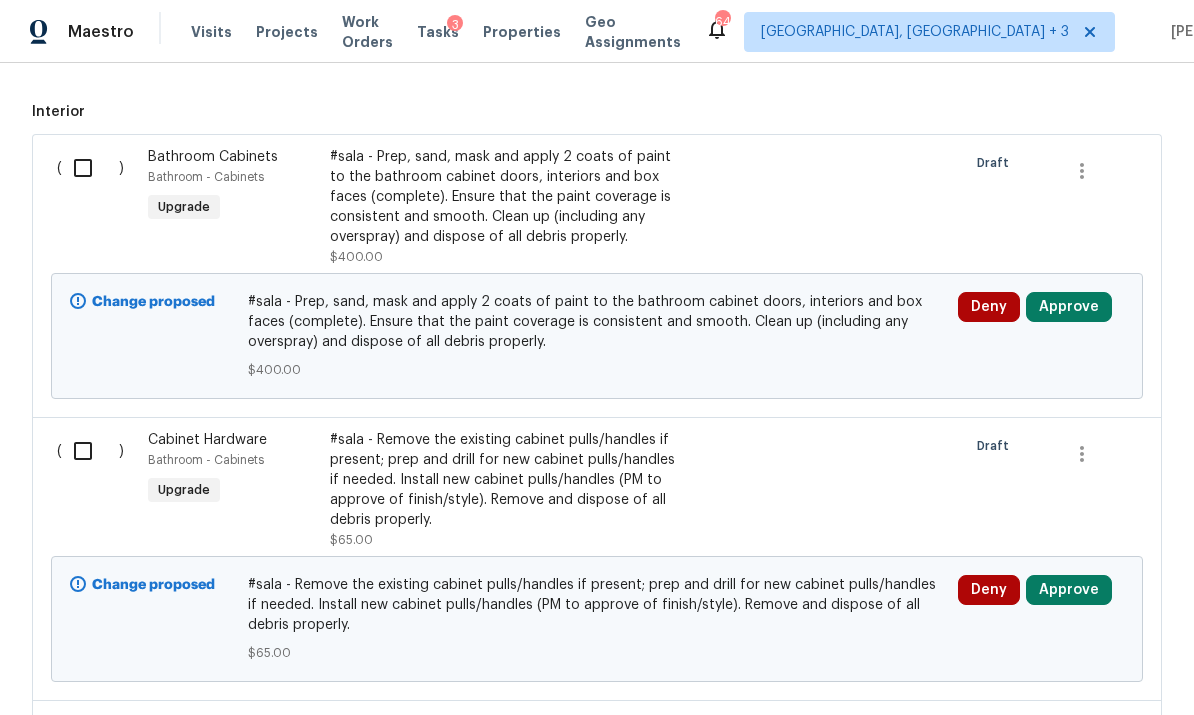 click on "Approve" at bounding box center [1069, 307] 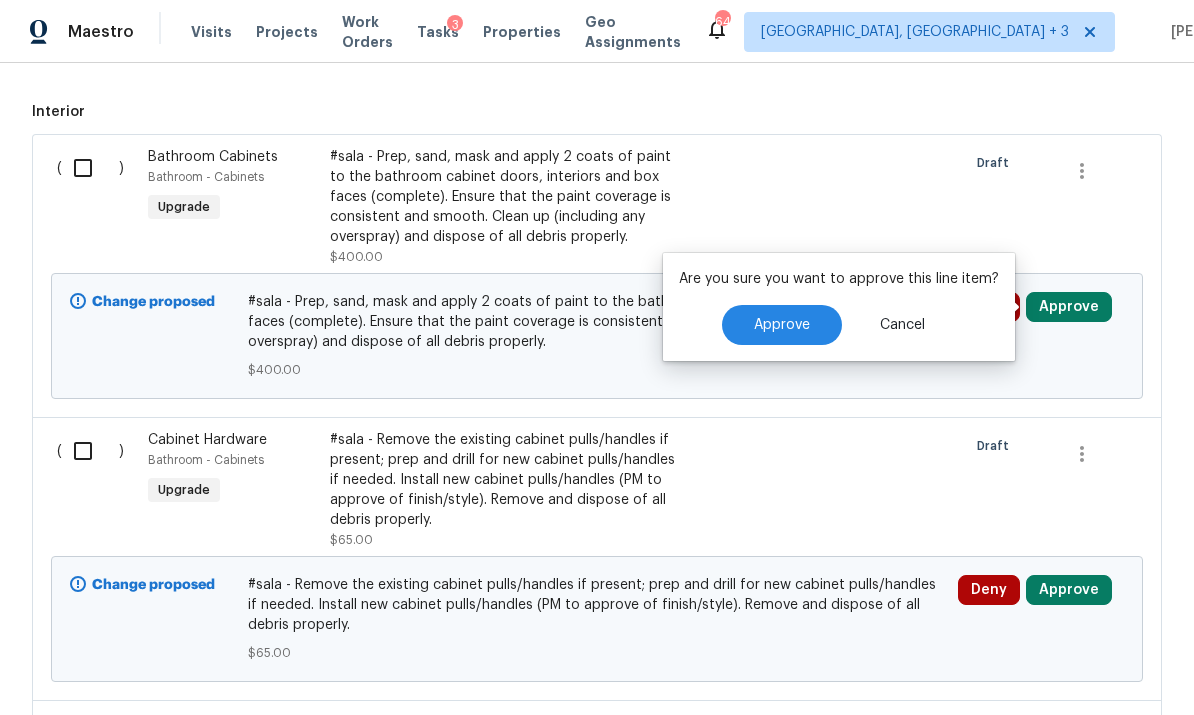 click on "Approve" at bounding box center (782, 325) 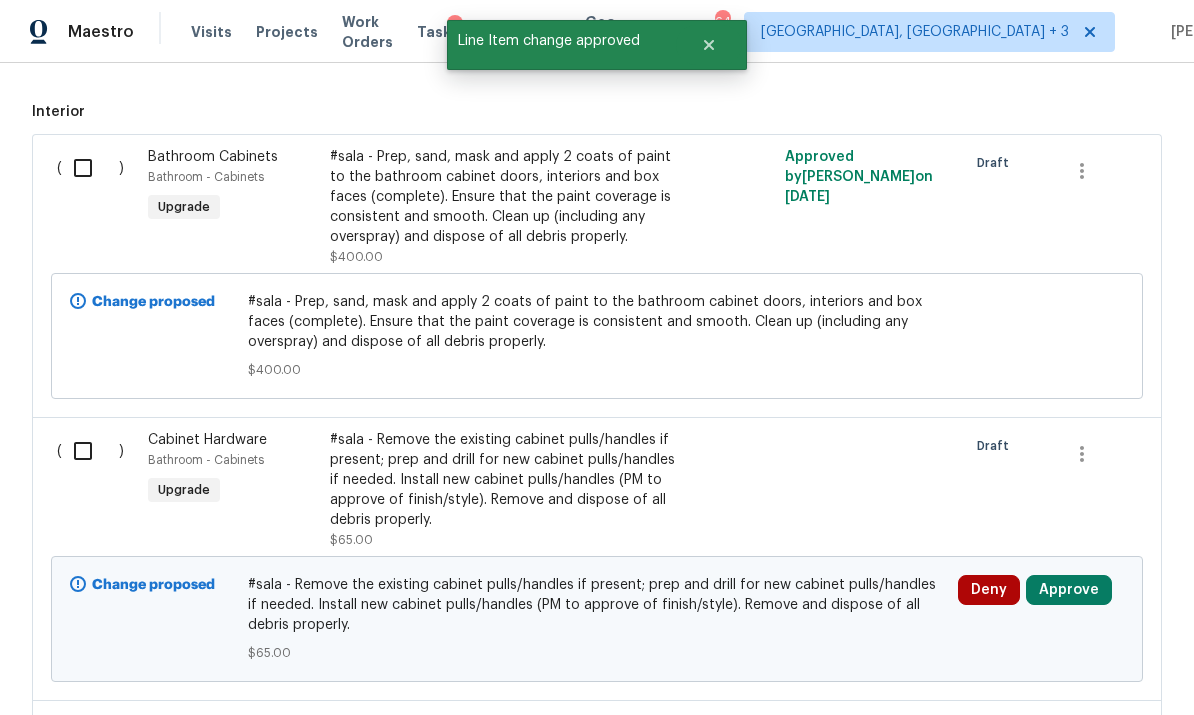 click on "Approve" at bounding box center [1069, 590] 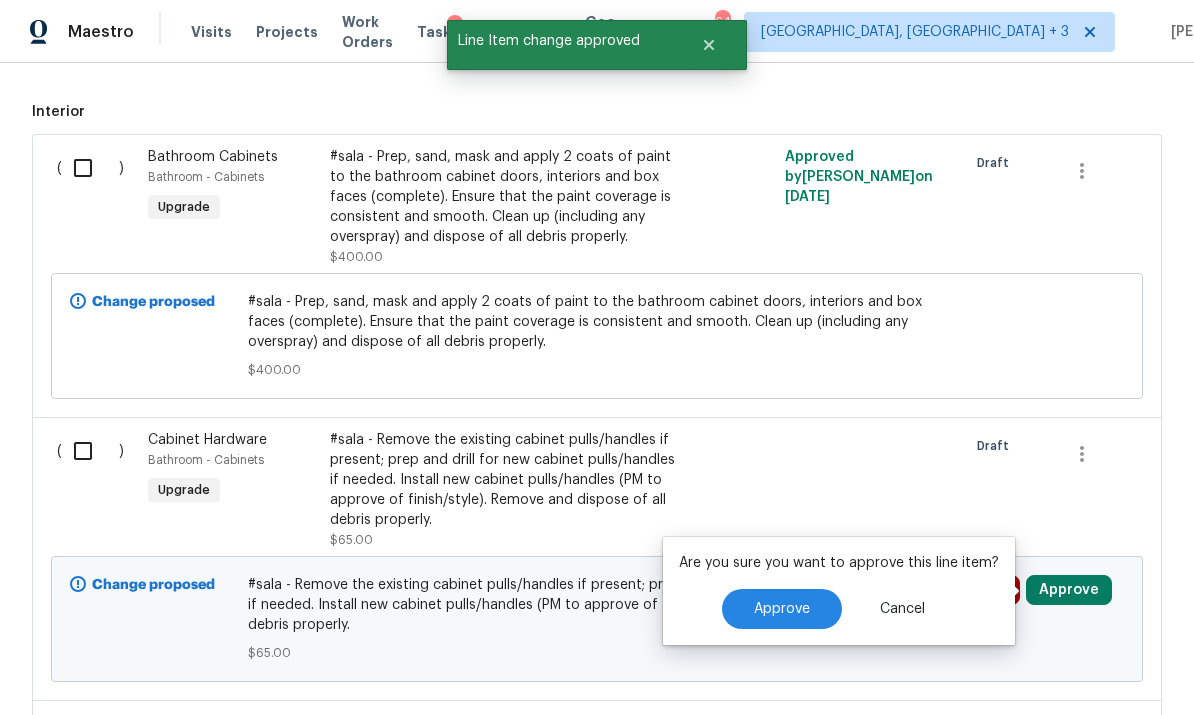 click on "Approve" at bounding box center (782, 609) 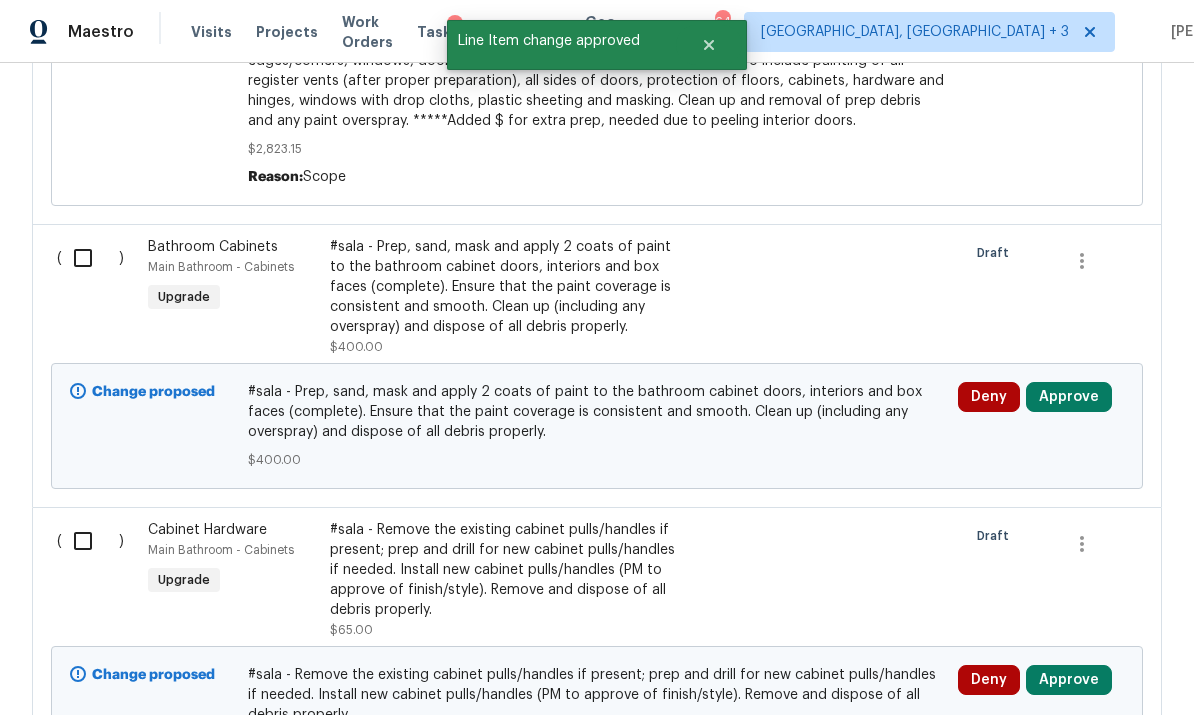 scroll, scrollTop: 4397, scrollLeft: 0, axis: vertical 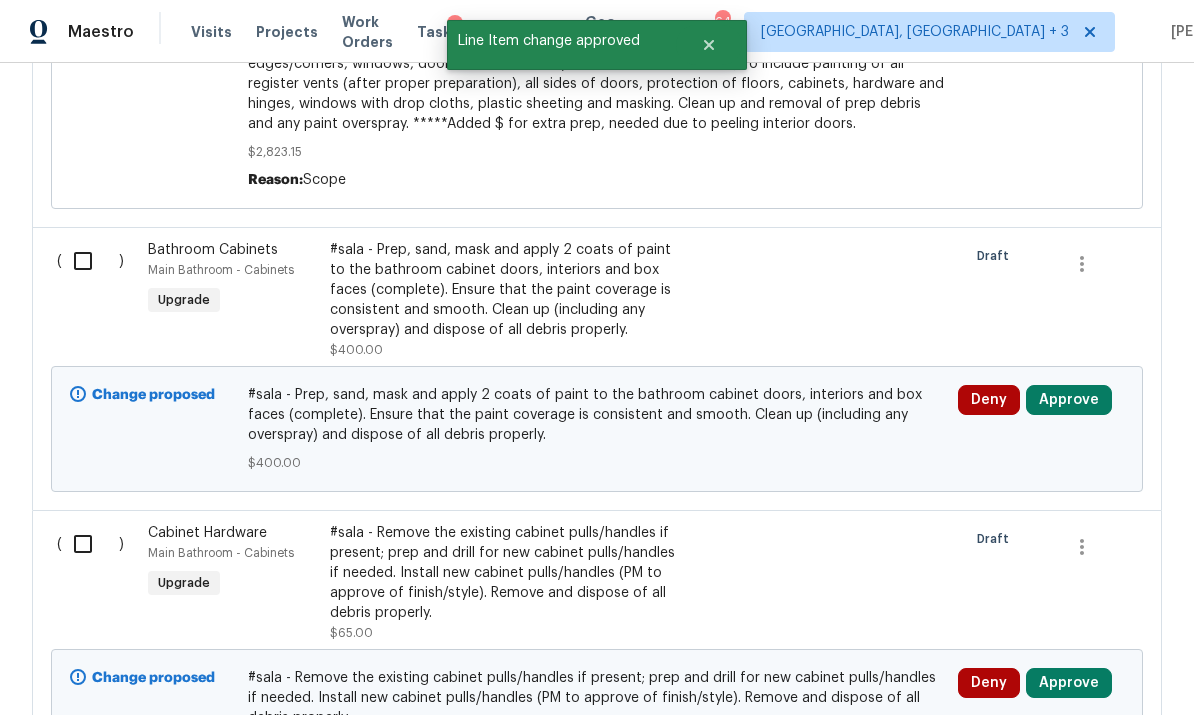 click on "Approve" at bounding box center (1069, 400) 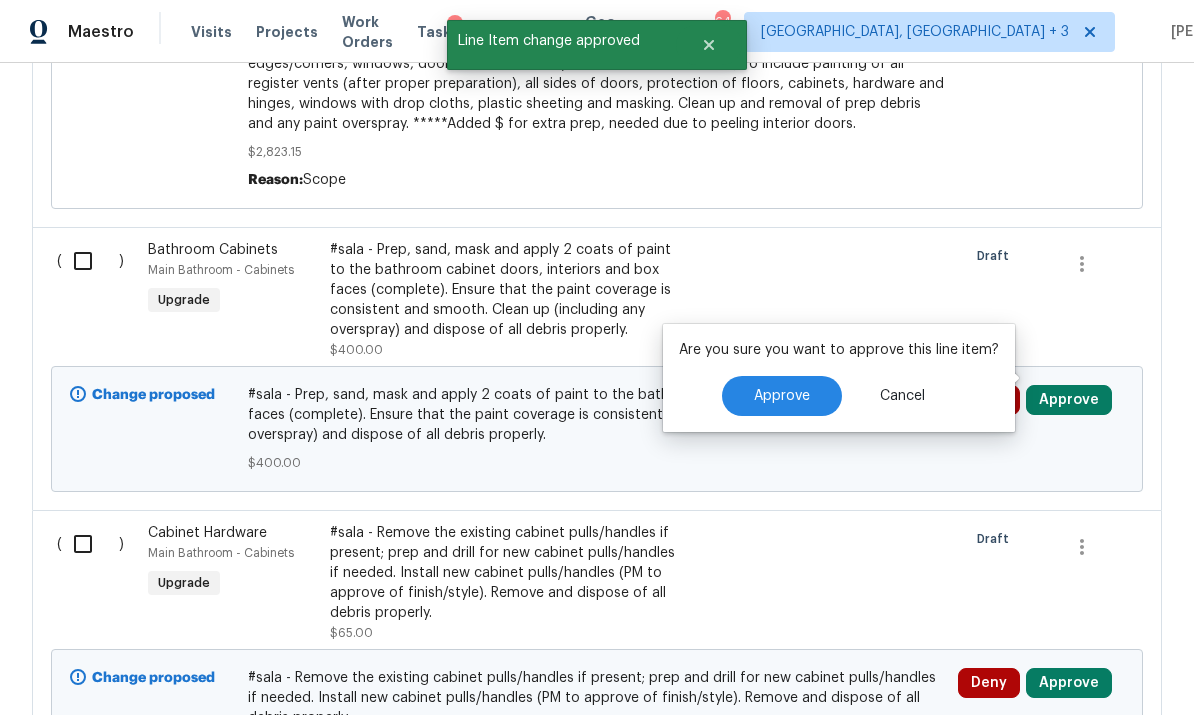click on "Approve" at bounding box center (782, 396) 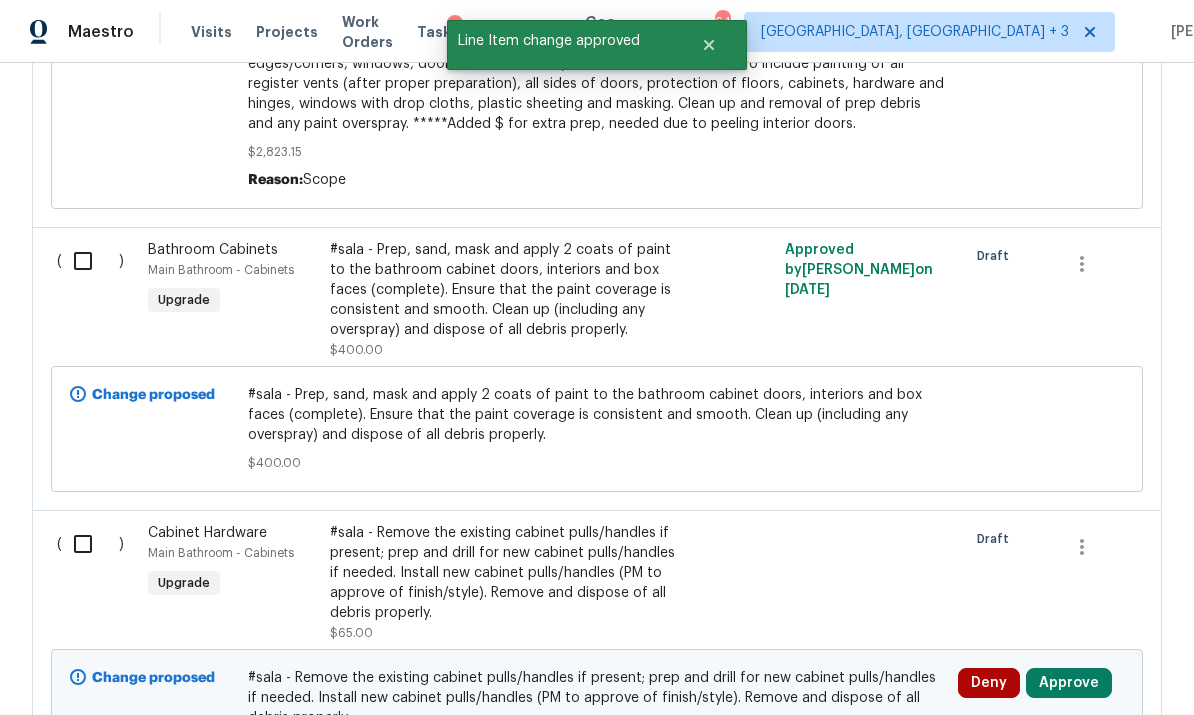 click on "Approve" at bounding box center (1069, 683) 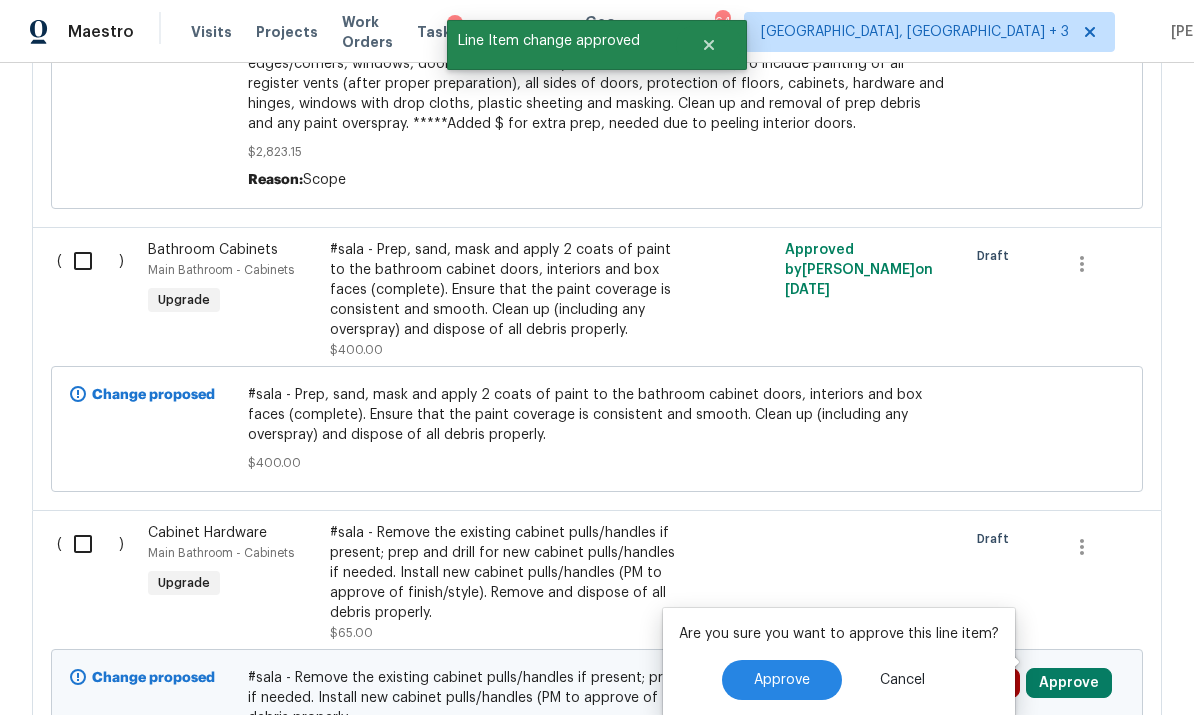 click on "Approve" at bounding box center (782, 680) 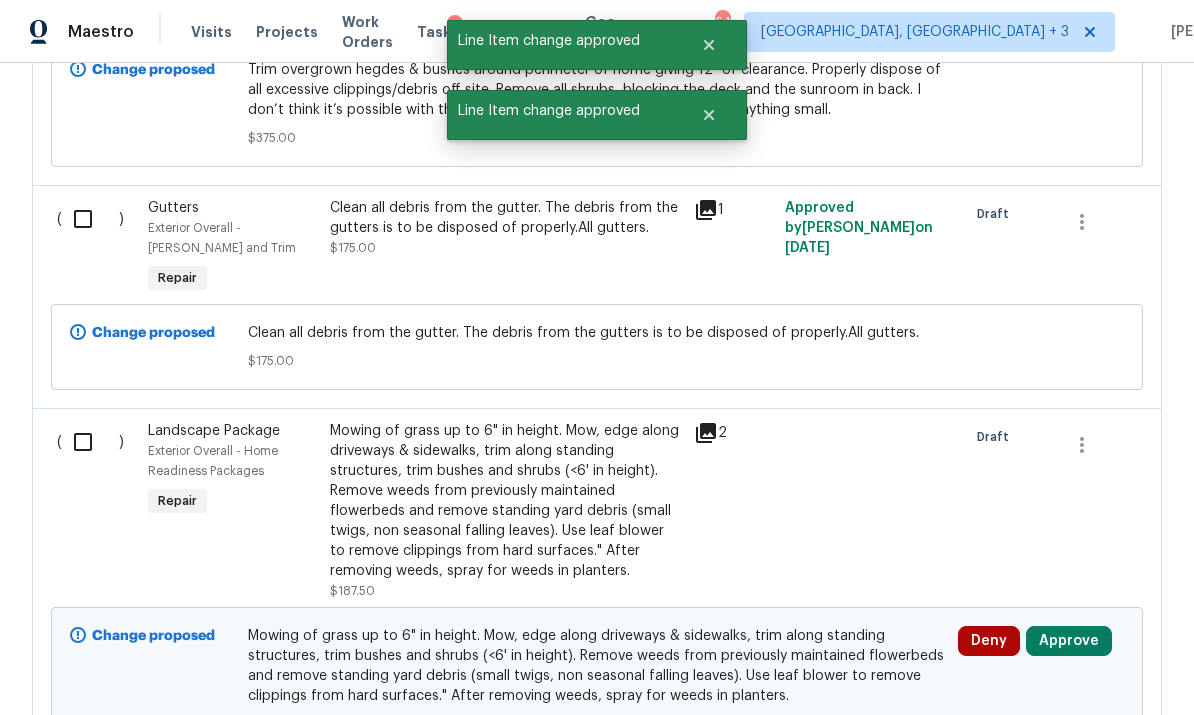 scroll, scrollTop: 5460, scrollLeft: 0, axis: vertical 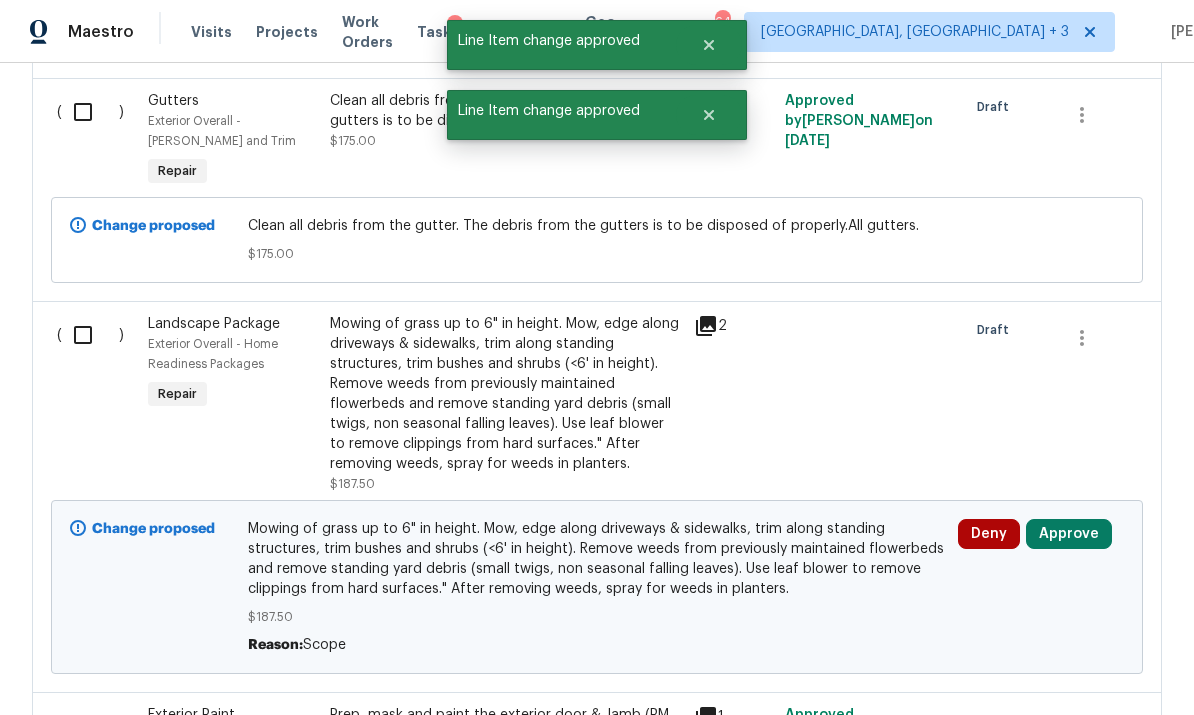 click on "Approve" at bounding box center (1069, 534) 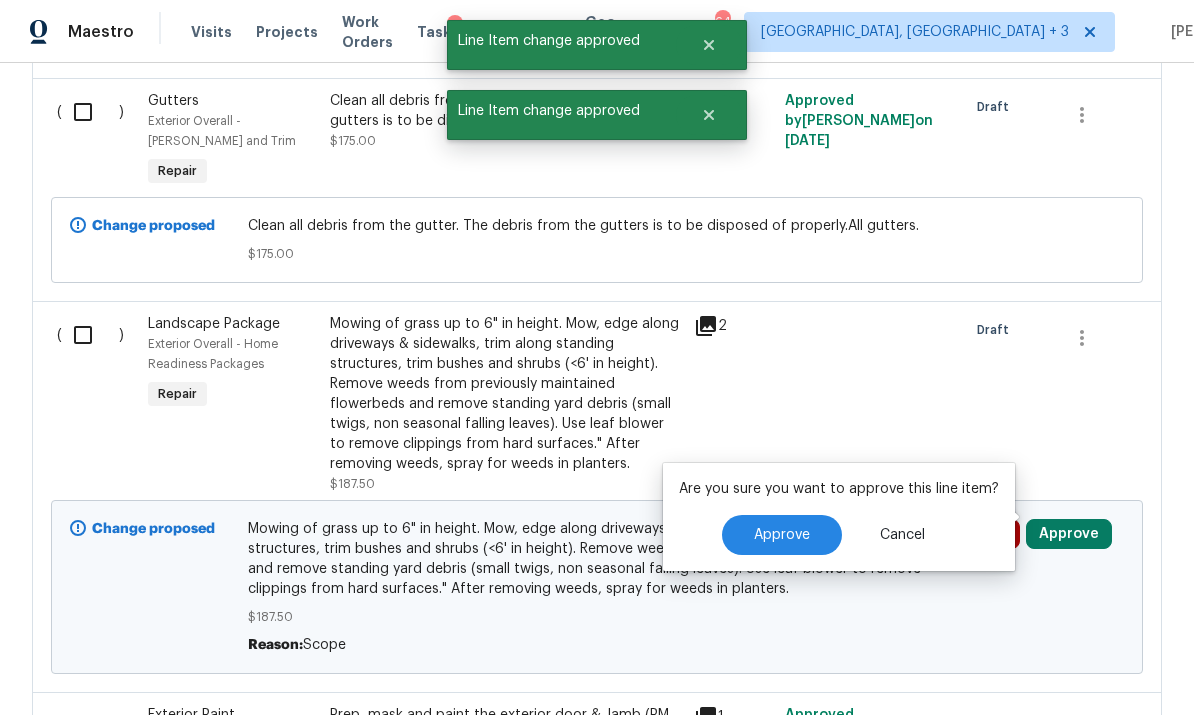 click on "Approve" at bounding box center (782, 535) 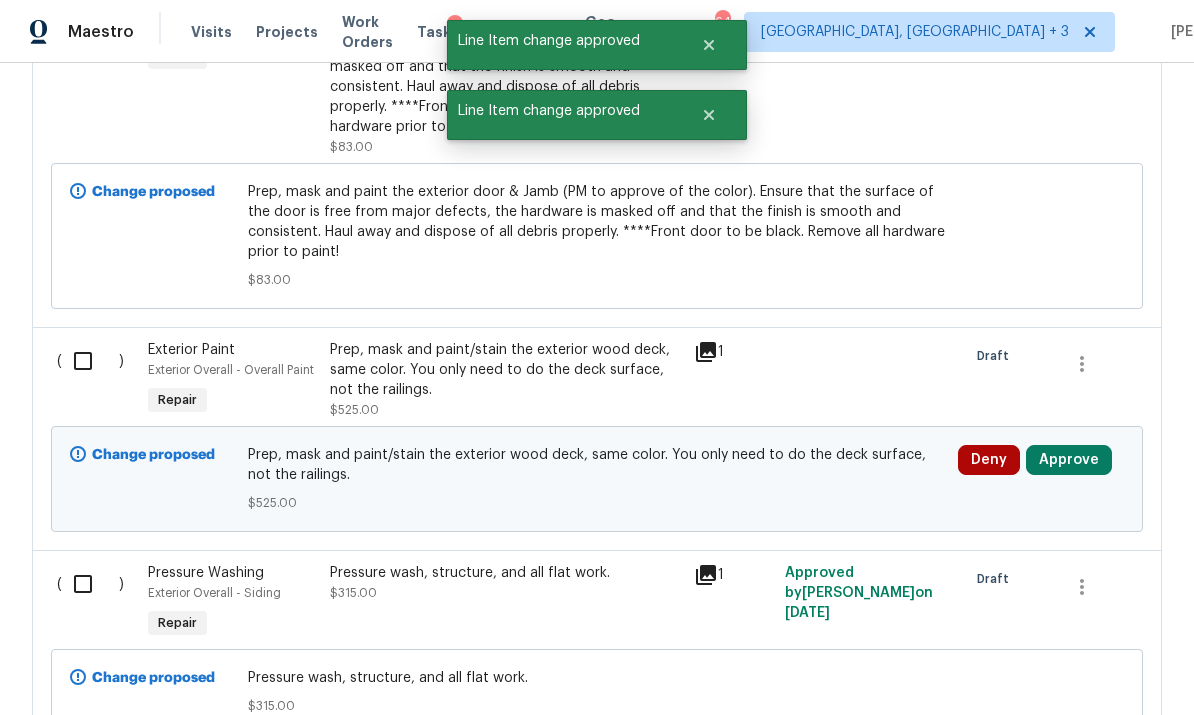 scroll, scrollTop: 6193, scrollLeft: 0, axis: vertical 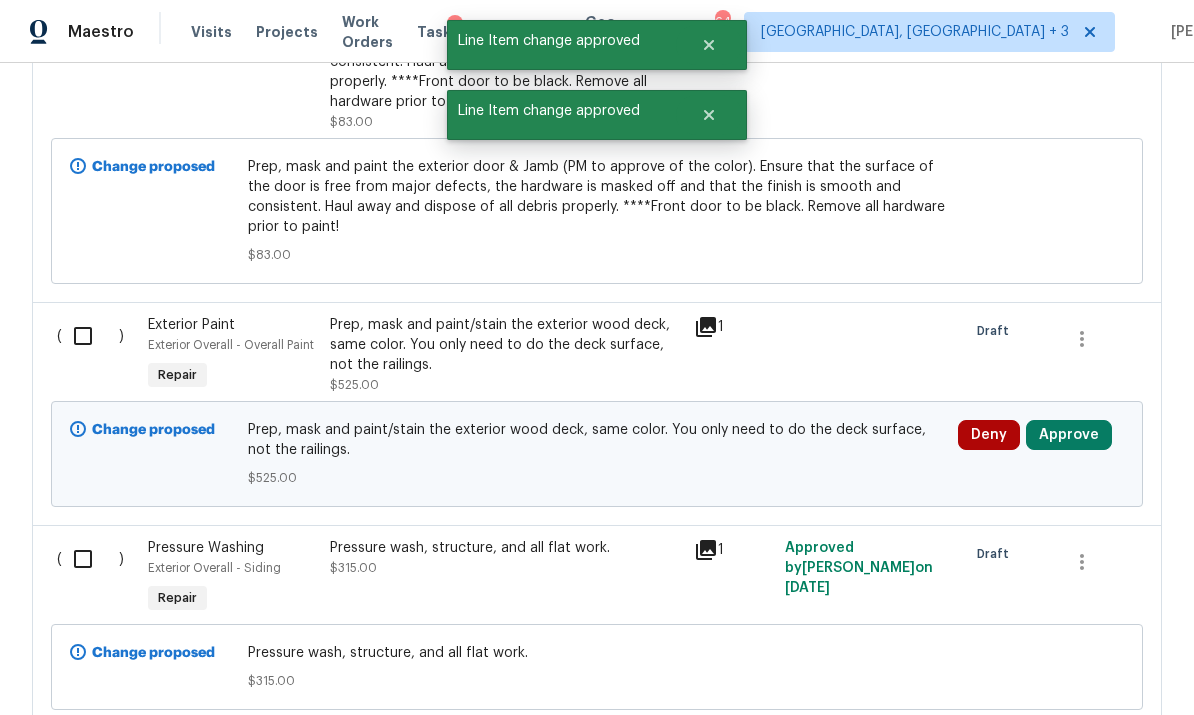 click on "Approve" at bounding box center [1069, 435] 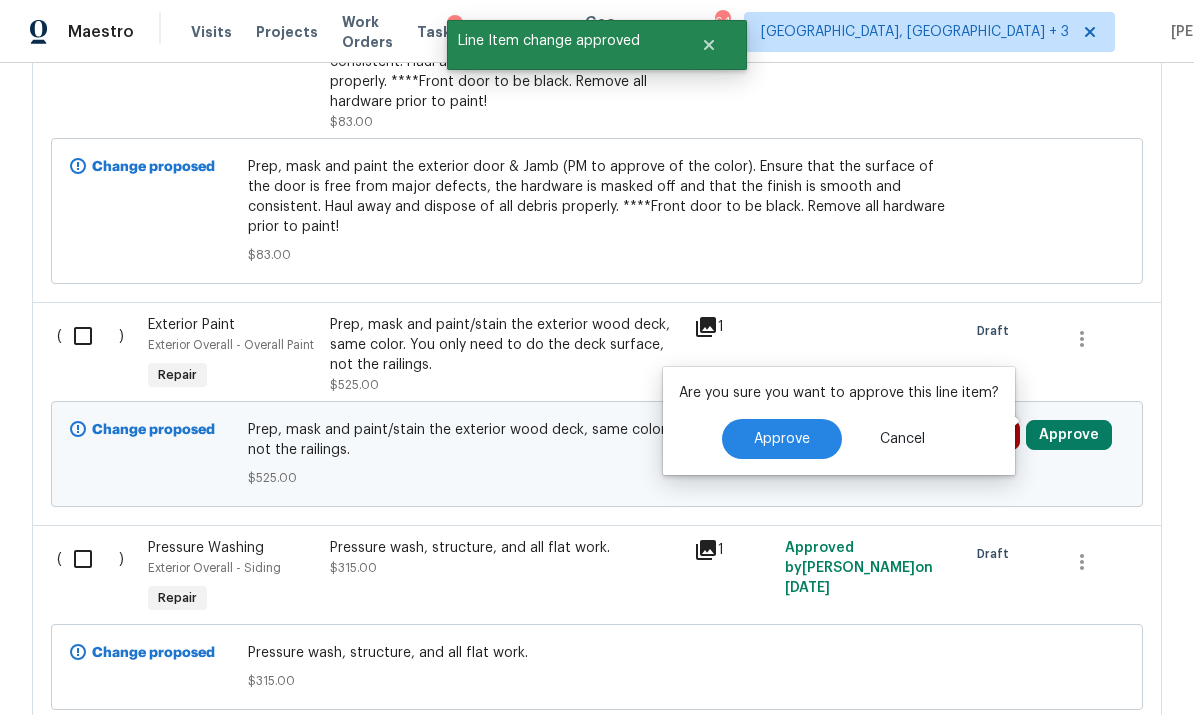 click on "Approve" at bounding box center (782, 439) 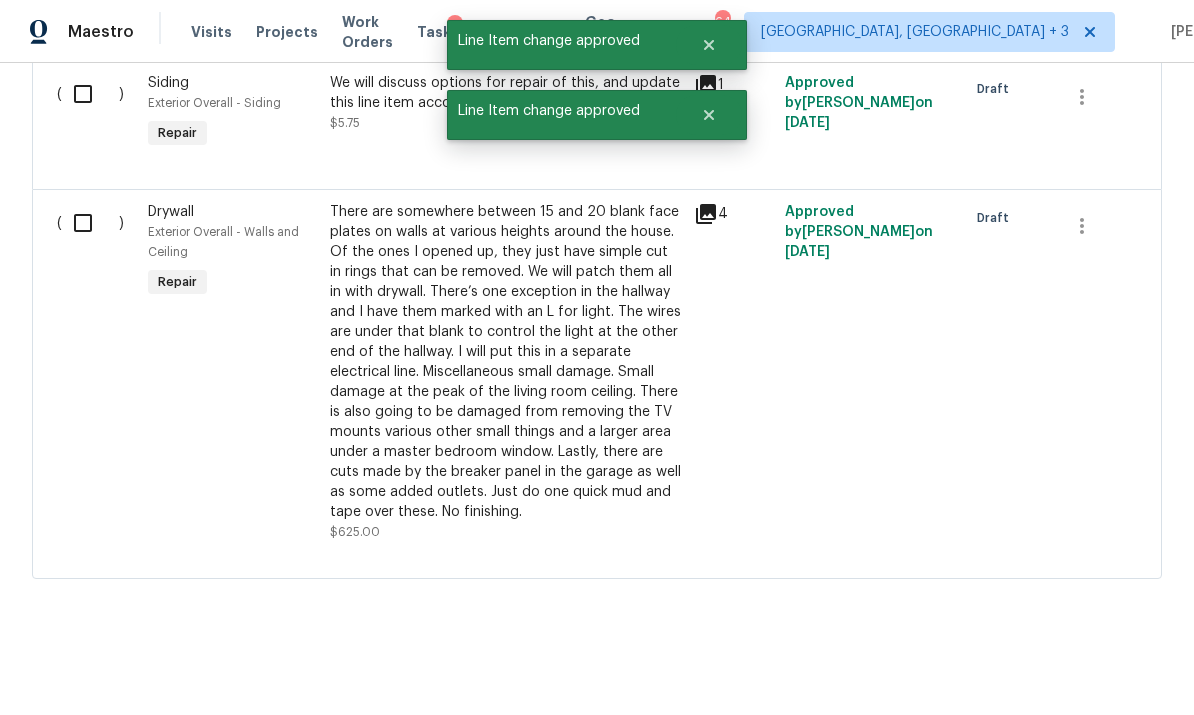 scroll, scrollTop: 4393, scrollLeft: 0, axis: vertical 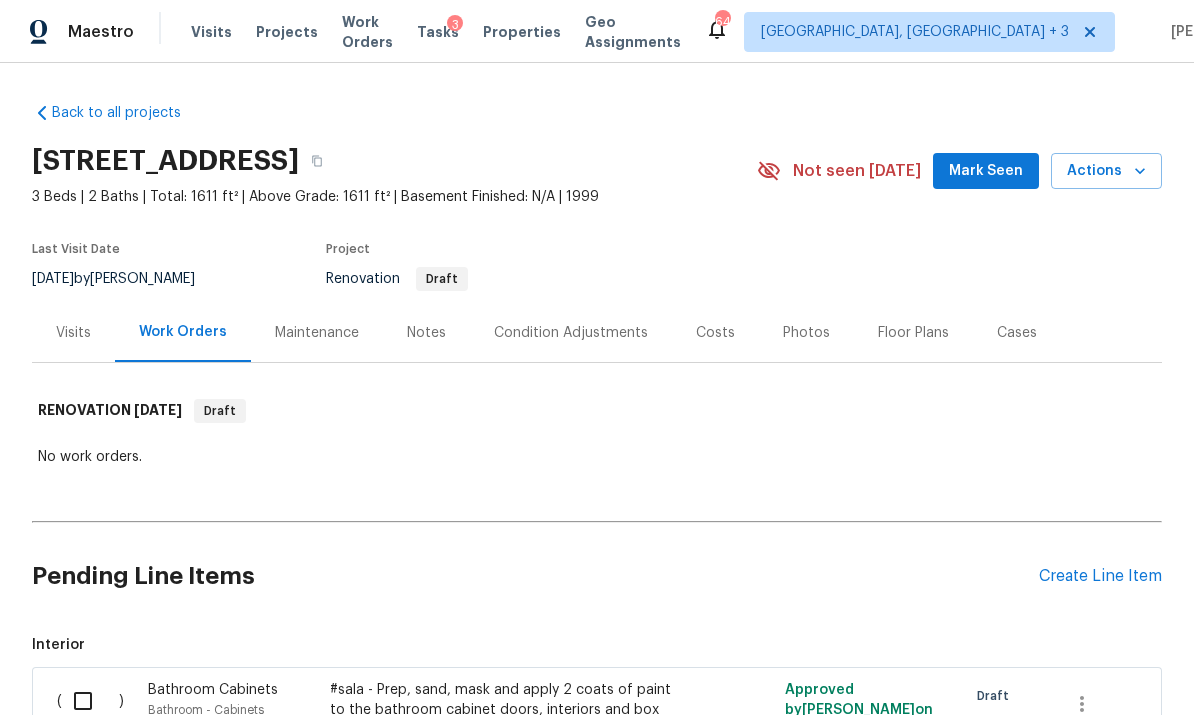click on "Notes" at bounding box center (426, 333) 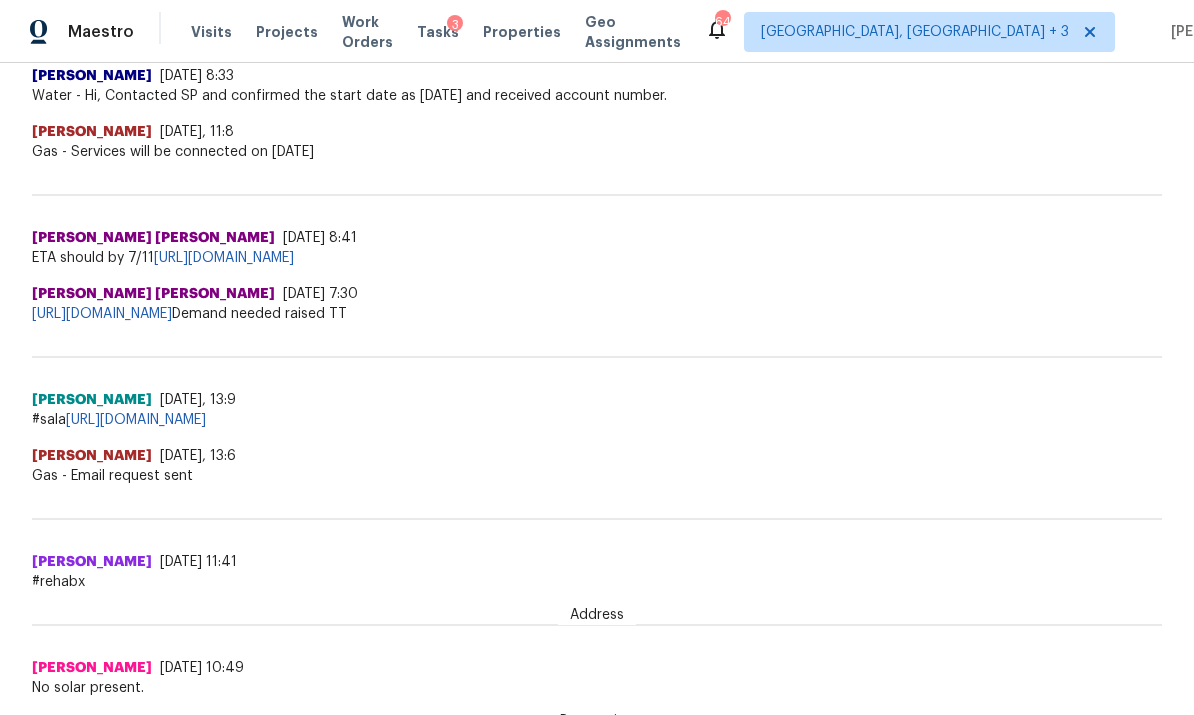 scroll, scrollTop: 1024, scrollLeft: 0, axis: vertical 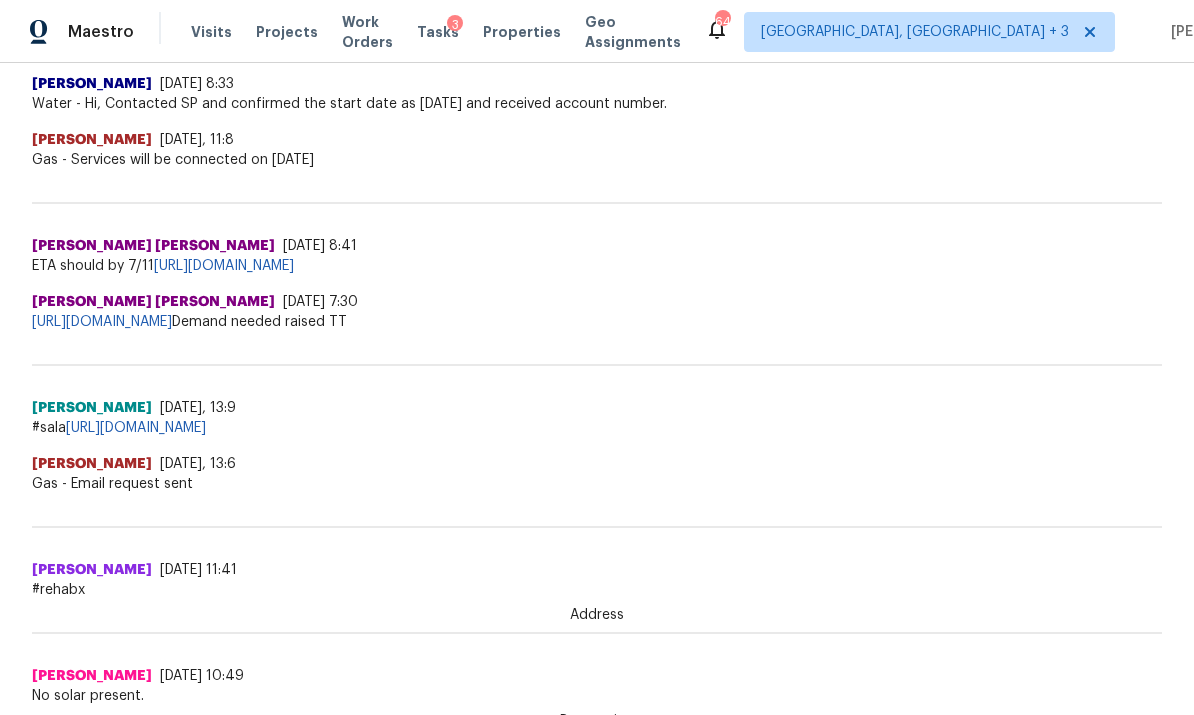 click on "[URL][DOMAIN_NAME]" at bounding box center [136, 428] 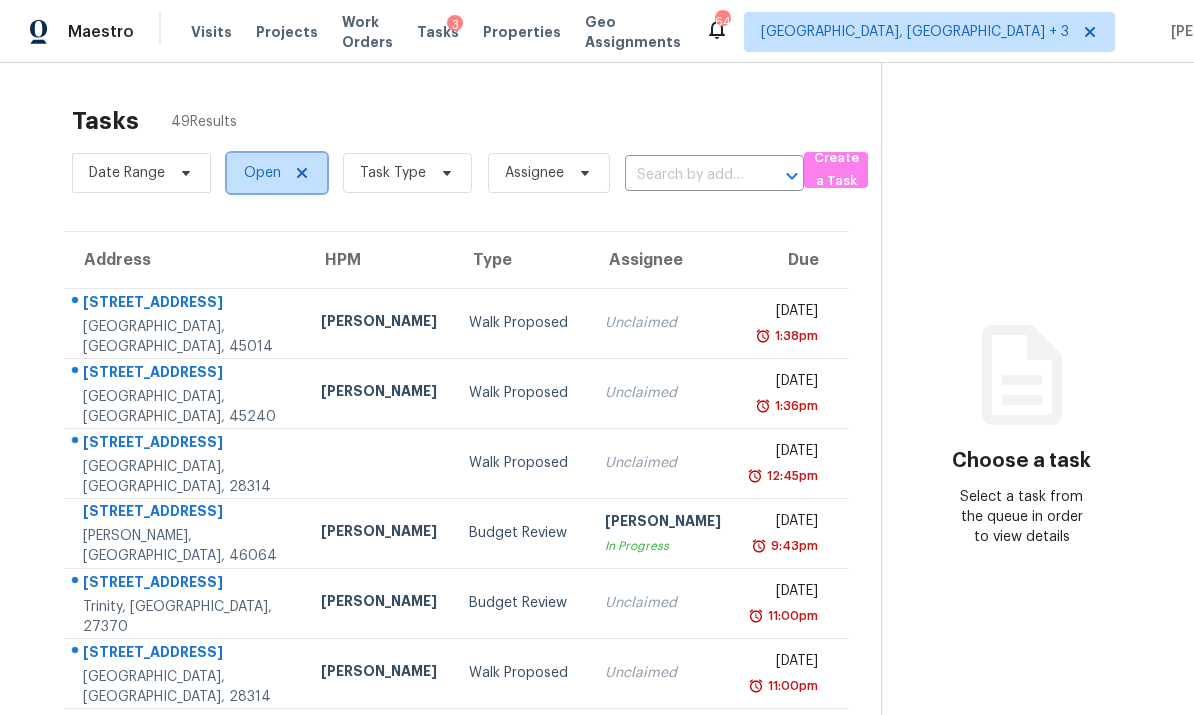 click on "Open" at bounding box center (262, 173) 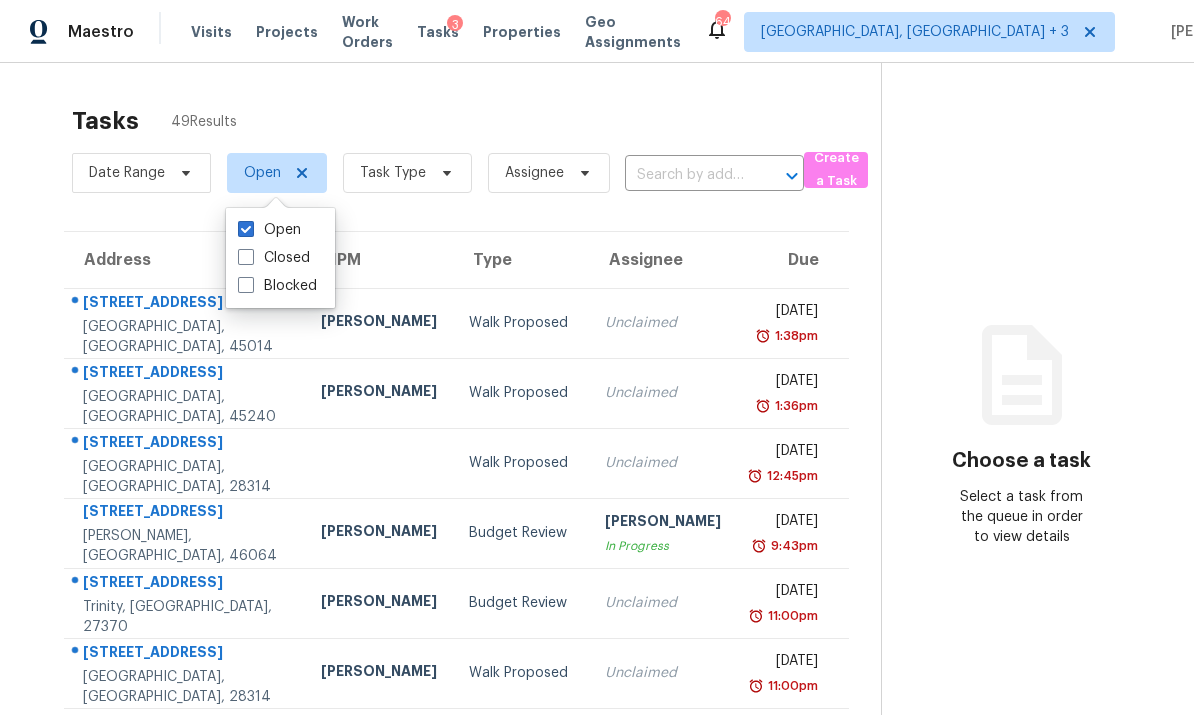 click on "Tasks 49  Results Date Range Open Task Type Assignee ​ Create a Task Address HPM Type Assignee Due [STREET_ADDRESS] [PERSON_NAME] Walk Proposed Unclaimed [DATE] 1:38pm [STREET_ADDRESS] [PERSON_NAME] Walk Proposed Unclaimed [DATE] 1:36pm [STREET_ADDRESS] Walk Proposed Unclaimed [DATE] 12:45pm [STREET_ADDRESS][PERSON_NAME] [PERSON_NAME] Budget Review [PERSON_NAME] In Progress [DATE] 9:43pm [STREET_ADDRESS] [PERSON_NAME] Budget Review Unclaimed [DATE] 11:00pm [STREET_ADDRESS] [PERSON_NAME][GEOGRAPHIC_DATA] Proposed Unclaimed [DATE] 11:00pm [STREET_ADDRESS][GEOGRAPHIC_DATA][PERSON_NAME][PERSON_NAME] Proposed Unclaimed [DATE] 11:00pm [STREET_ADDRESS][PERSON_NAME][PERSON_NAME] [PERSON_NAME] Condition Scoping - Interior Anbu Jebakumar S Not Started [DATE] 11:00am [STREET_ADDRESS]" at bounding box center [456, 577] 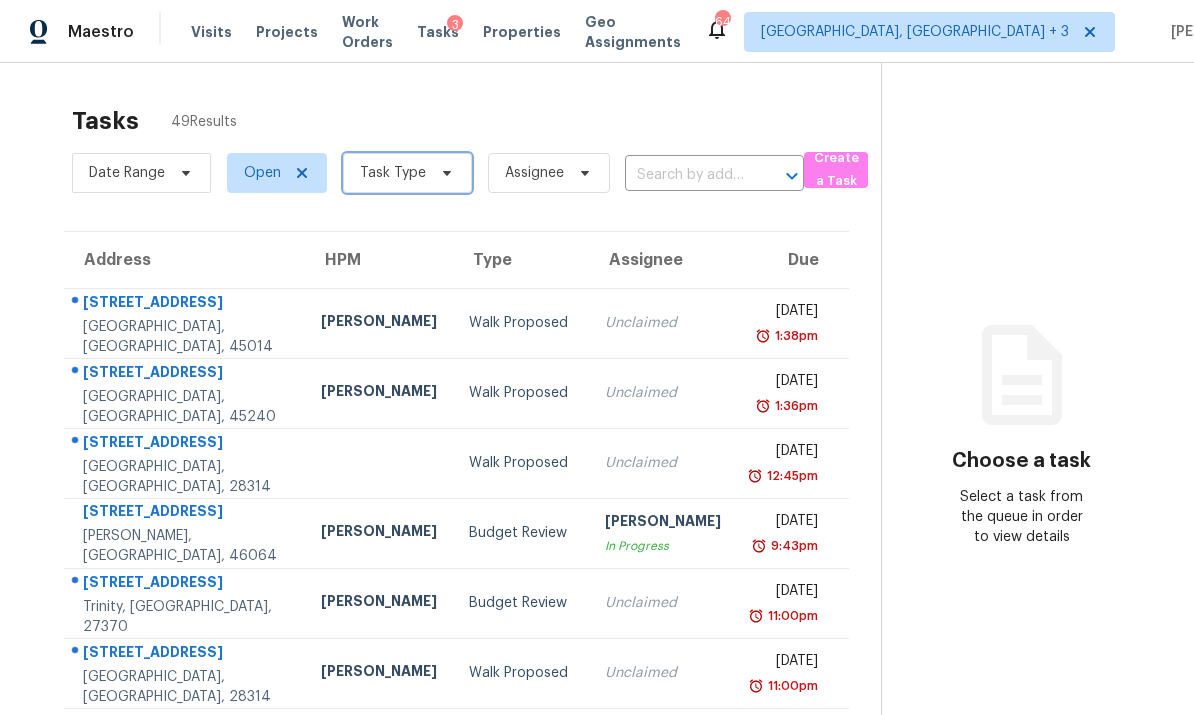 click on "Task Type" at bounding box center [393, 173] 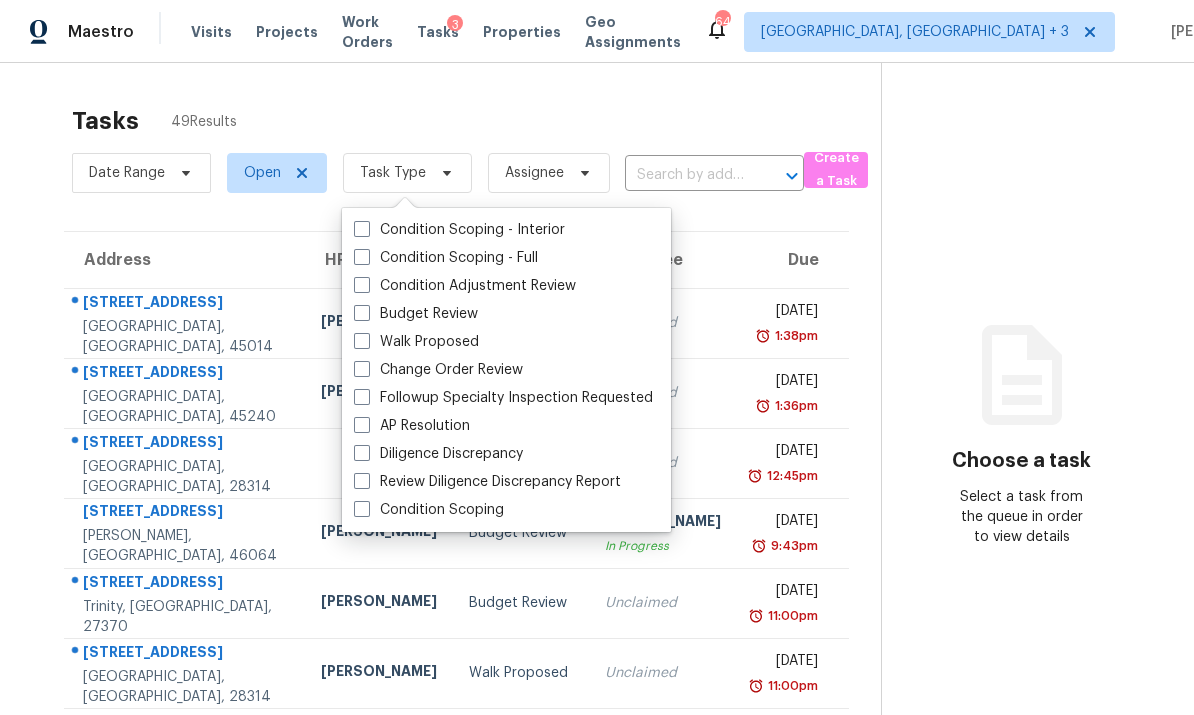 click at bounding box center (362, 369) 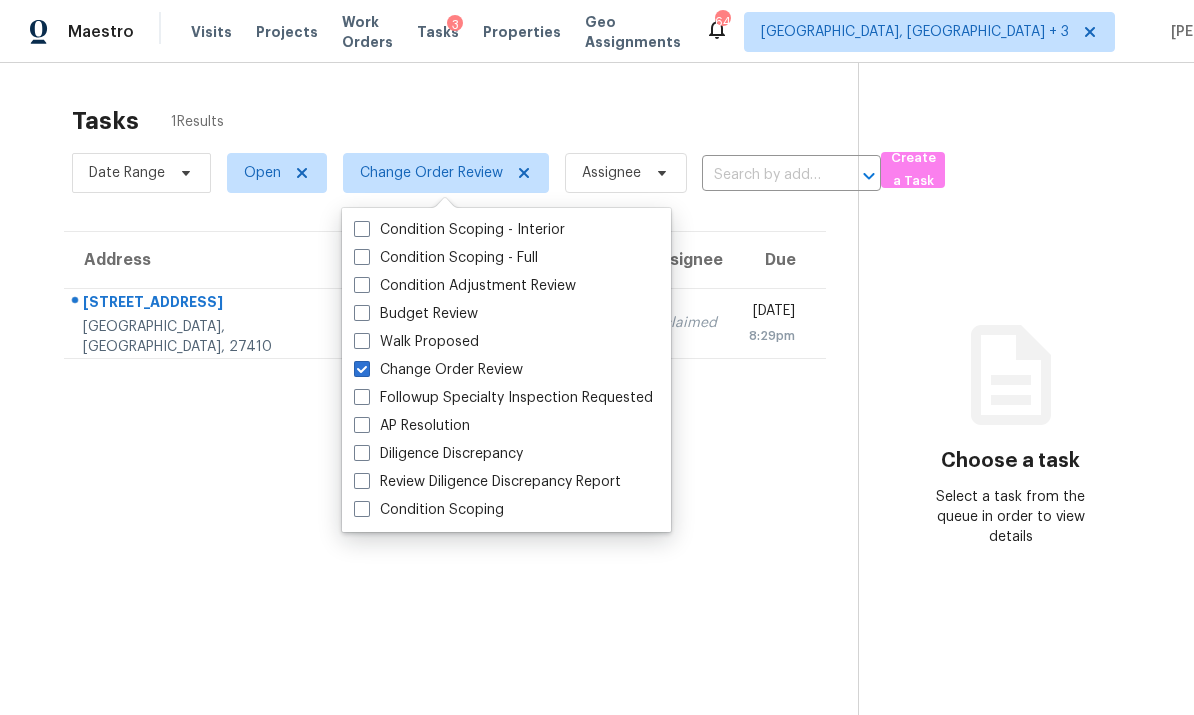 click at bounding box center (362, 369) 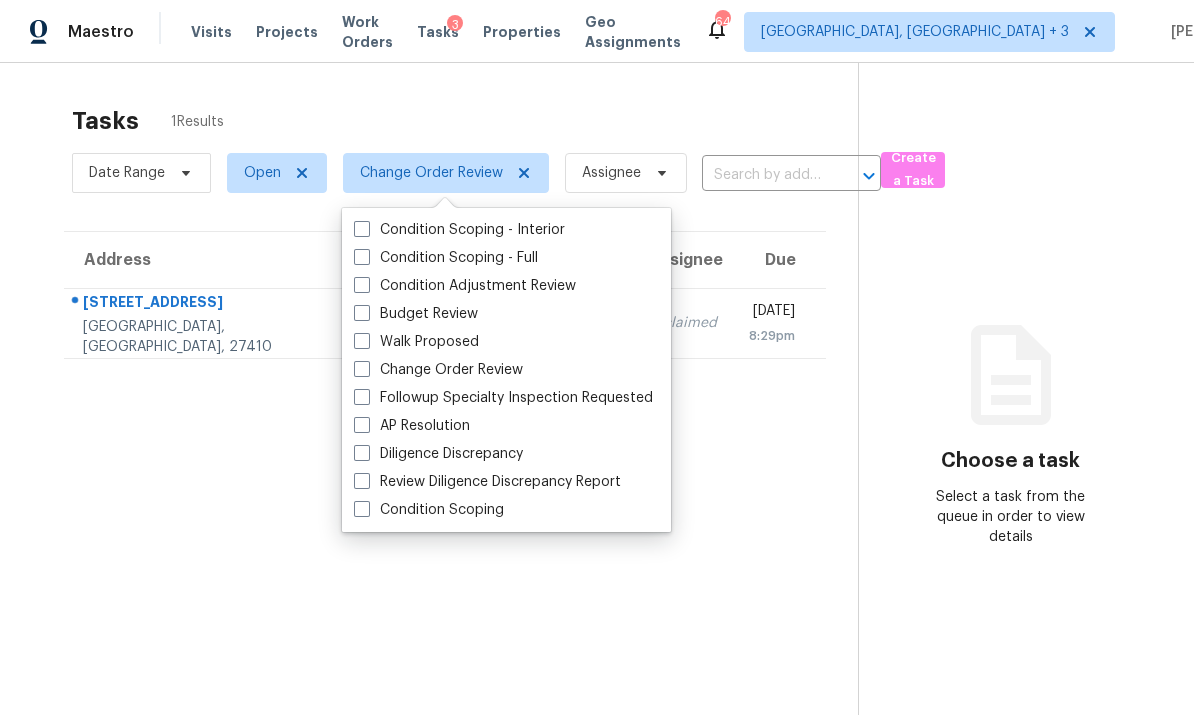 checkbox on "false" 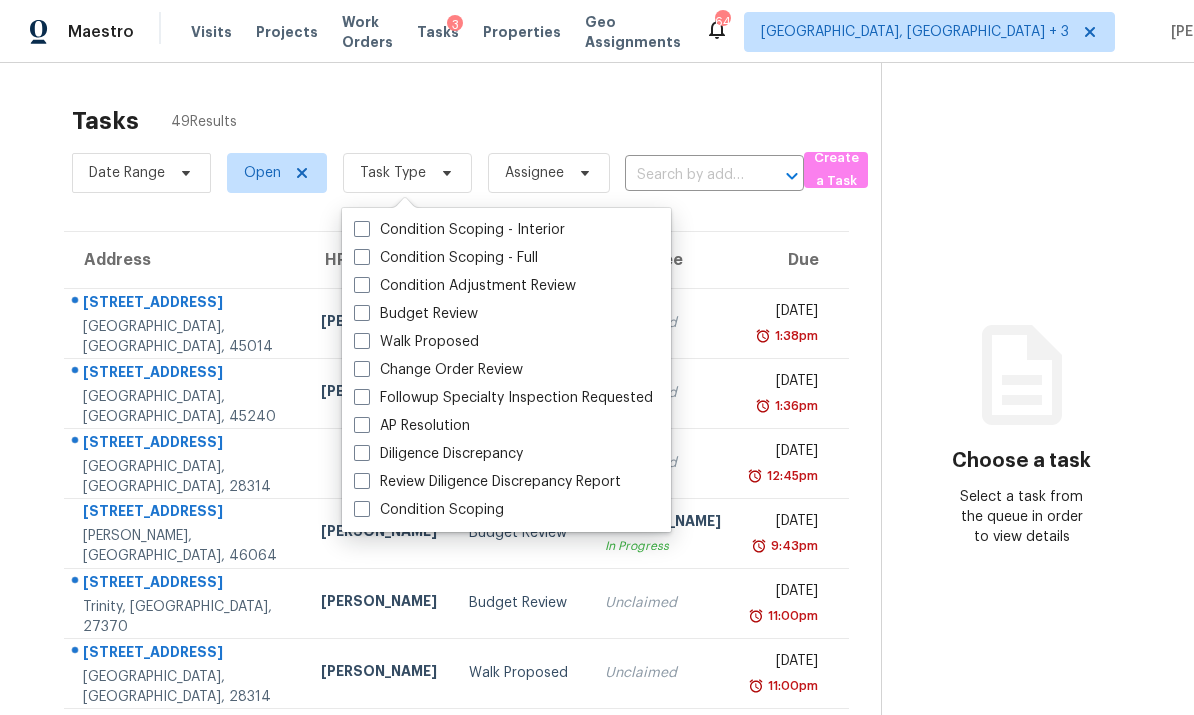 click at bounding box center (362, 313) 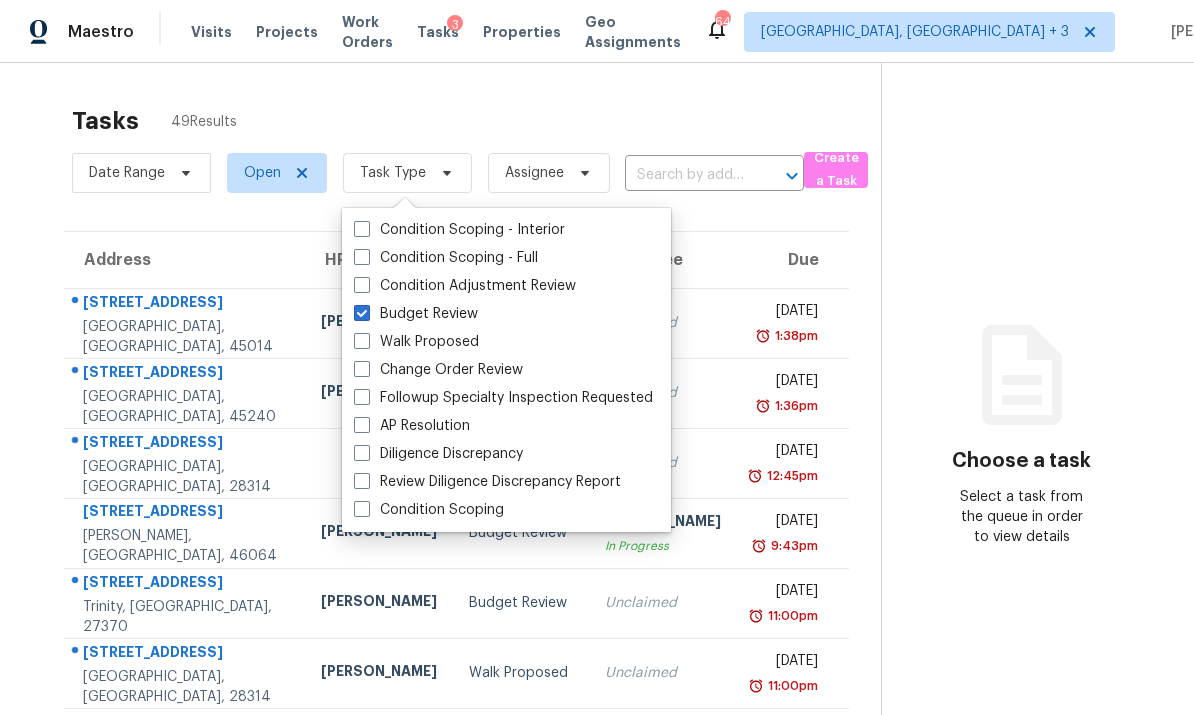 checkbox on "true" 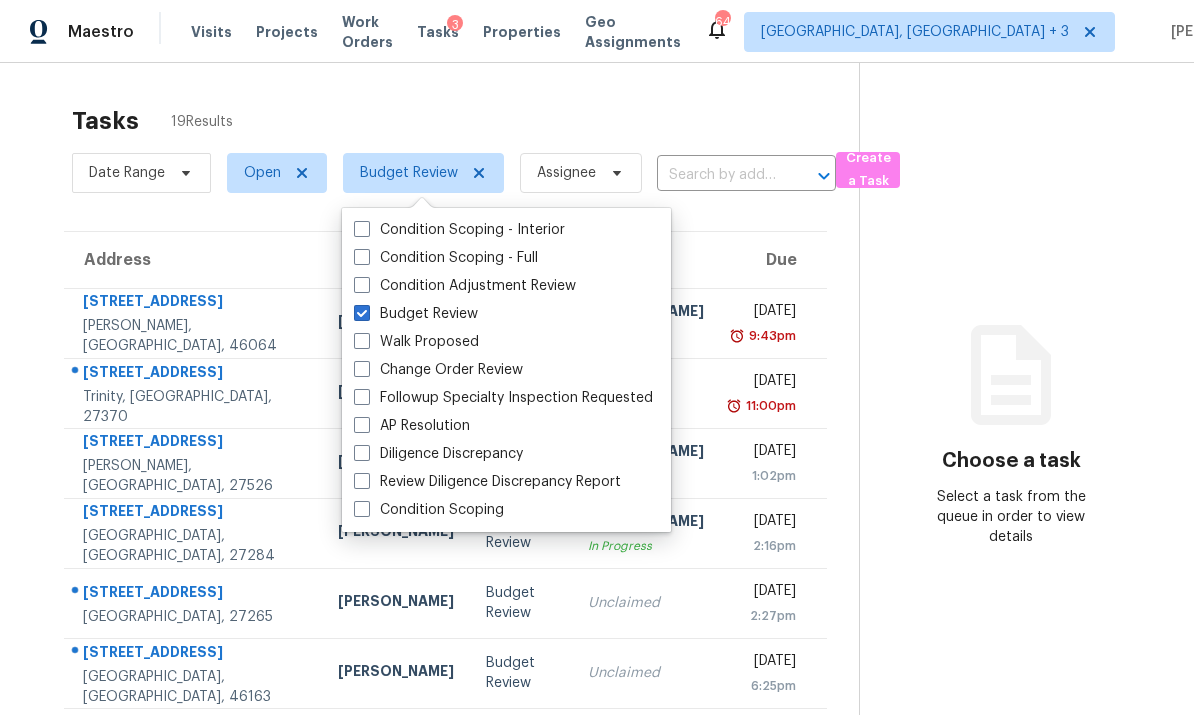 click on "Tasks 19  Results Date Range Open Budget Review Assignee ​ Create a Task Address HPM Type Assignee Due [STREET_ADDRESS][PERSON_NAME] [PERSON_NAME] Budget Review [PERSON_NAME] In Progress [DATE] 9:43pm [STREET_ADDRESS] [PERSON_NAME] Budget Review Unclaimed [DATE] 11:00pm [STREET_ADDRESS][PERSON_NAME] [PERSON_NAME] Budget Review [PERSON_NAME] In Progress [DATE] 1:02pm [STREET_ADDRESS] [PERSON_NAME] Budget Review [PERSON_NAME] In Progress [DATE] 2:16pm [STREET_ADDRESS] [PERSON_NAME] Budget Review Unclaimed [DATE] 2:27pm [STREET_ADDRESS] [PERSON_NAME] Budget Review Unclaimed [DATE] 6:25pm [STREET_ADDRESS][PERSON_NAME] [PERSON_NAME] Budget Review Unclaimed [DATE] 6:29pm [STREET_ADDRESS] Sexton Budget Review Unclaimed [DATE] 7:26pm [STREET_ADDRESS][PERSON_NAME]   7:48pm" at bounding box center (597, 552) 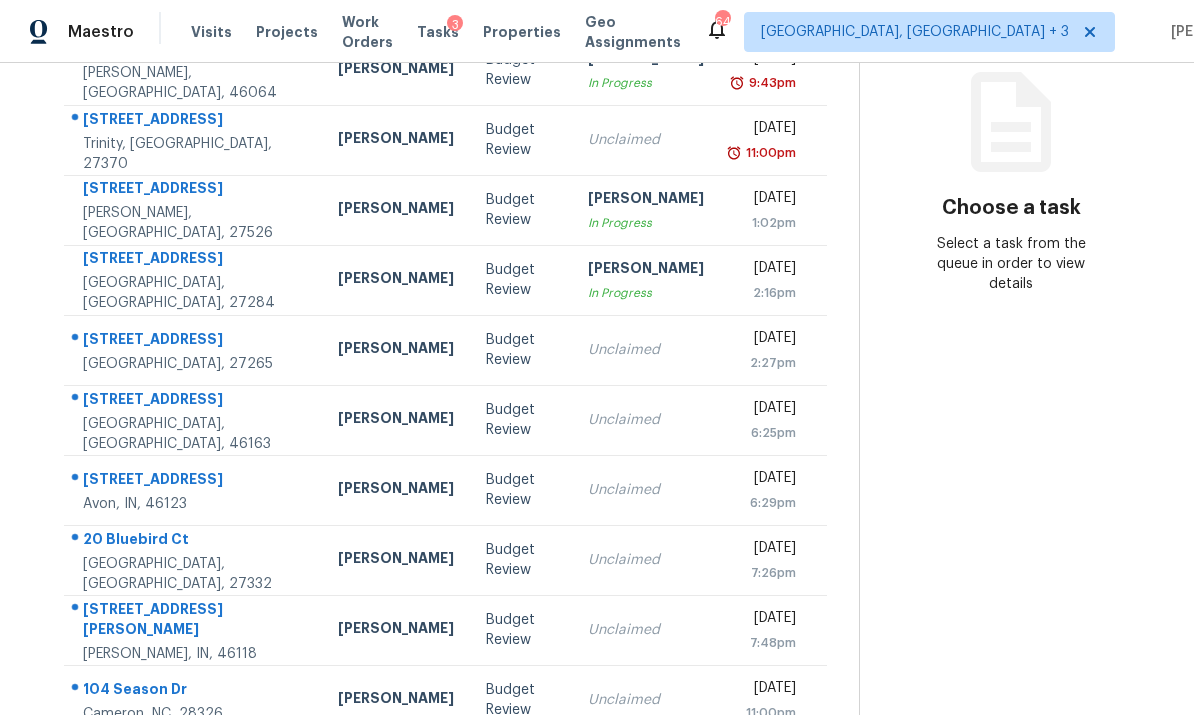 scroll, scrollTop: 253, scrollLeft: 0, axis: vertical 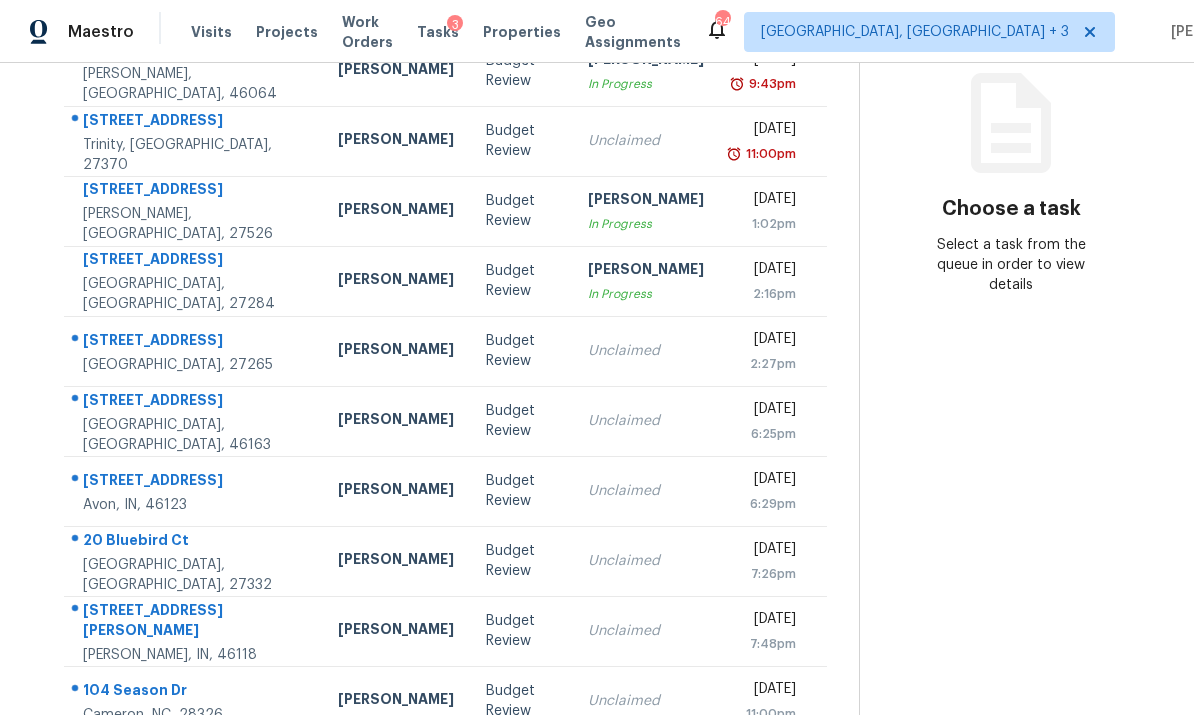 click 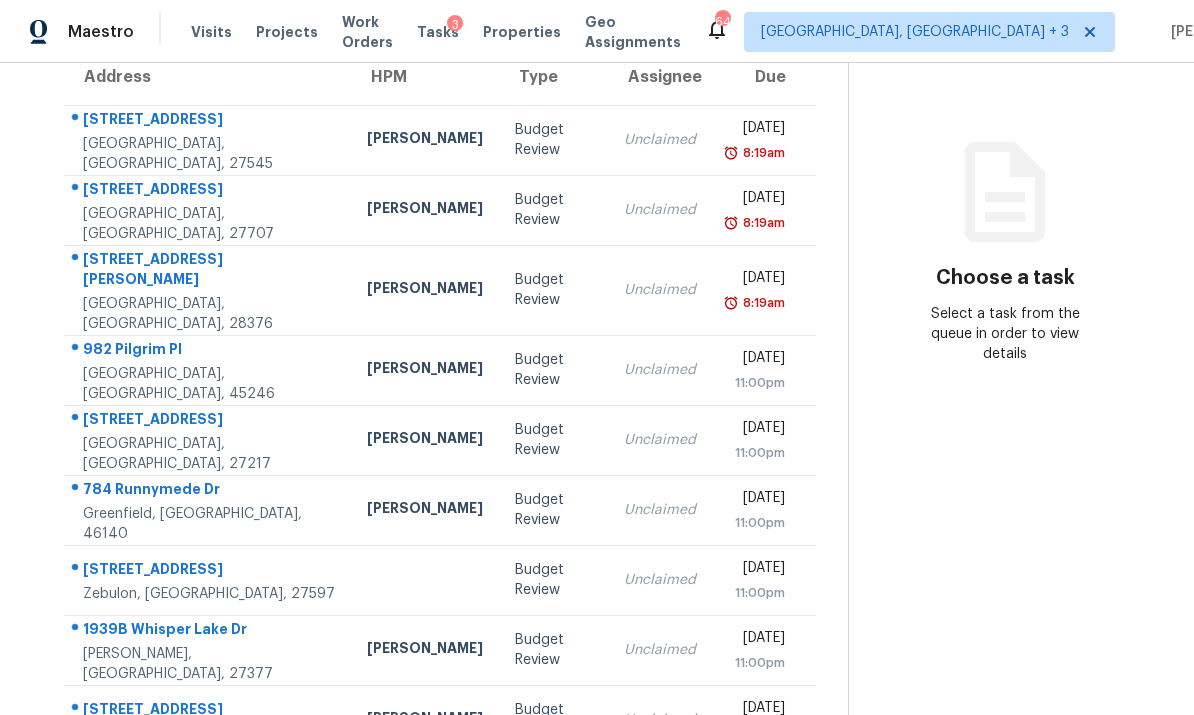 scroll, scrollTop: 182, scrollLeft: 0, axis: vertical 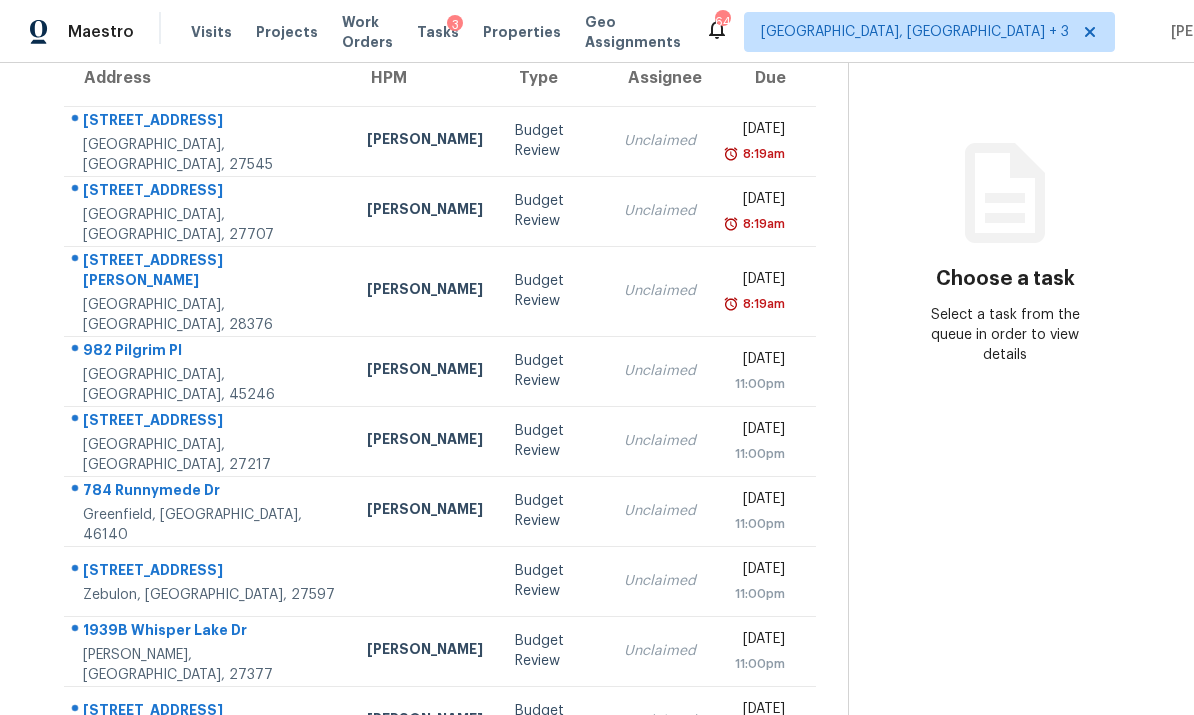 click 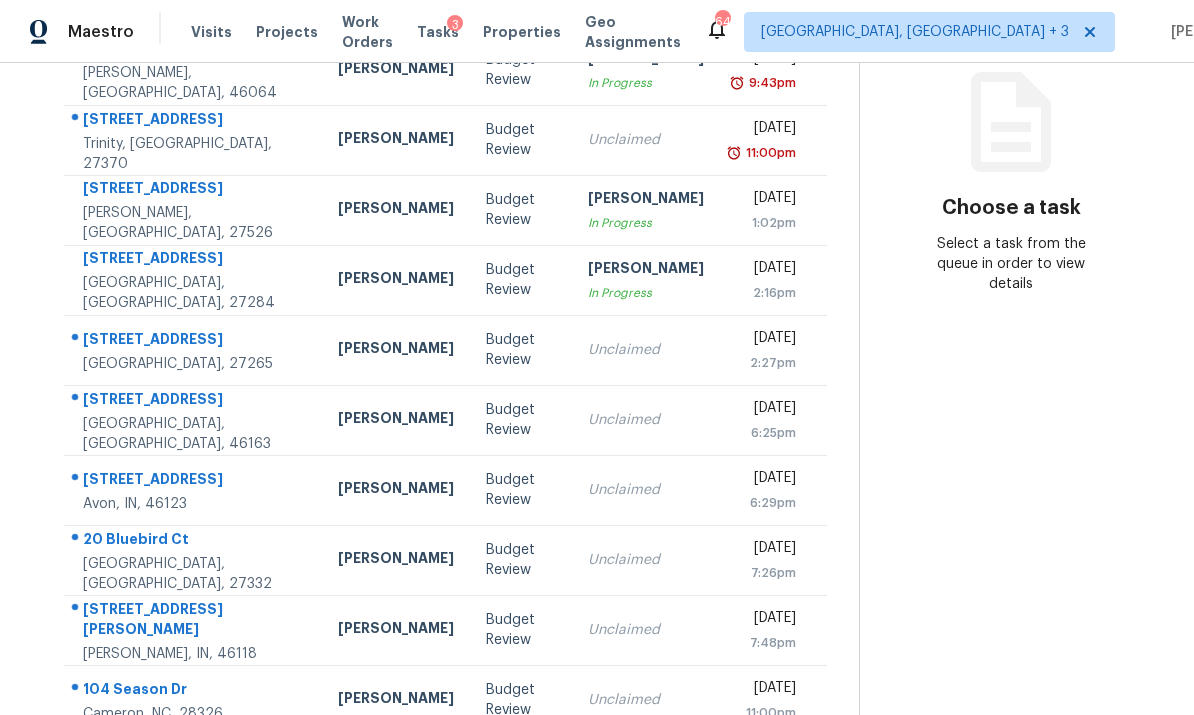 scroll, scrollTop: 252, scrollLeft: 0, axis: vertical 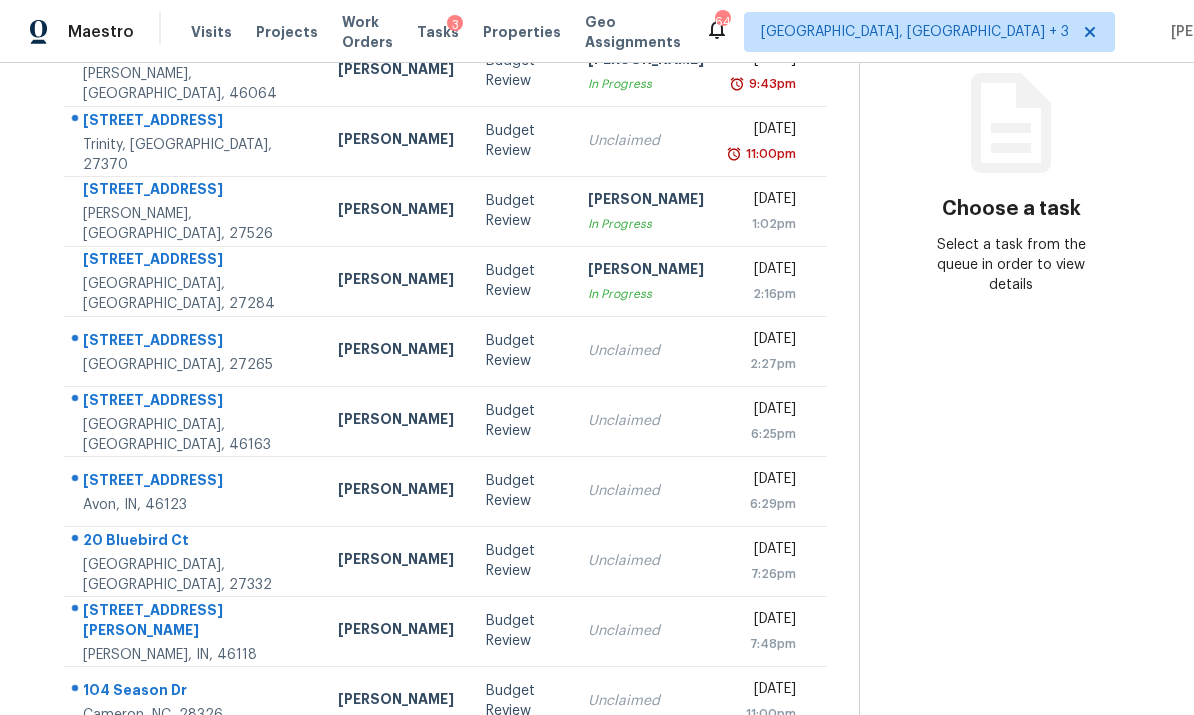 click 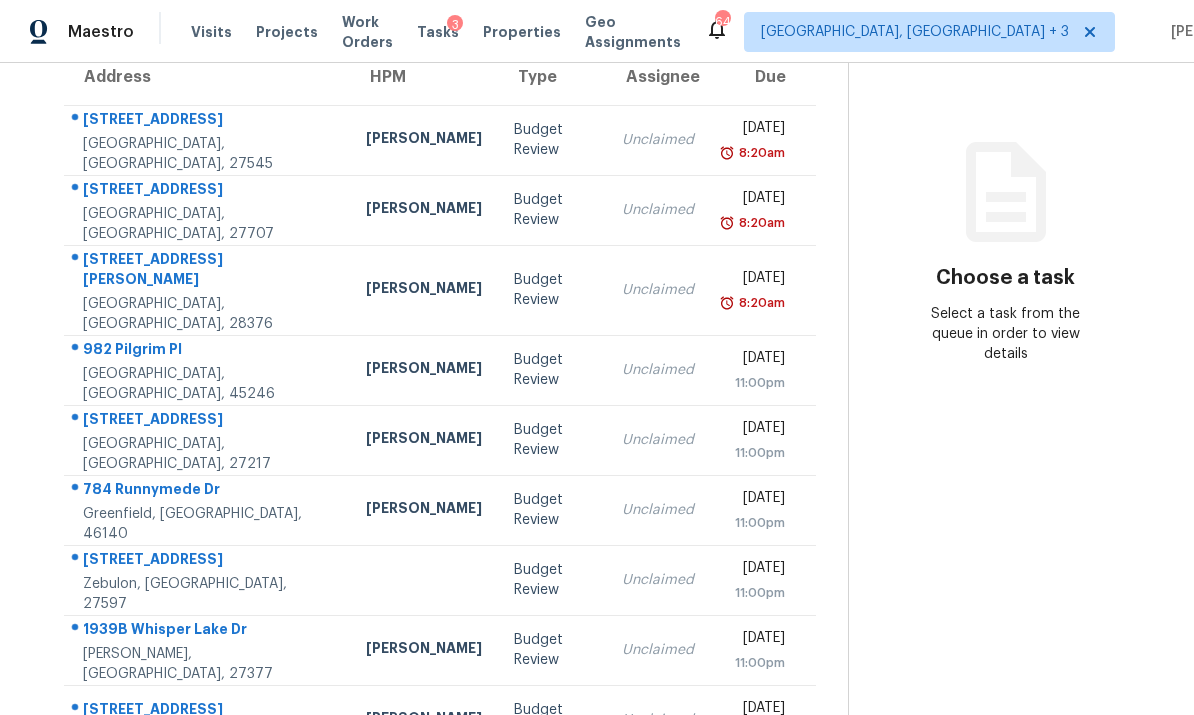 scroll, scrollTop: 182, scrollLeft: 0, axis: vertical 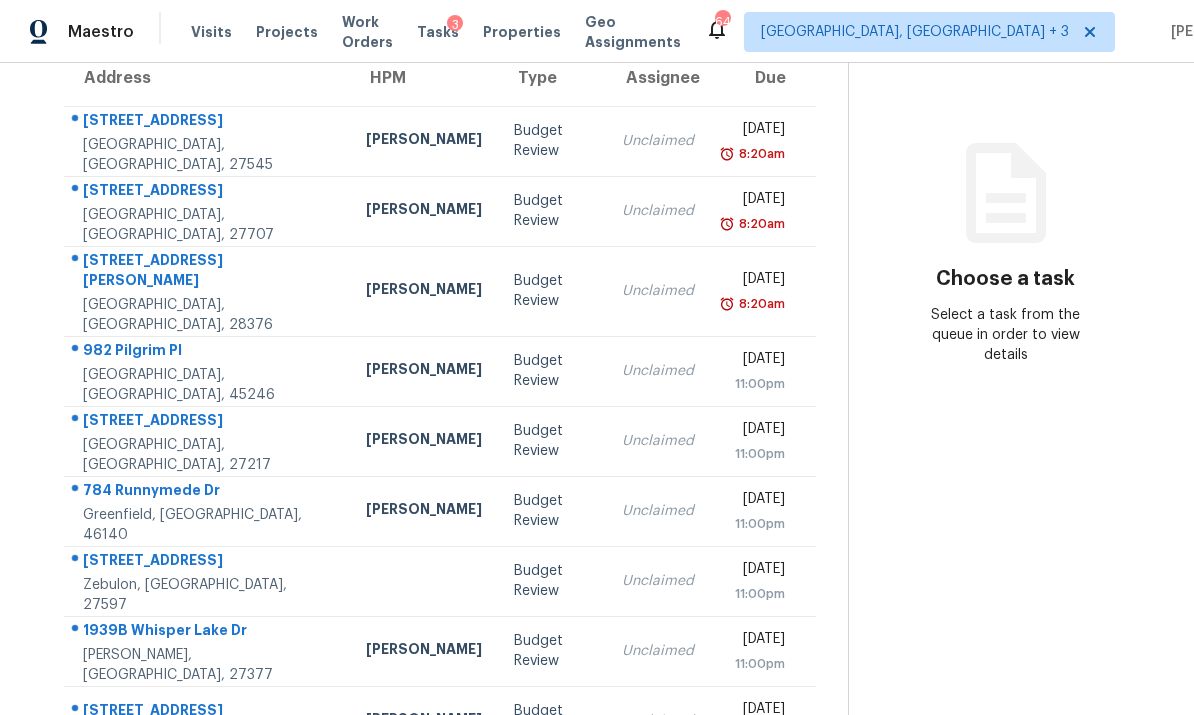 click 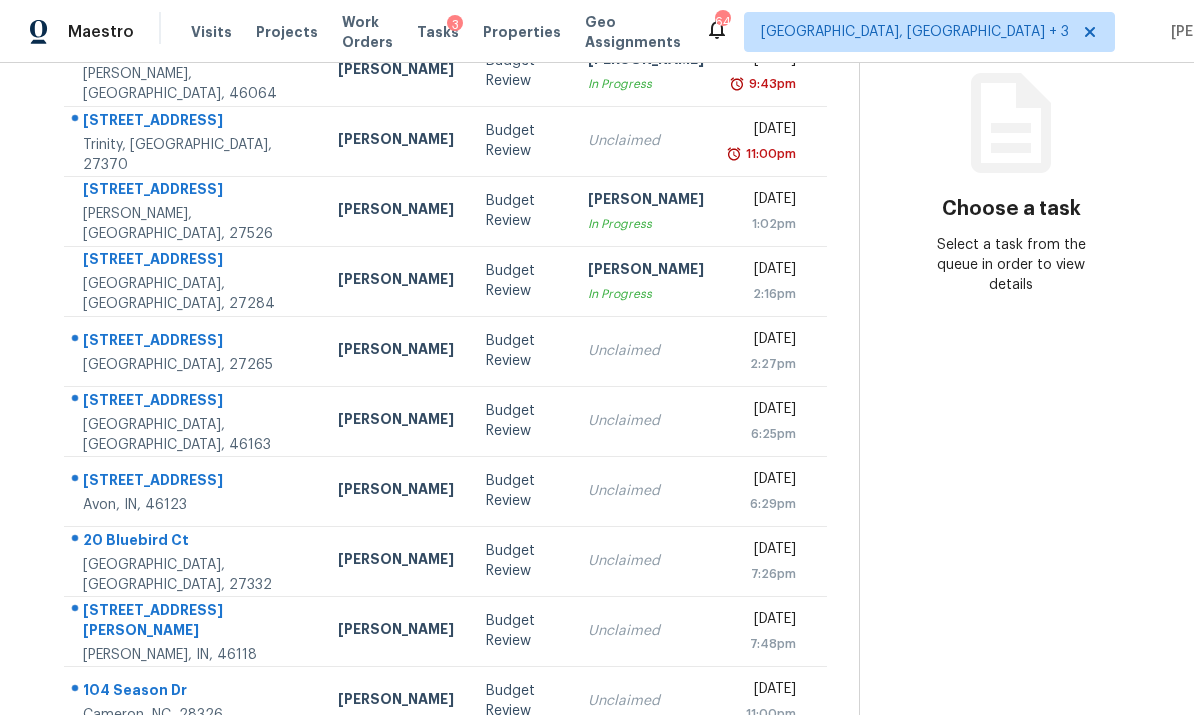 click 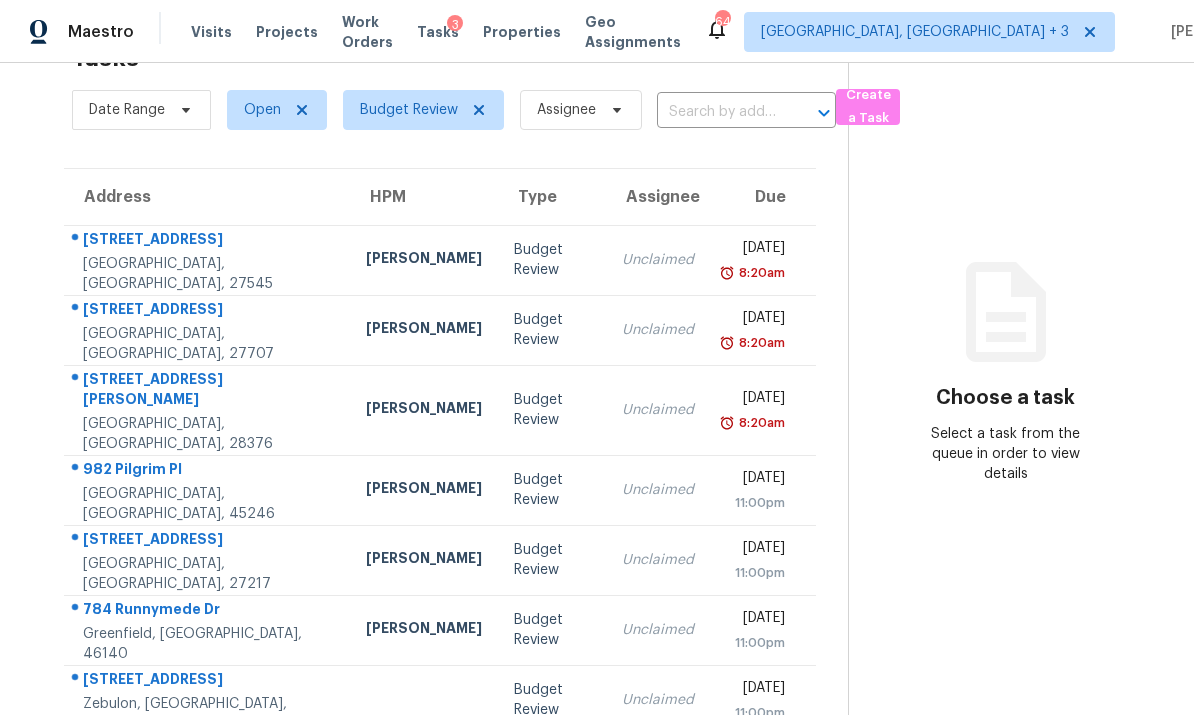click on "[STREET_ADDRESS]" at bounding box center [207, 260] 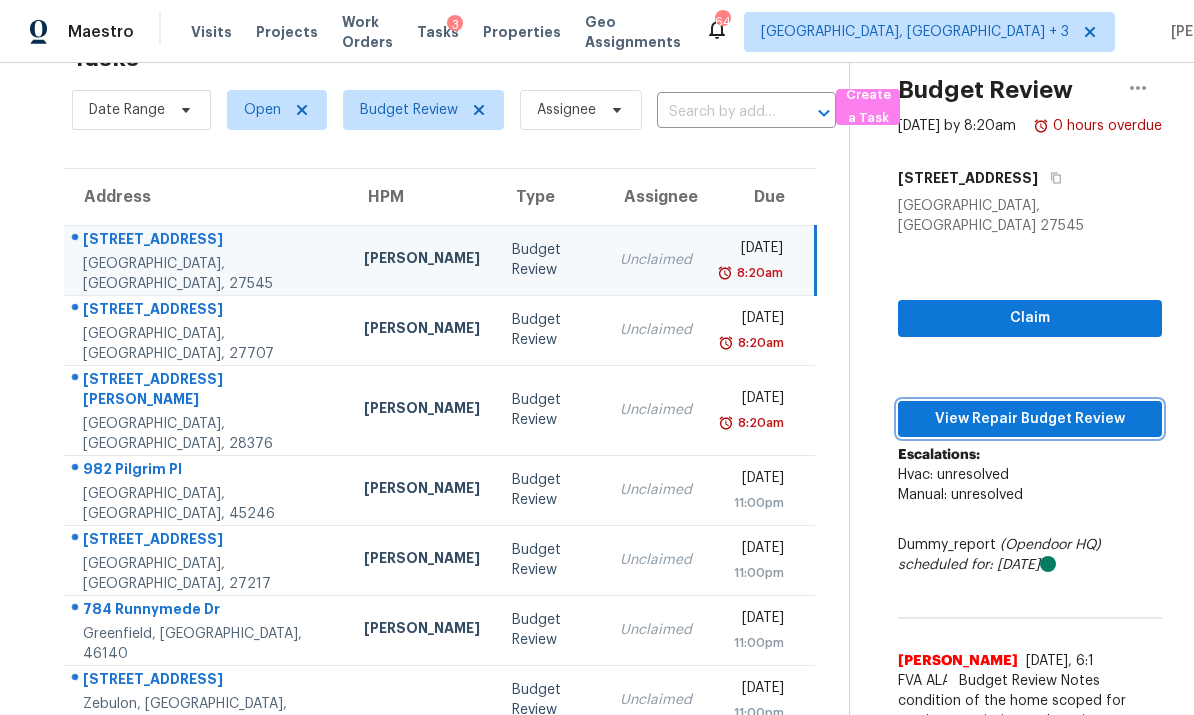 click on "View Repair Budget Review" at bounding box center (1030, 419) 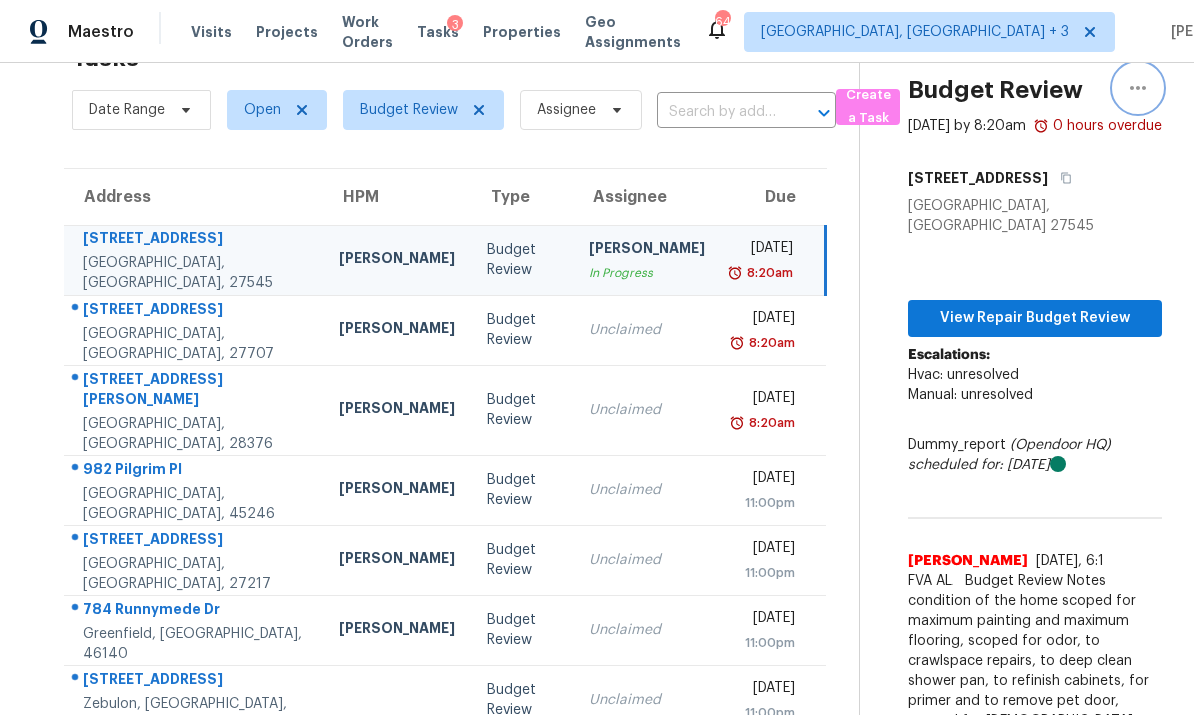 click at bounding box center (1138, 88) 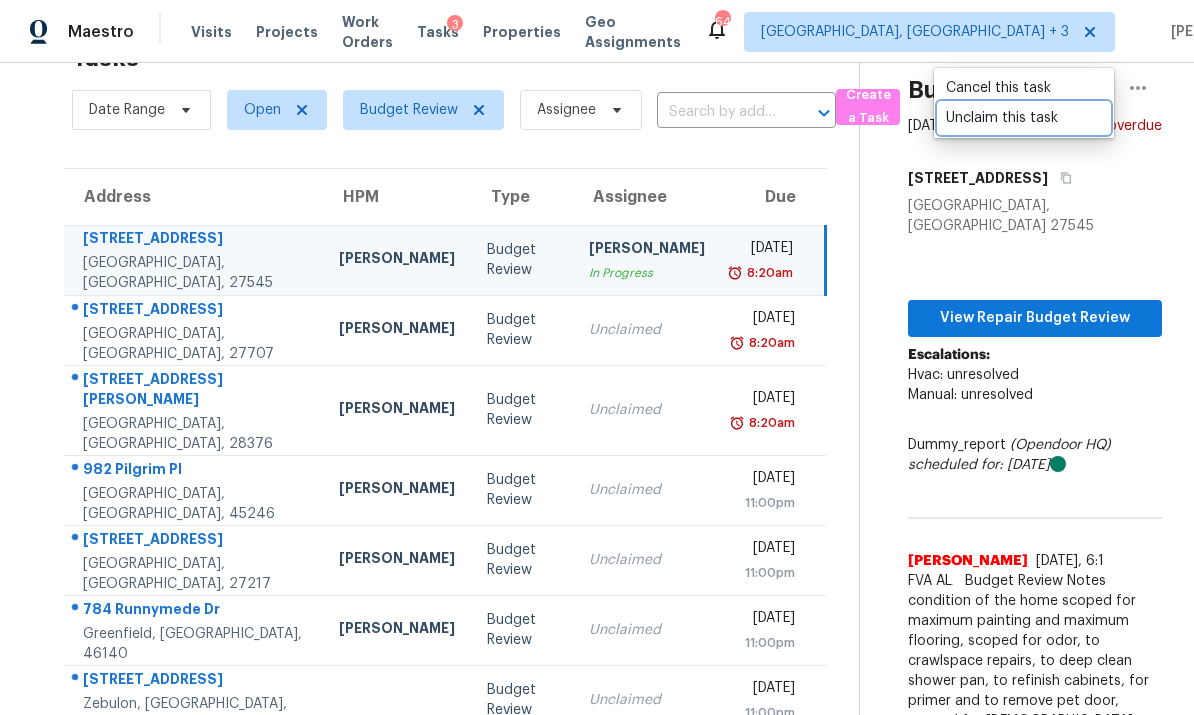 click on "Unclaim this task" at bounding box center [1024, 118] 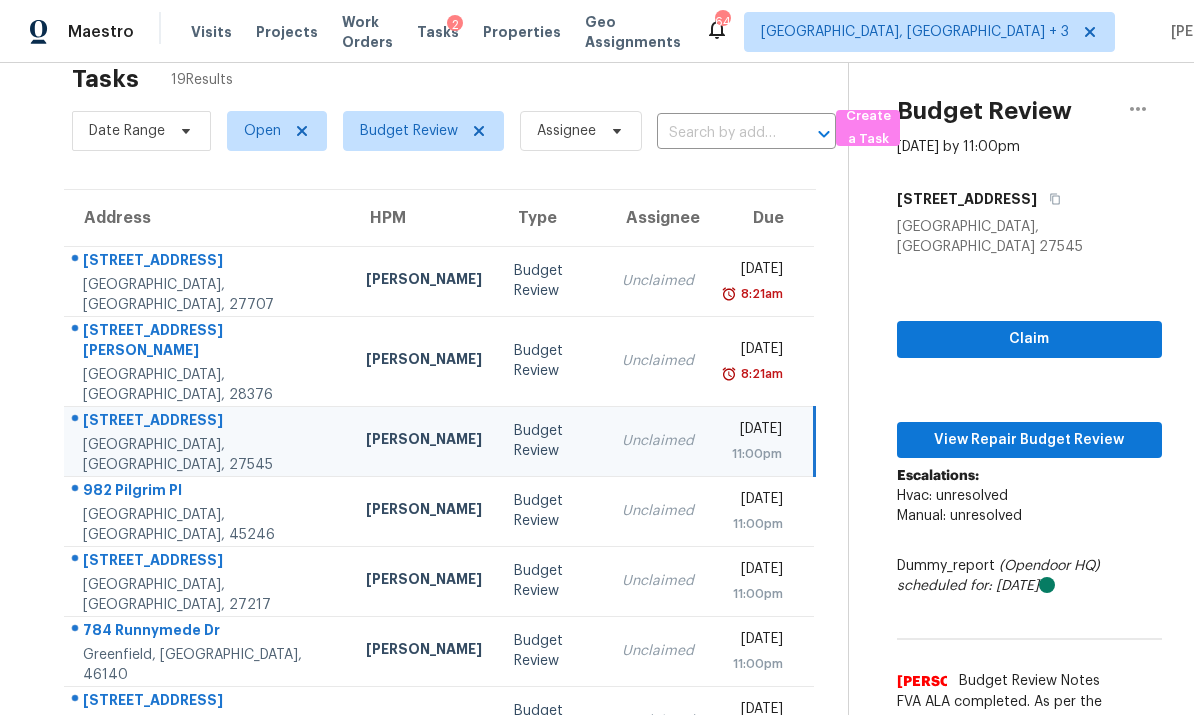 scroll, scrollTop: 40, scrollLeft: 0, axis: vertical 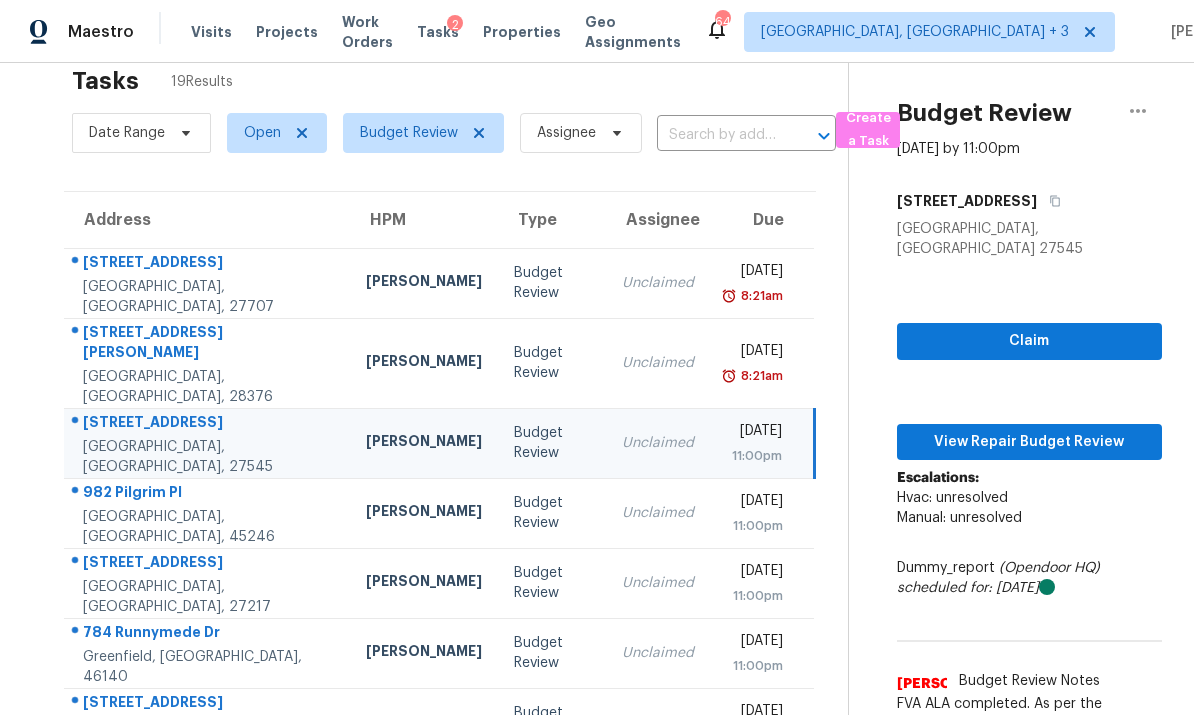 click on "[STREET_ADDRESS][PERSON_NAME]" at bounding box center [207, 283] 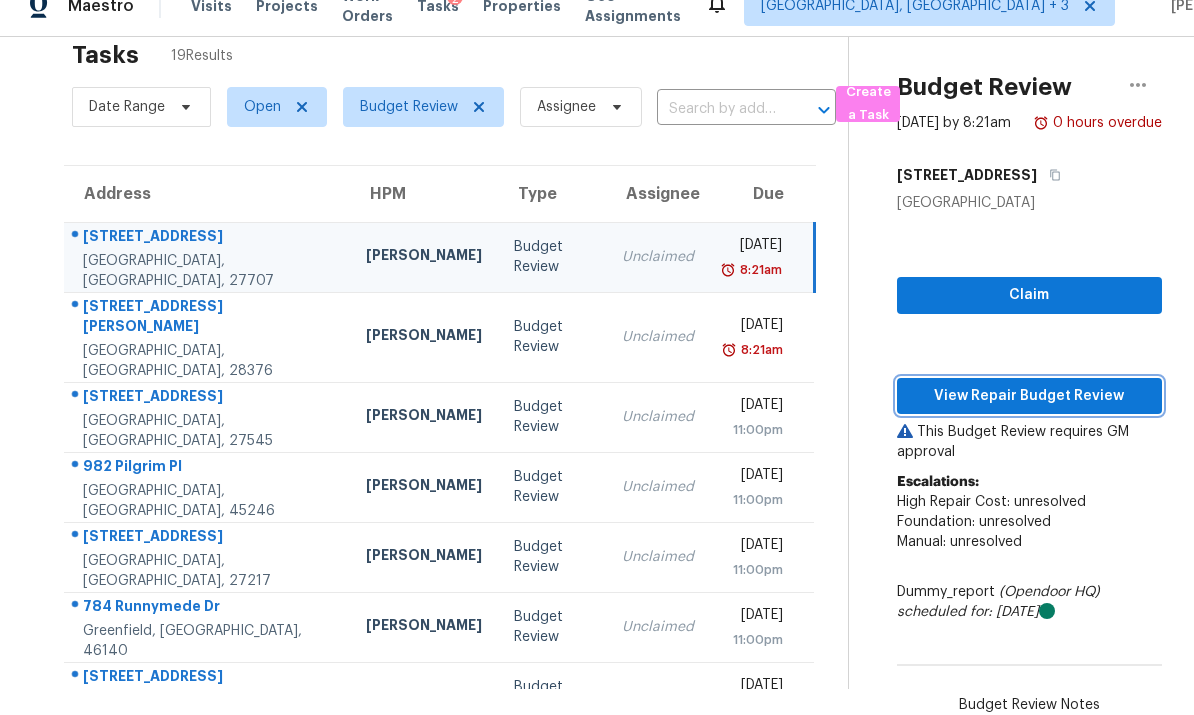 click on "View Repair Budget Review" at bounding box center [1029, 396] 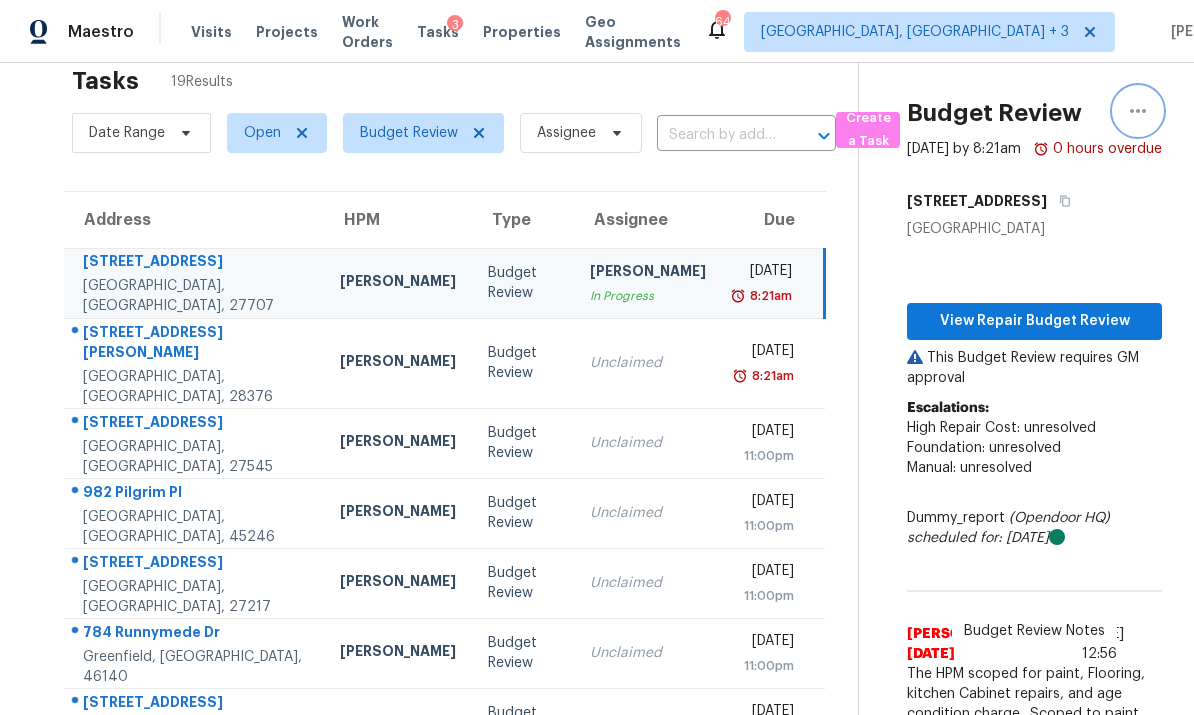 click 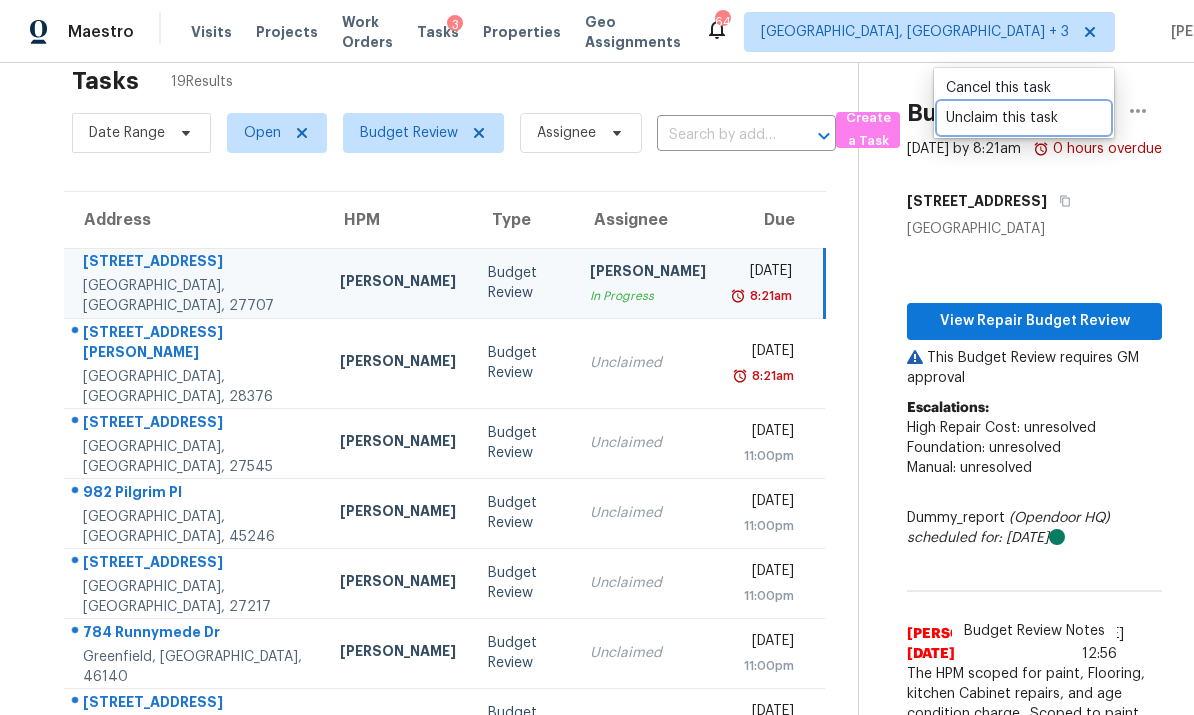 click on "Unclaim this task" at bounding box center [1024, 118] 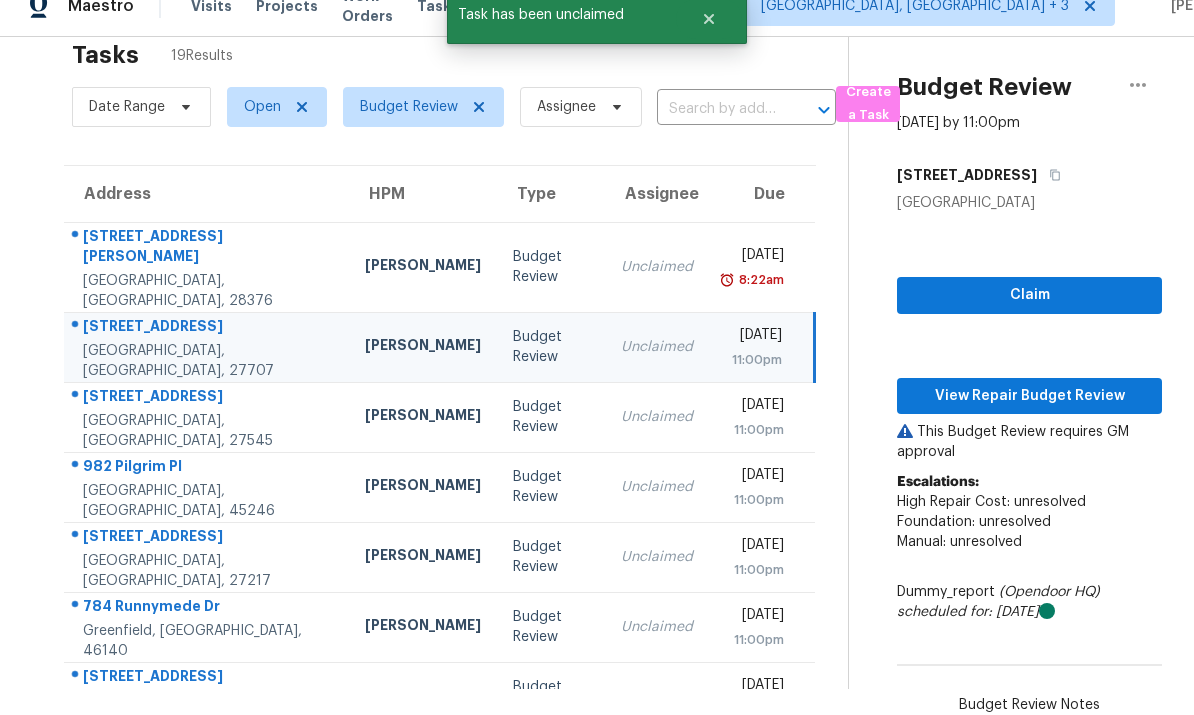 click on "[STREET_ADDRESS][PERSON_NAME]" at bounding box center (208, 248) 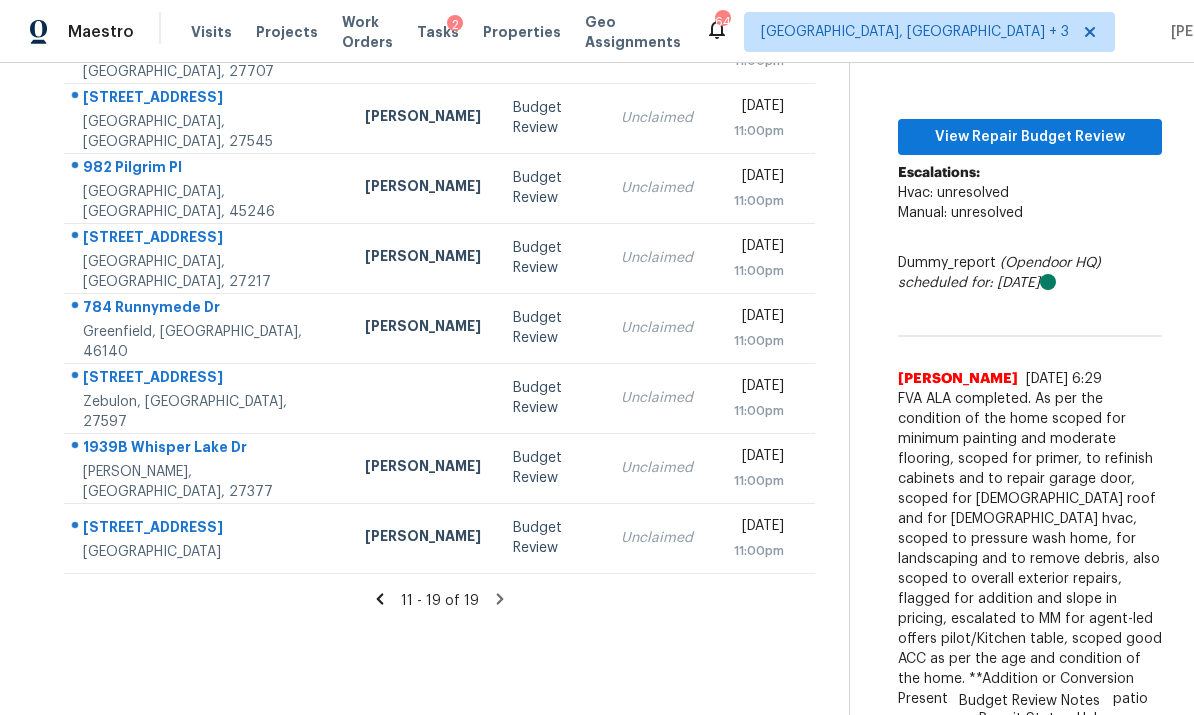 scroll, scrollTop: 376, scrollLeft: 0, axis: vertical 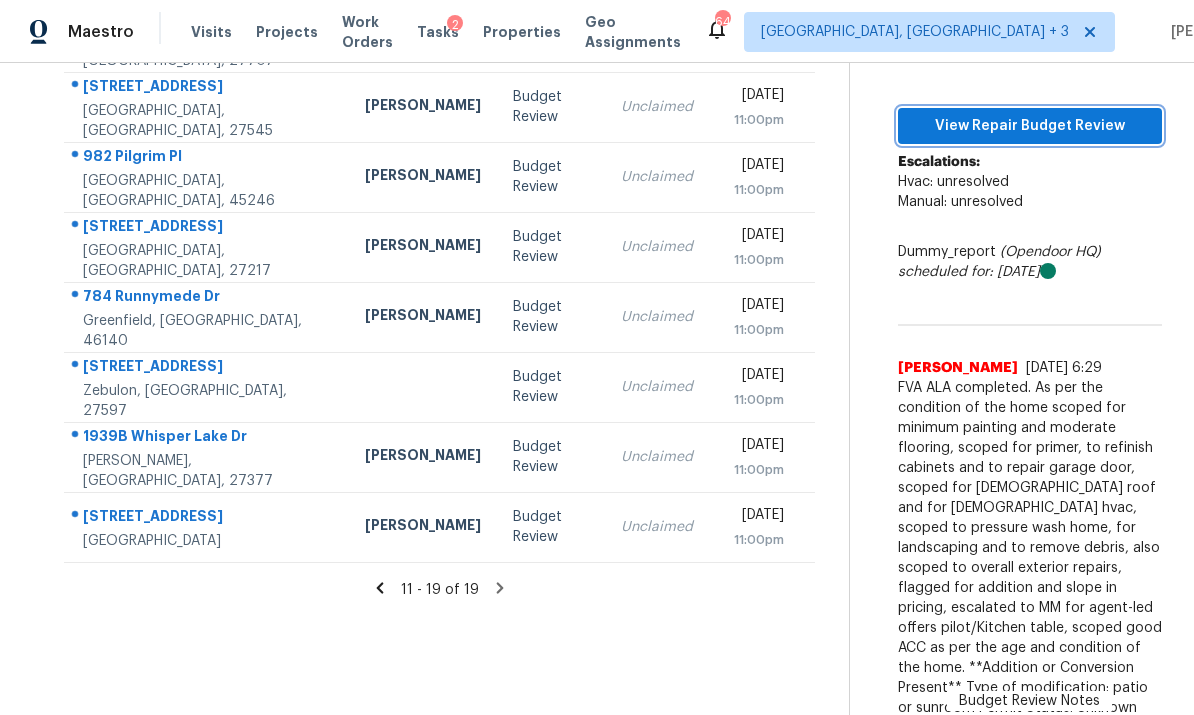 click on "View Repair Budget Review" at bounding box center [1030, 126] 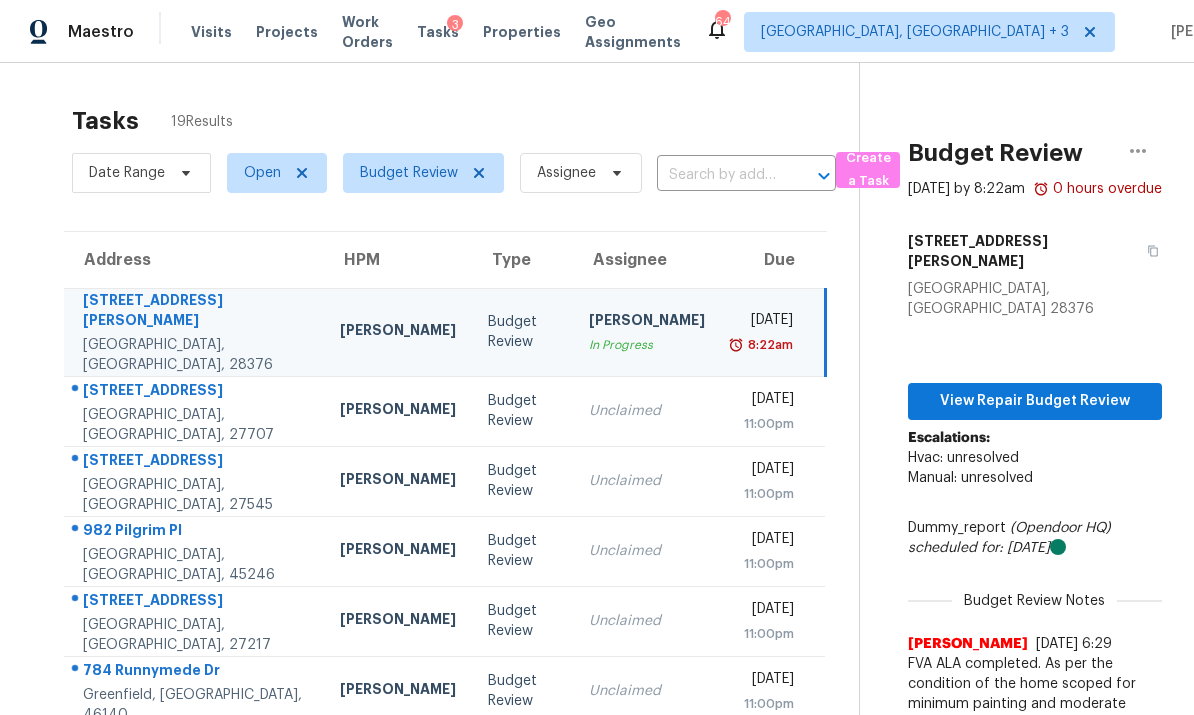 scroll, scrollTop: 0, scrollLeft: 0, axis: both 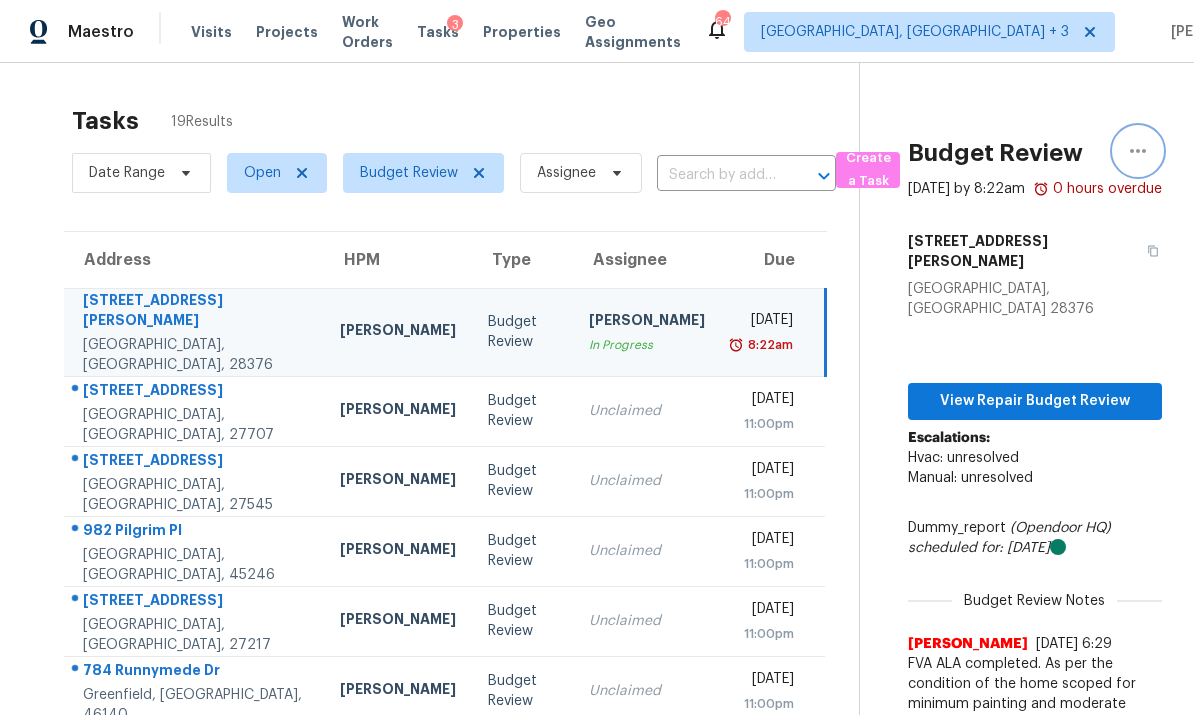 click 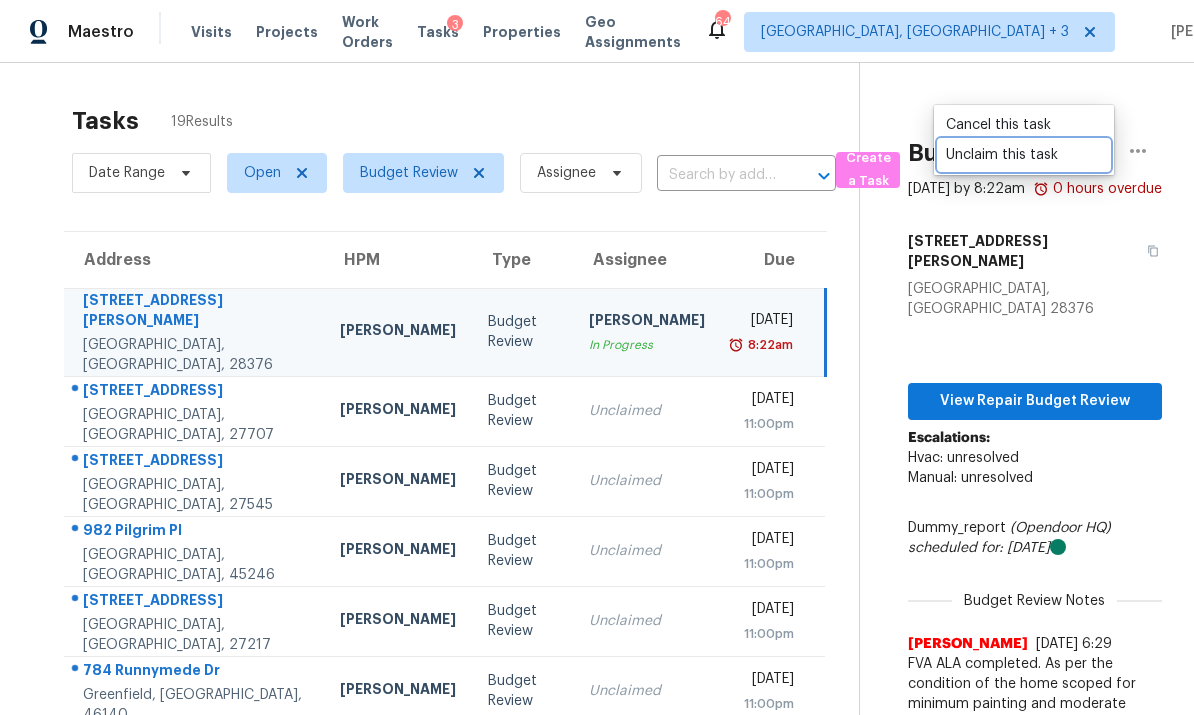 click on "Unclaim this task" at bounding box center [1024, 155] 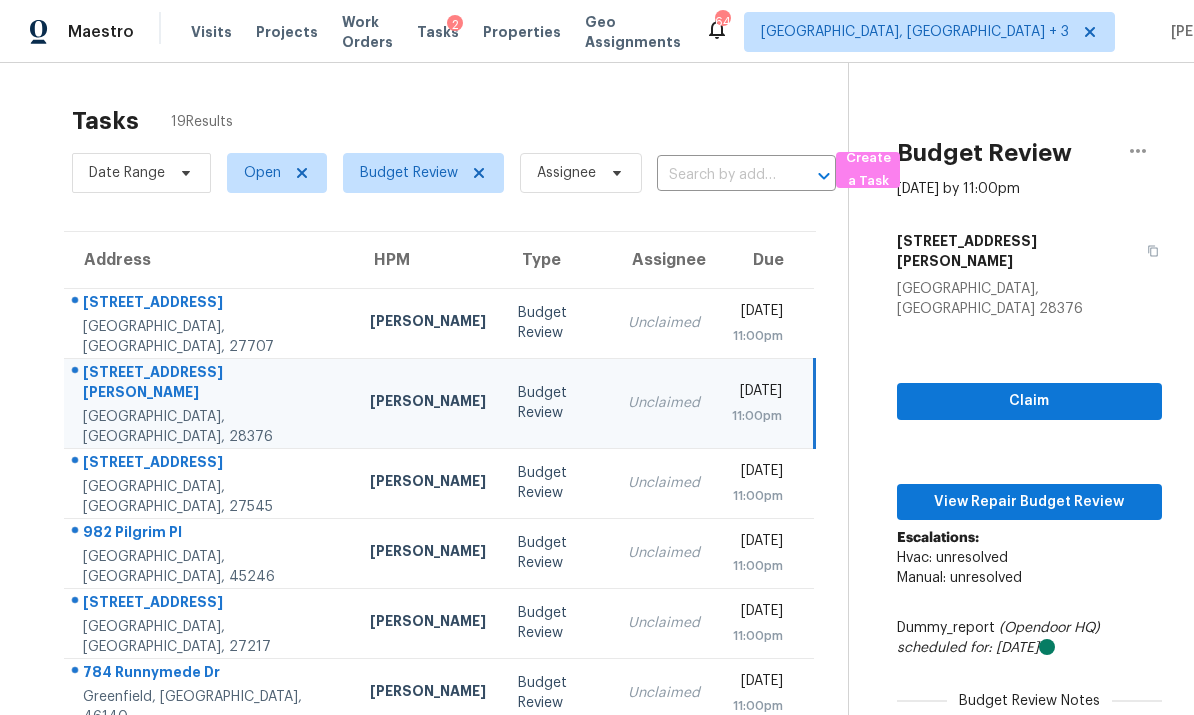 scroll, scrollTop: 0, scrollLeft: 0, axis: both 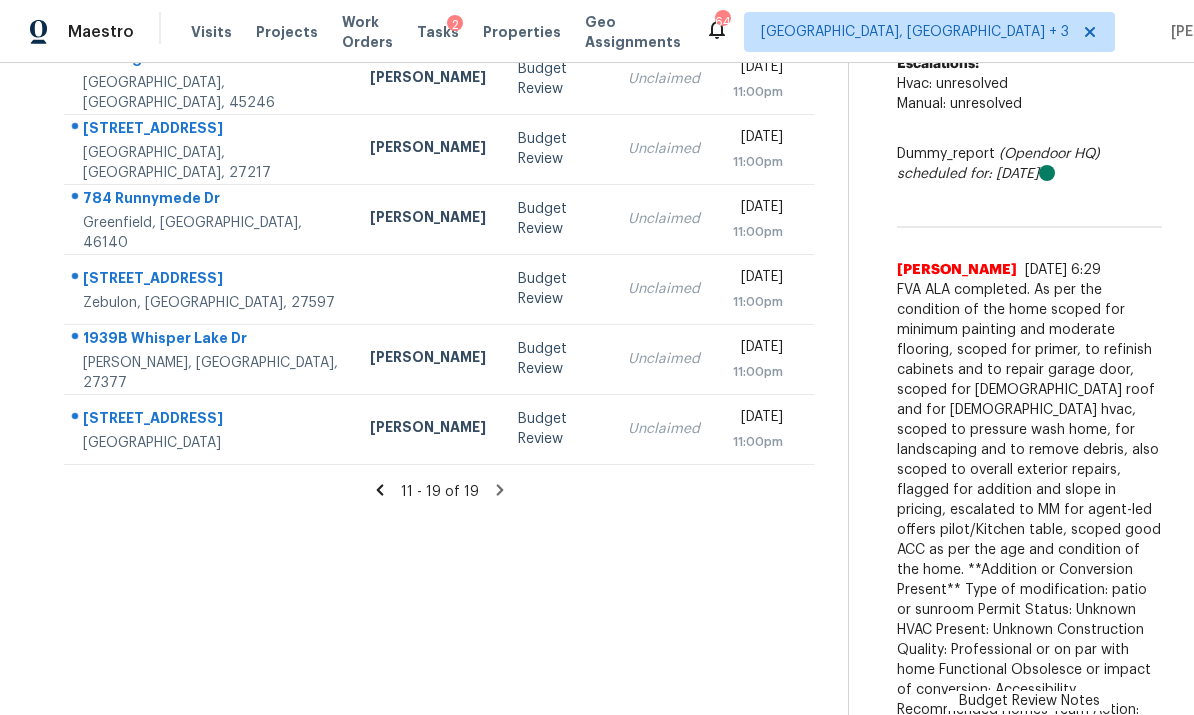 click 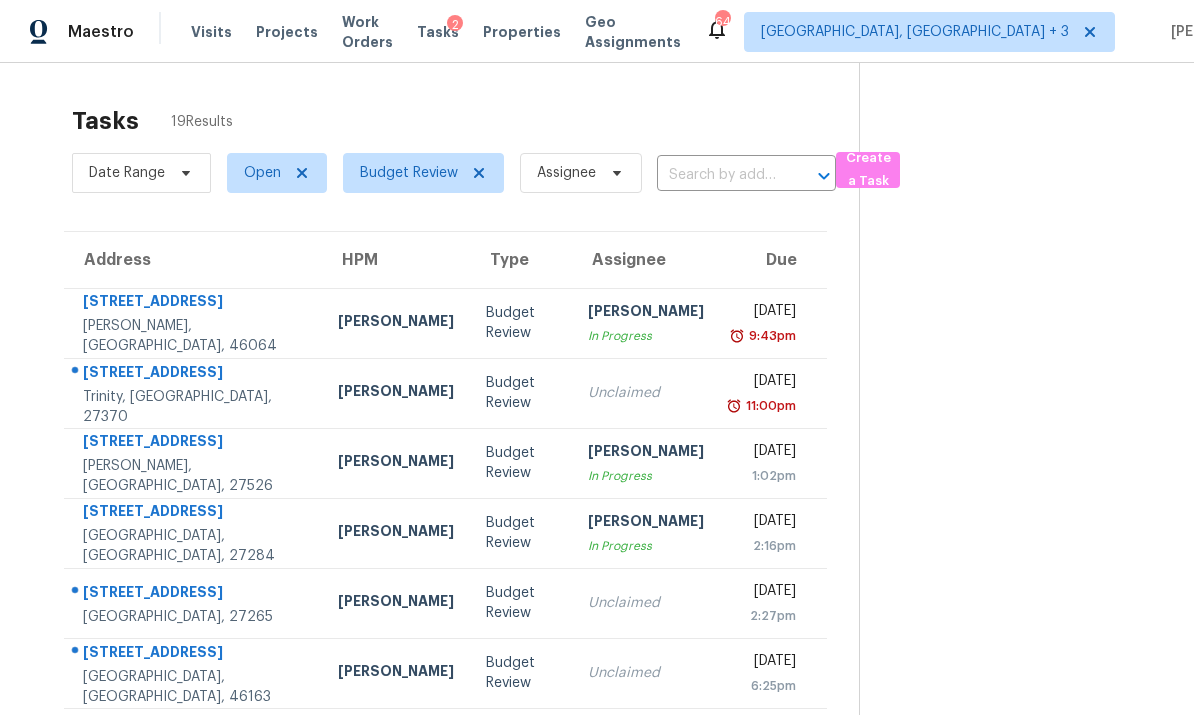 scroll, scrollTop: 0, scrollLeft: 0, axis: both 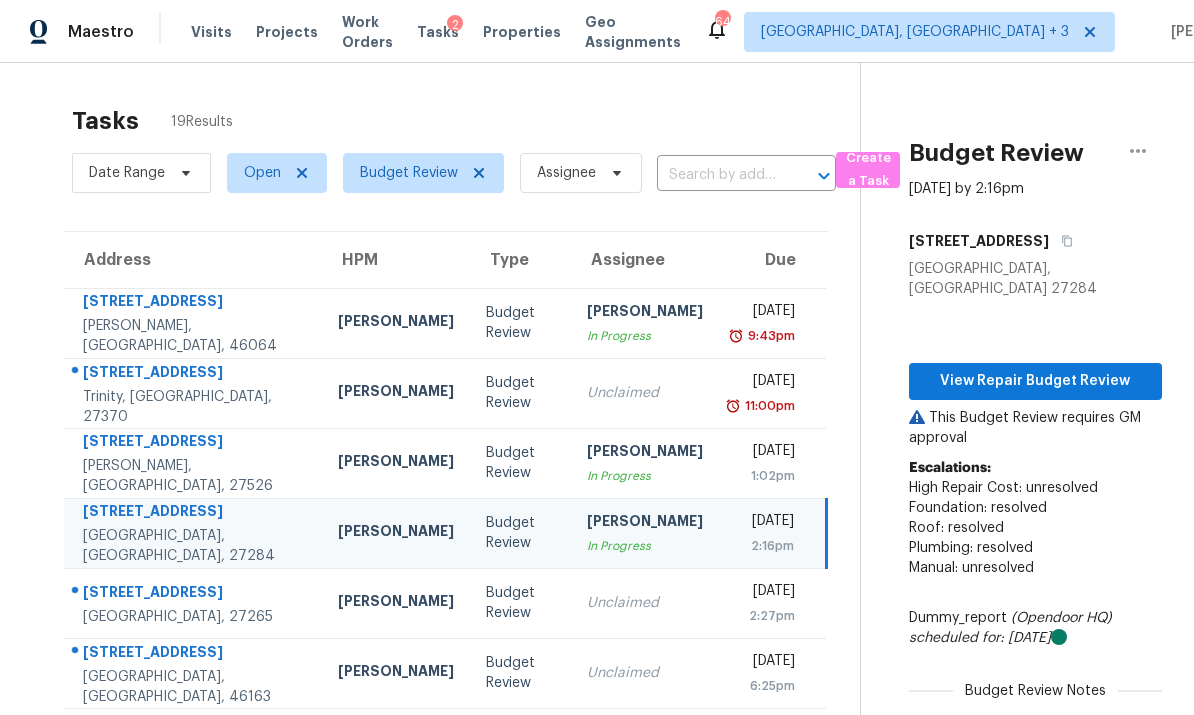 click on "[STREET_ADDRESS][PERSON_NAME]" at bounding box center (193, 323) 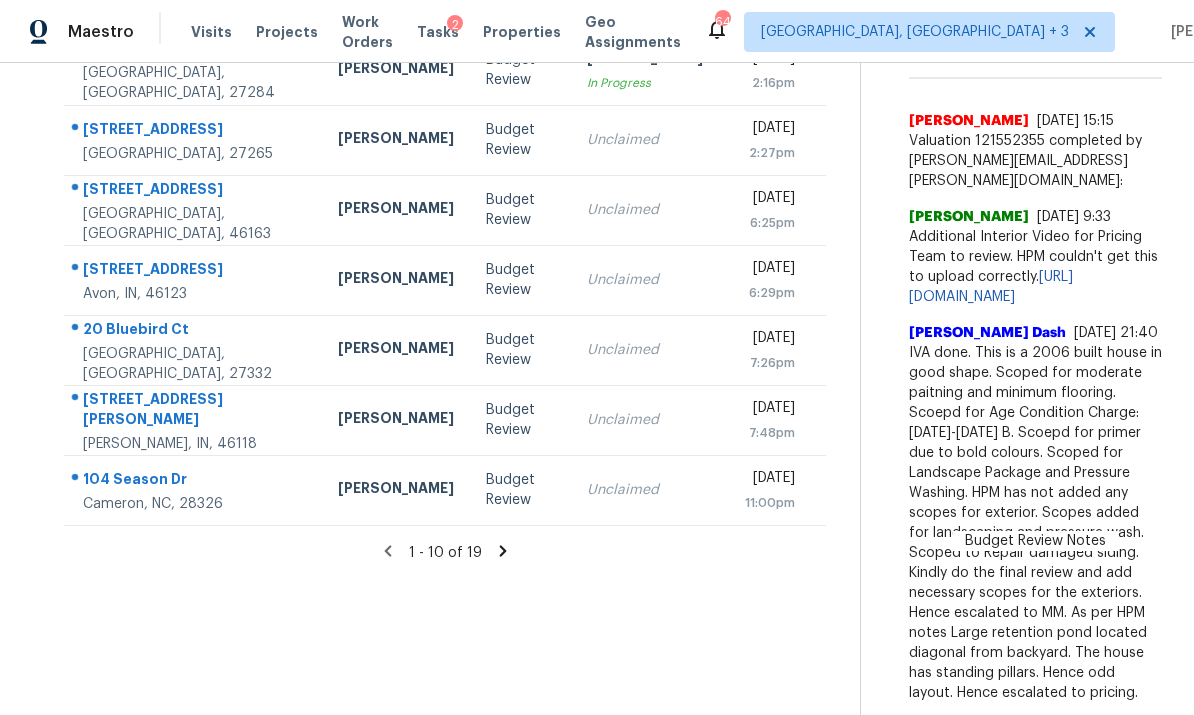 scroll, scrollTop: 462, scrollLeft: 13, axis: both 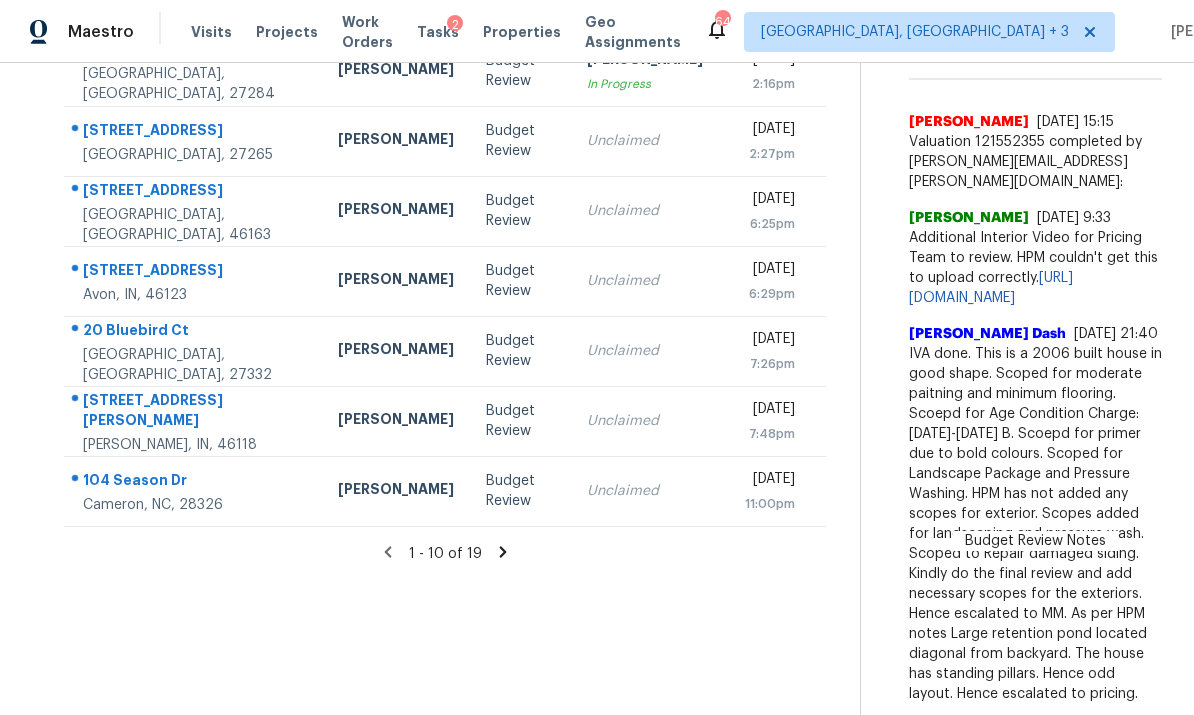 click on "[URL][DOMAIN_NAME]" at bounding box center [1000, 880] 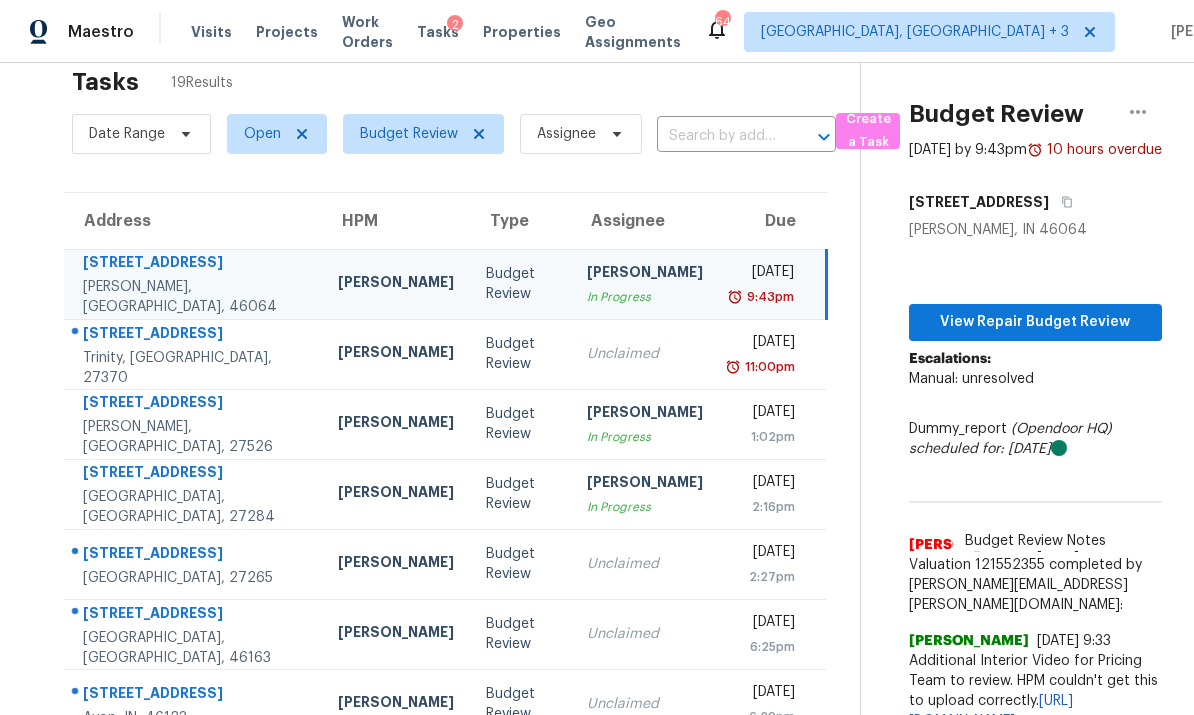 scroll, scrollTop: 41, scrollLeft: 40, axis: both 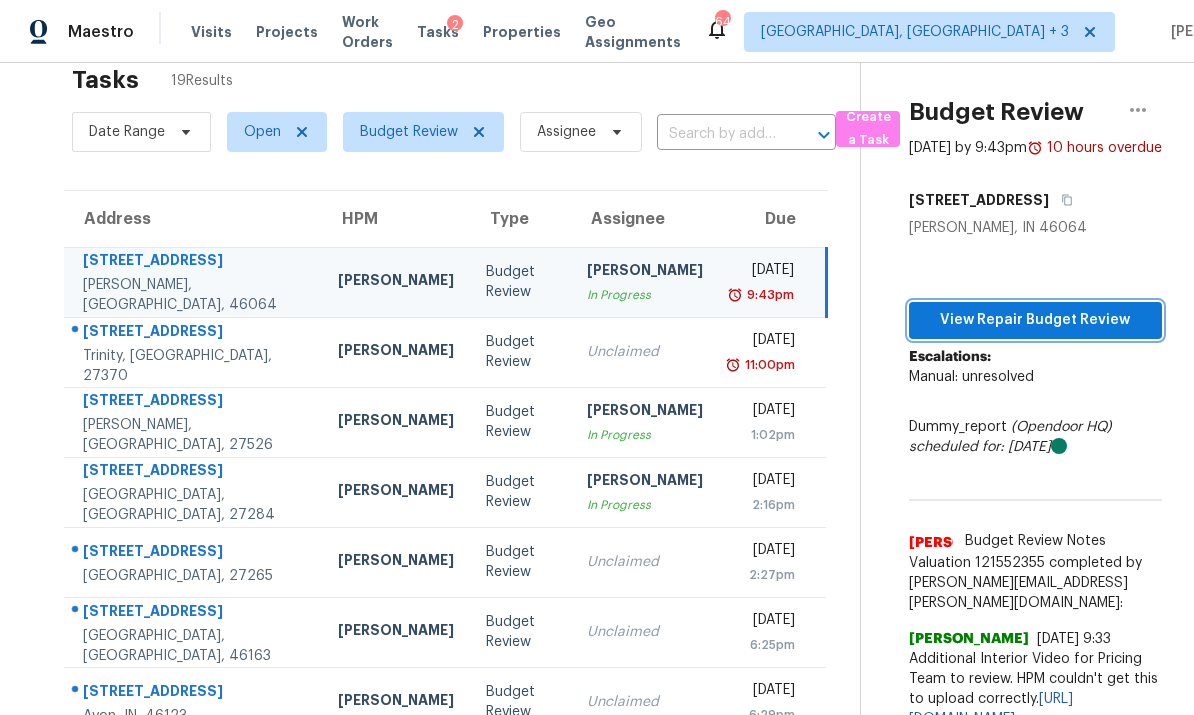 click on "View Repair Budget Review" at bounding box center (1035, 320) 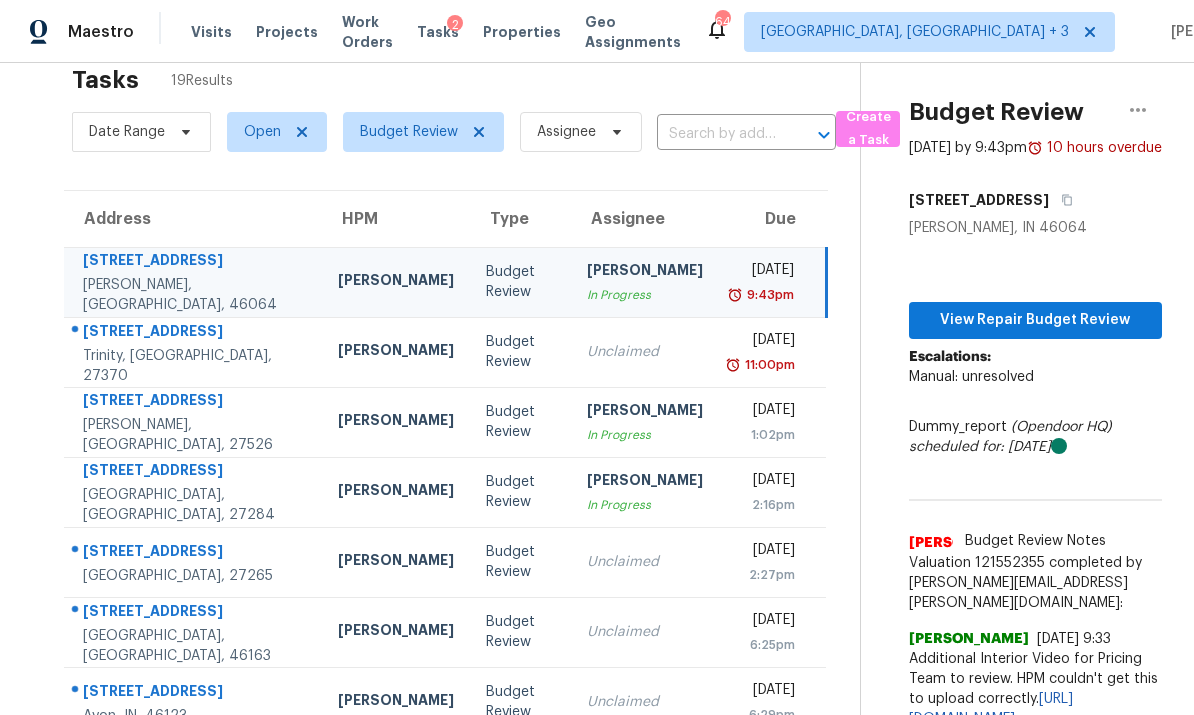 click on "[PERSON_NAME]" at bounding box center [396, 352] 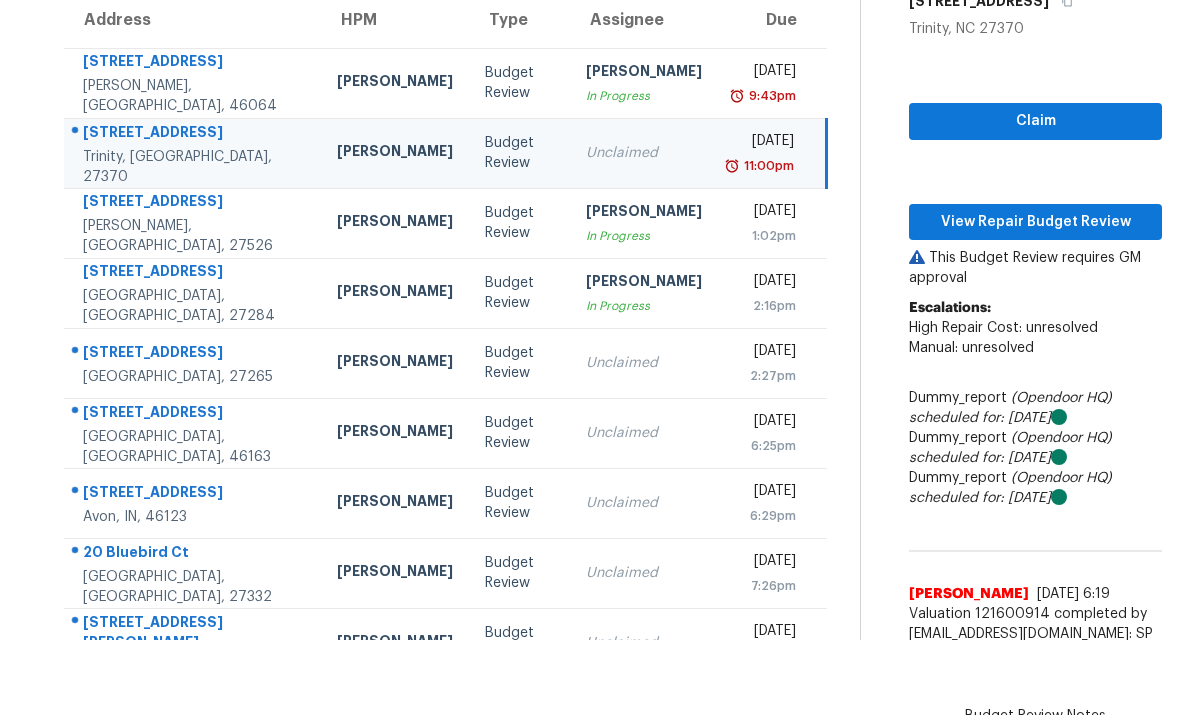 scroll, scrollTop: 118, scrollLeft: 0, axis: vertical 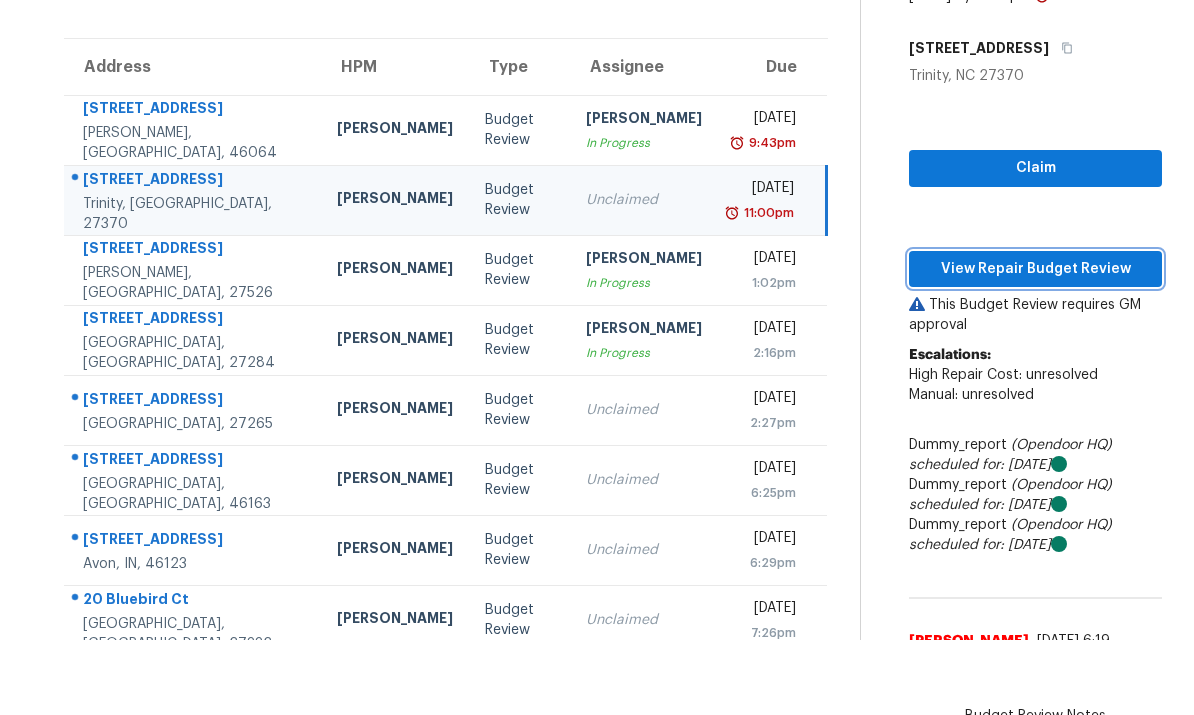 click on "View Repair Budget Review" at bounding box center [1035, 269] 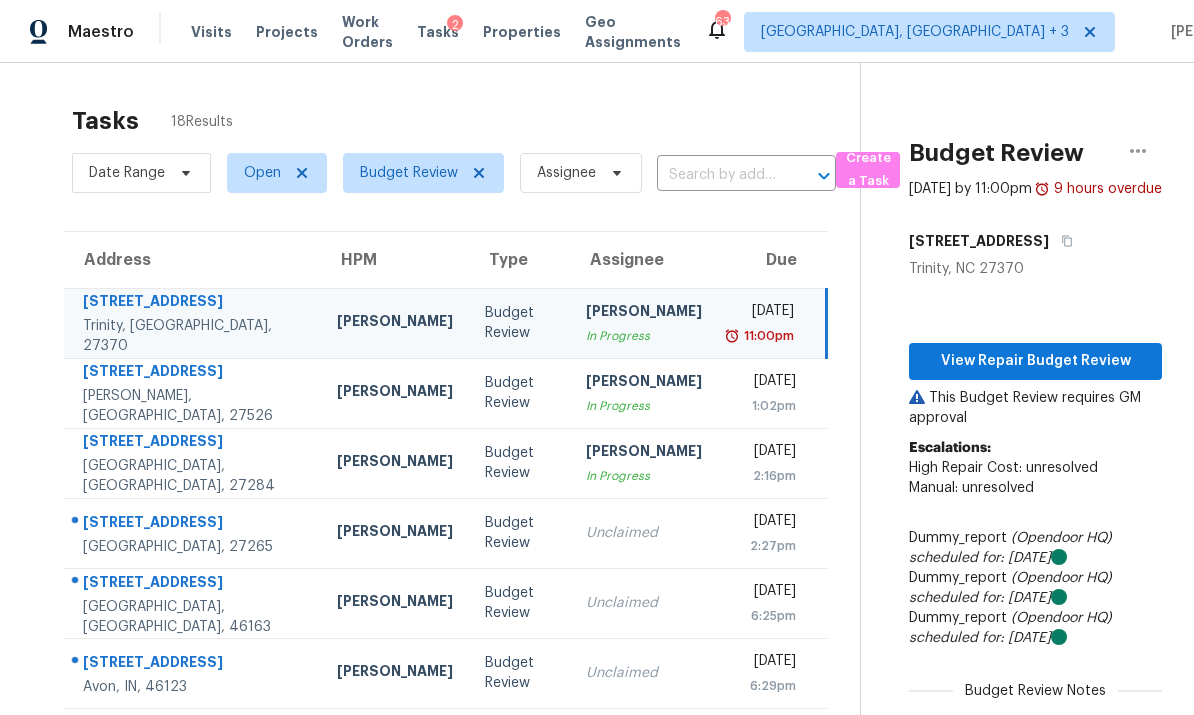 scroll, scrollTop: 0, scrollLeft: 0, axis: both 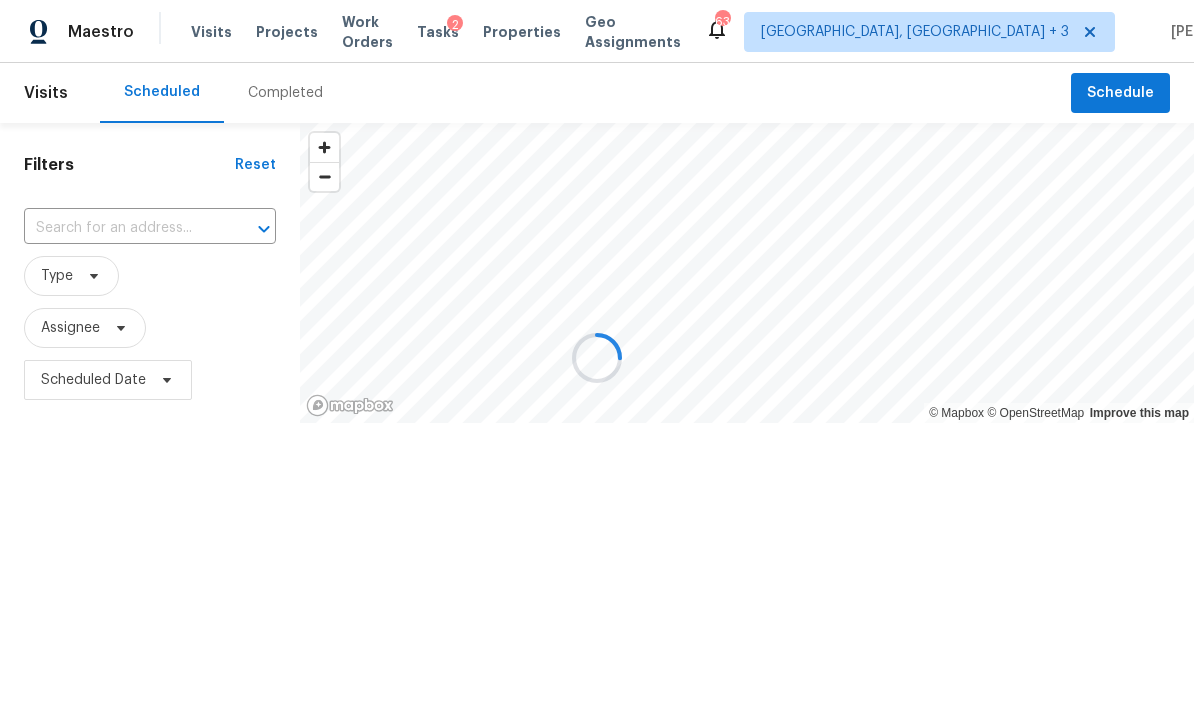click at bounding box center (597, 357) 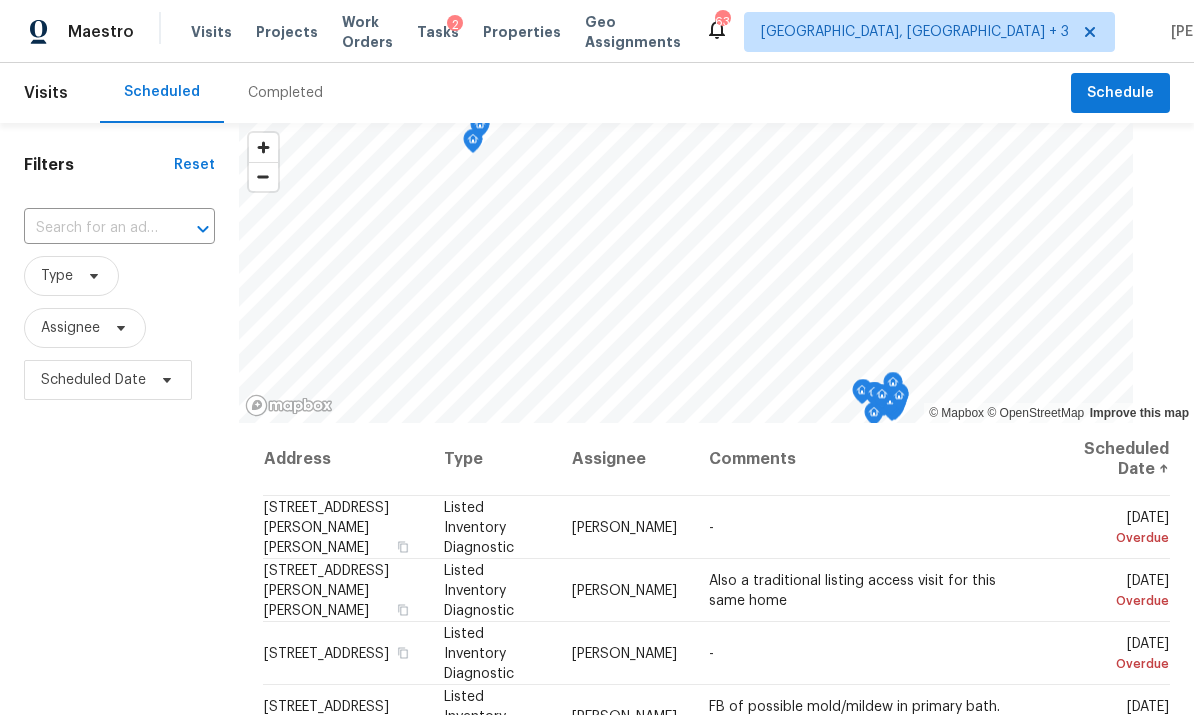 click on "Completed" at bounding box center (285, 93) 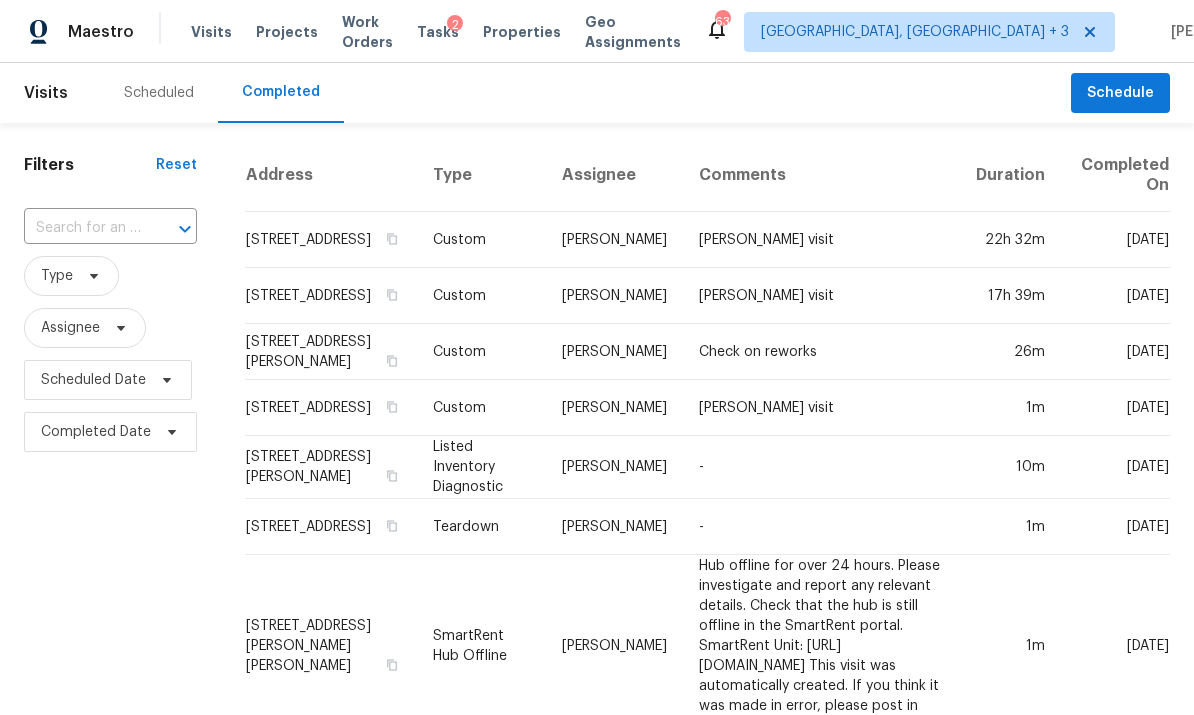 click at bounding box center [82, 228] 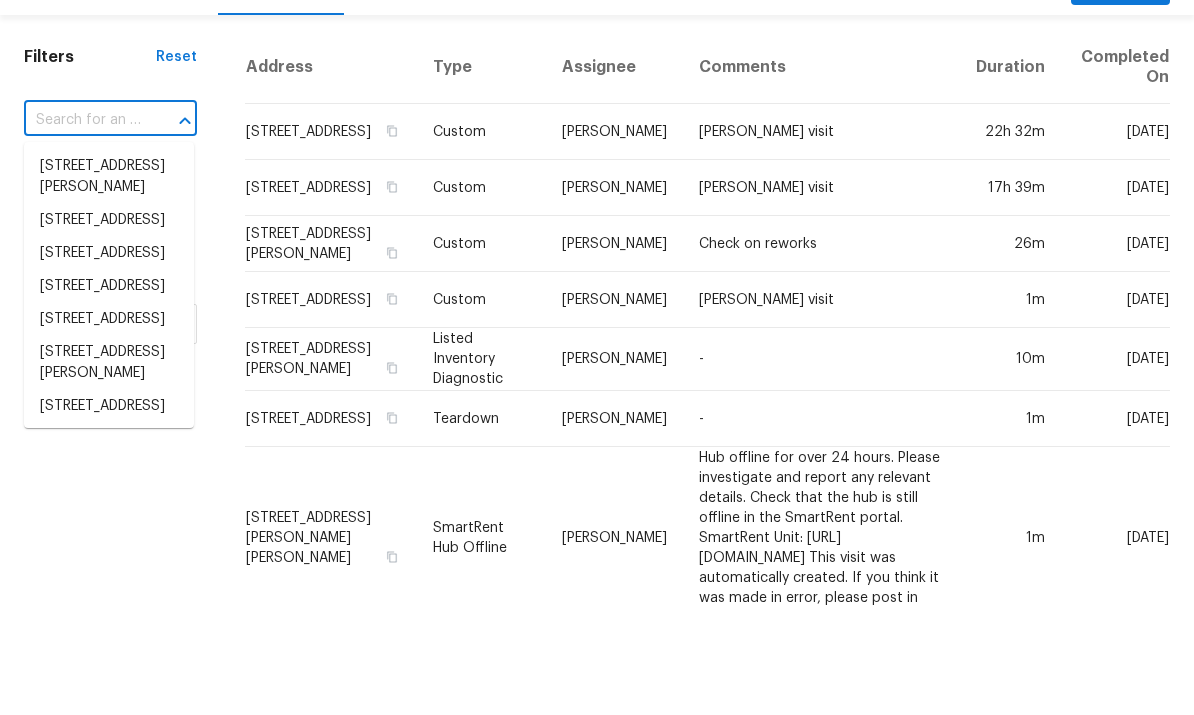 paste on "[STREET_ADDRESS]" 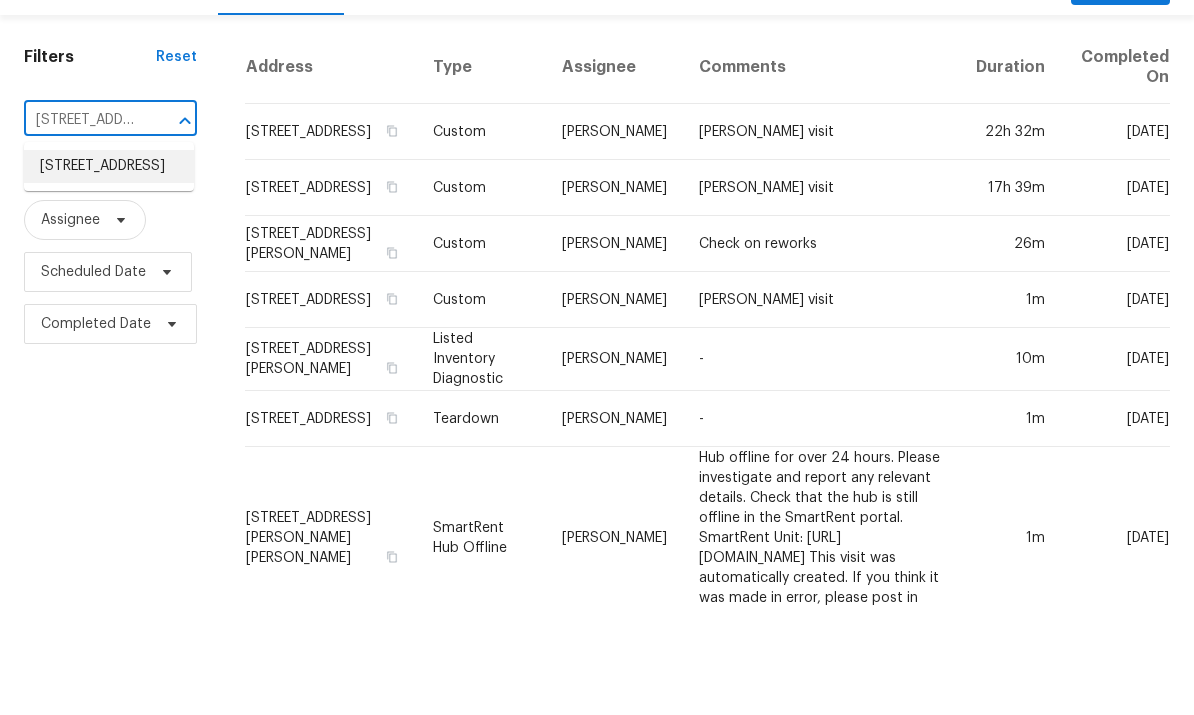 click on "[STREET_ADDRESS]" at bounding box center (109, 274) 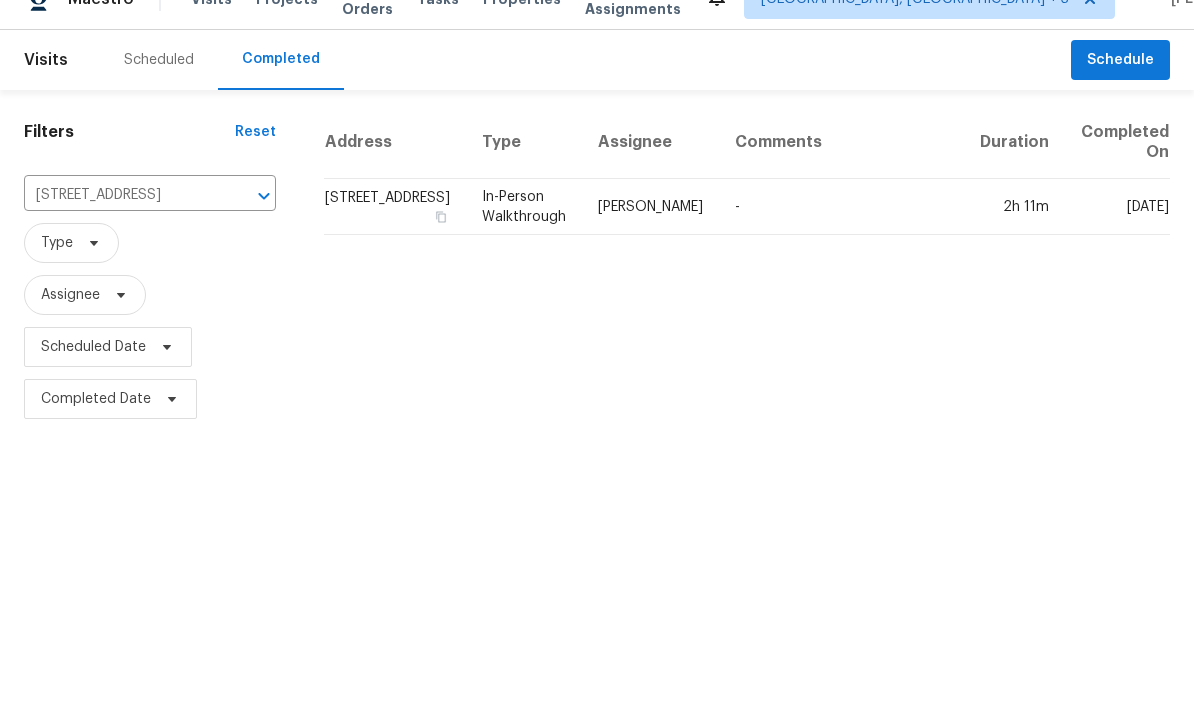 click on "[STREET_ADDRESS]" at bounding box center (395, 240) 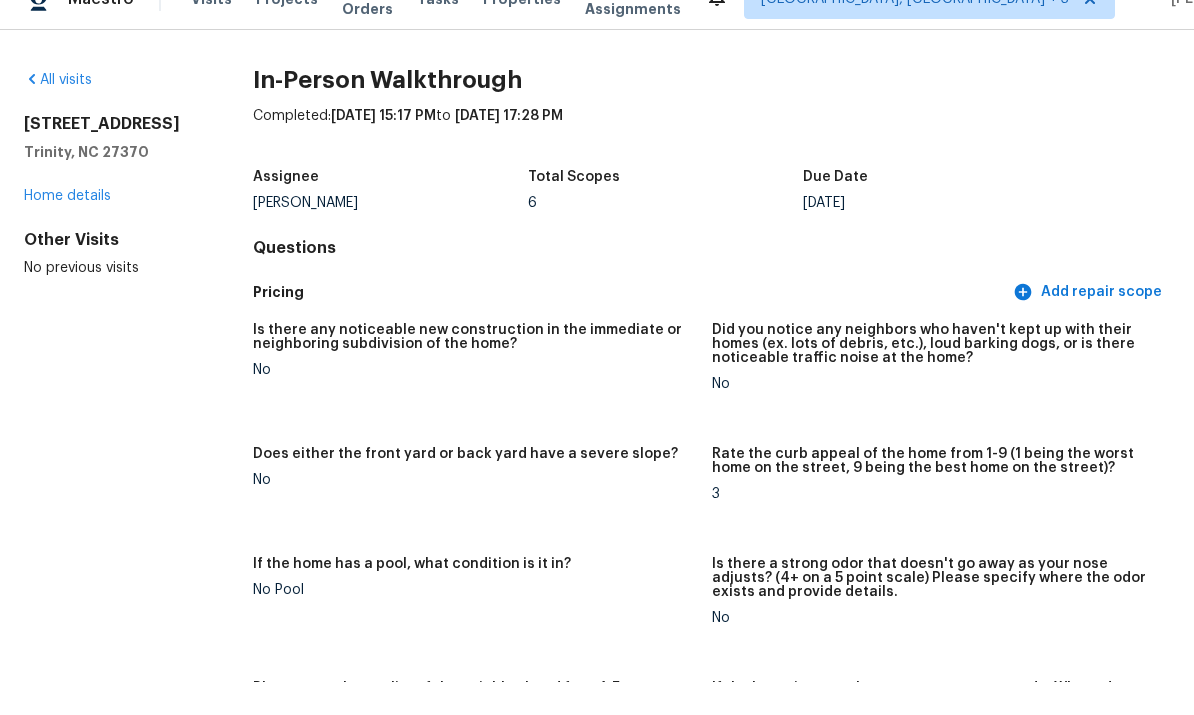 scroll, scrollTop: 33, scrollLeft: 0, axis: vertical 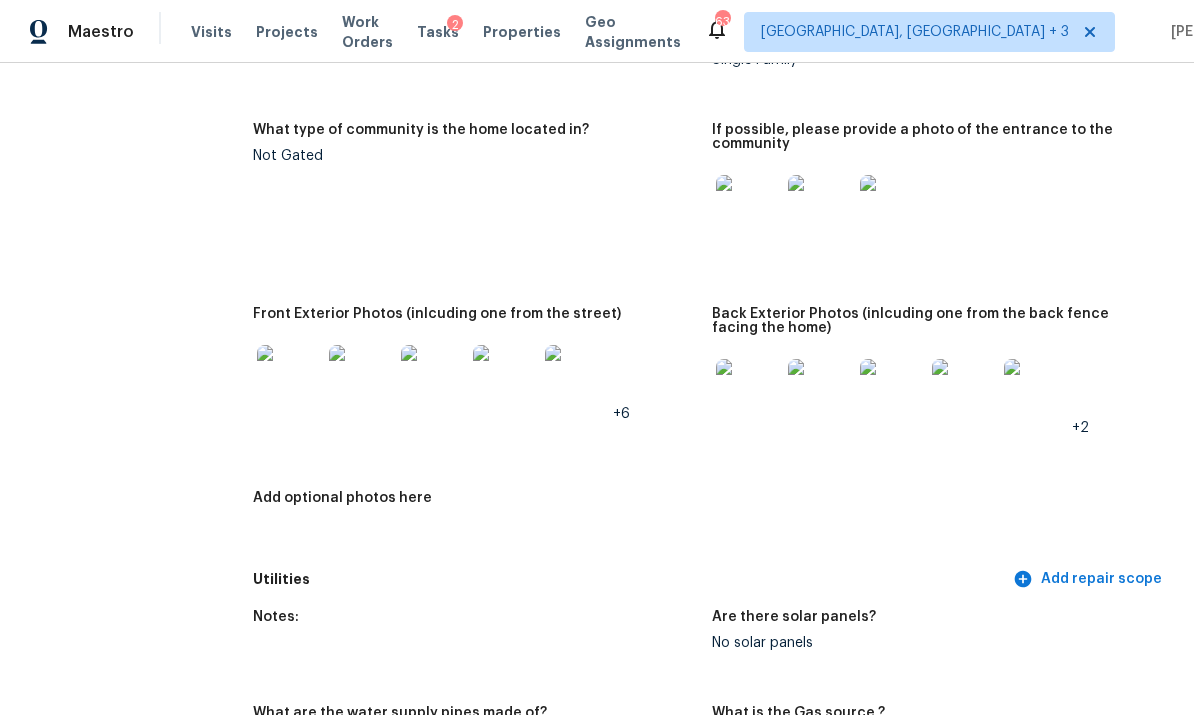 click at bounding box center (289, 377) 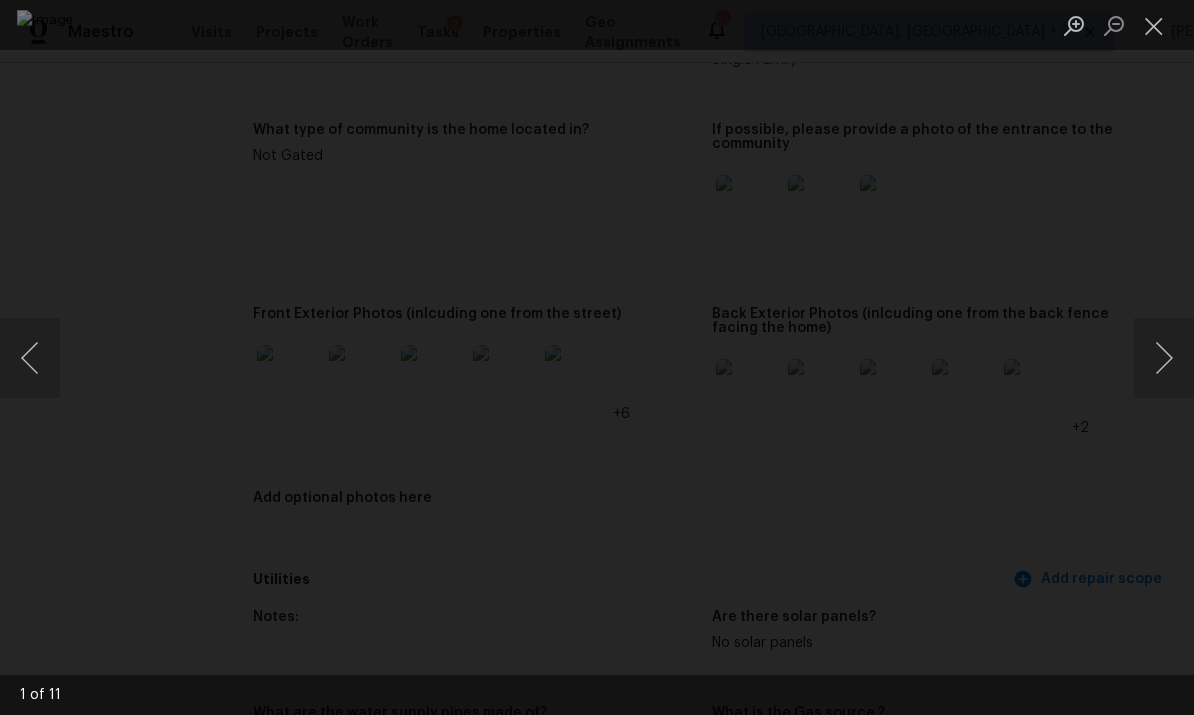 click at bounding box center [1164, 358] 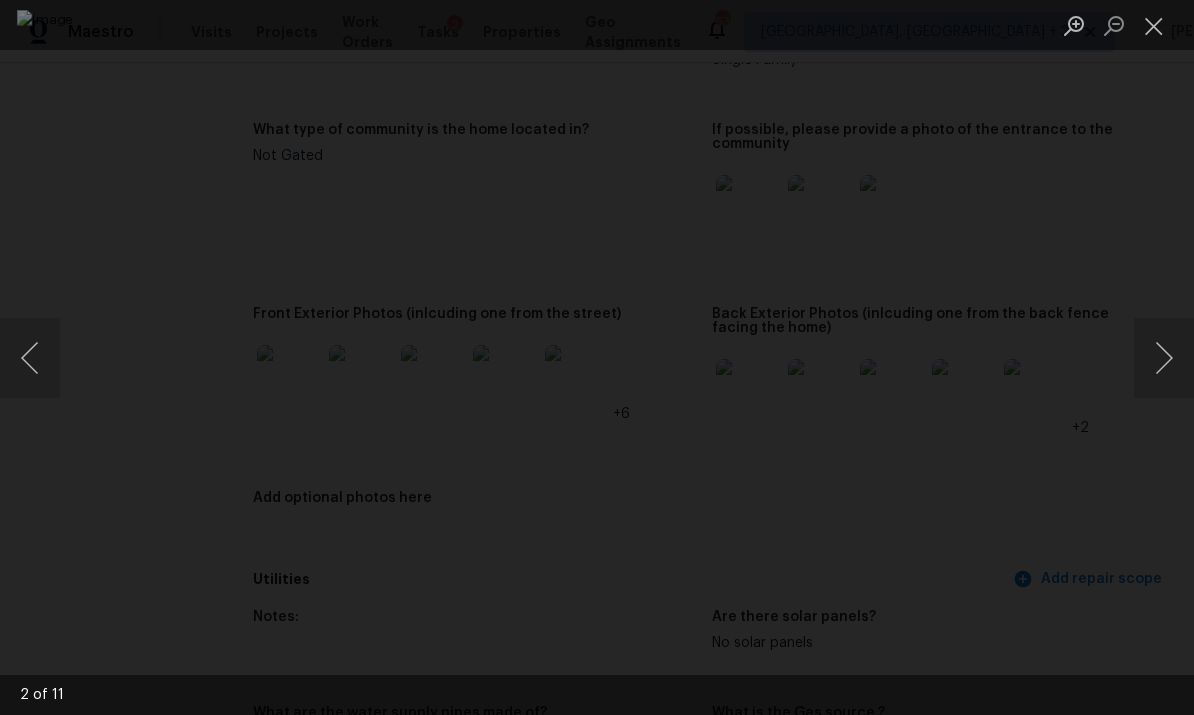 click at bounding box center (1164, 358) 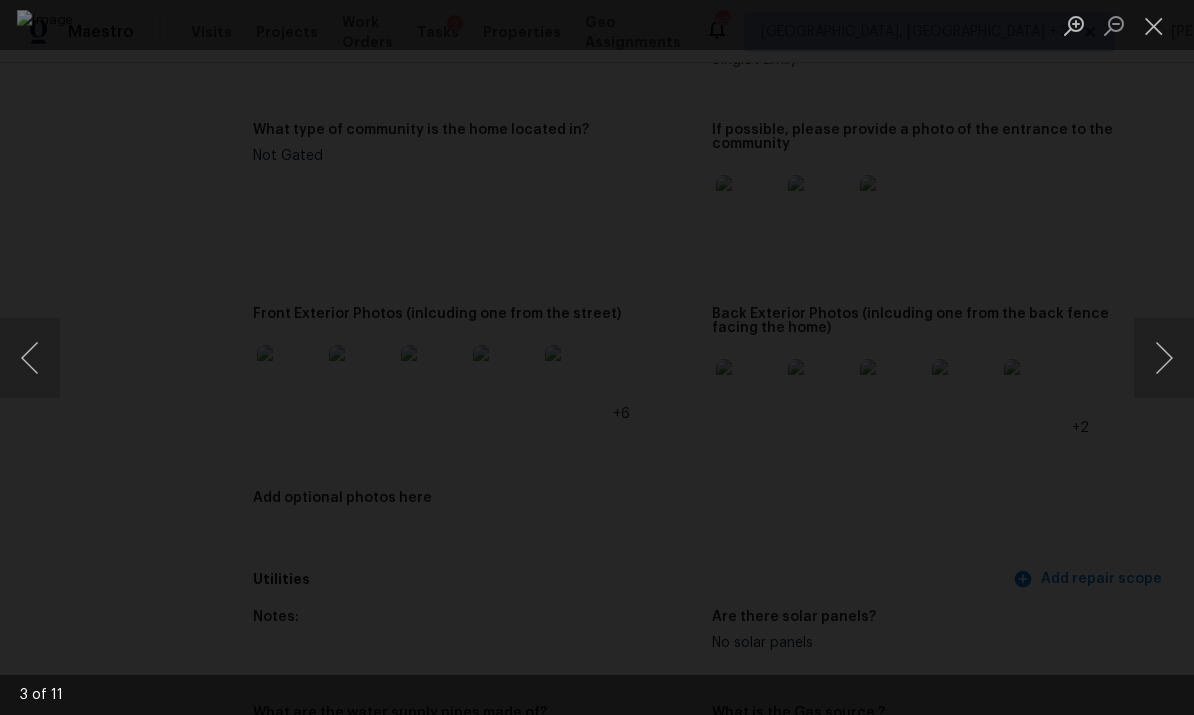 click at bounding box center (1164, 358) 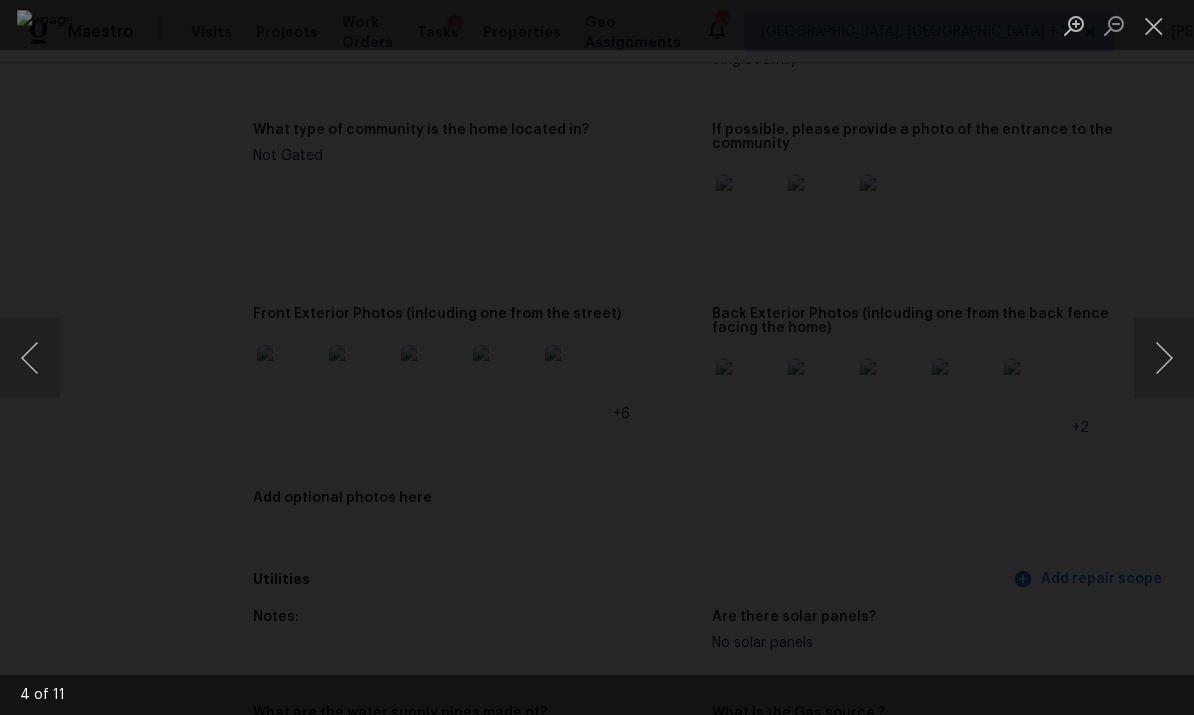 click at bounding box center [1164, 358] 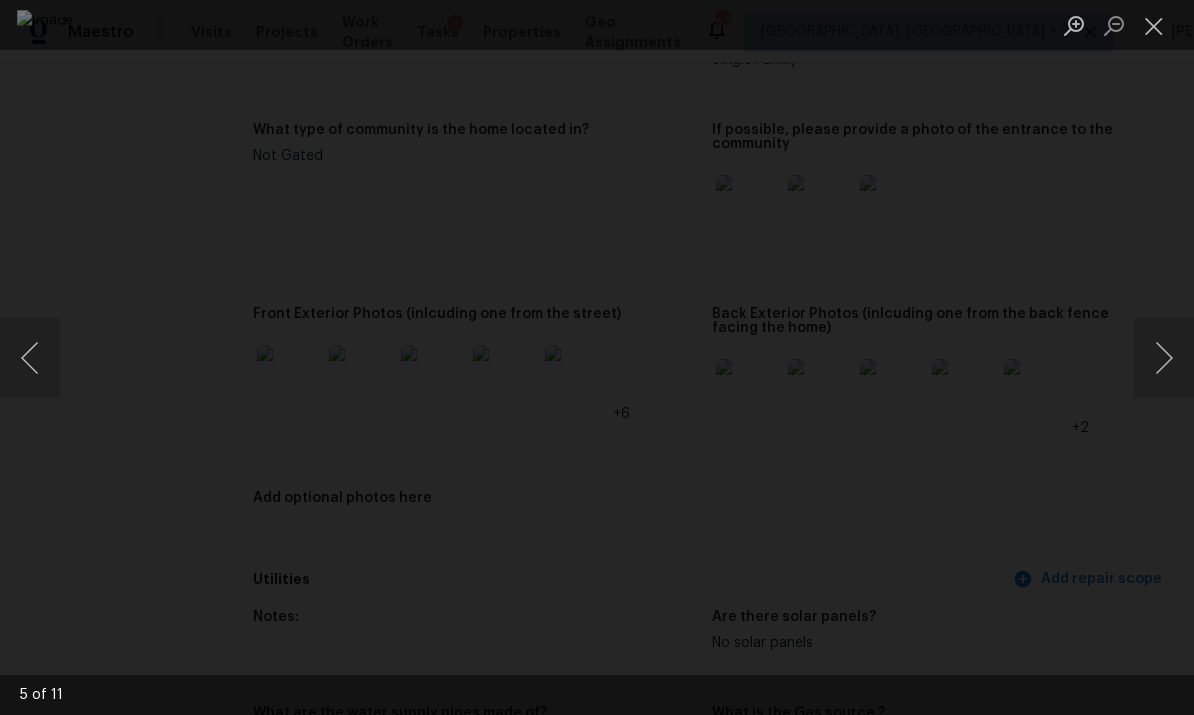 click at bounding box center (1164, 358) 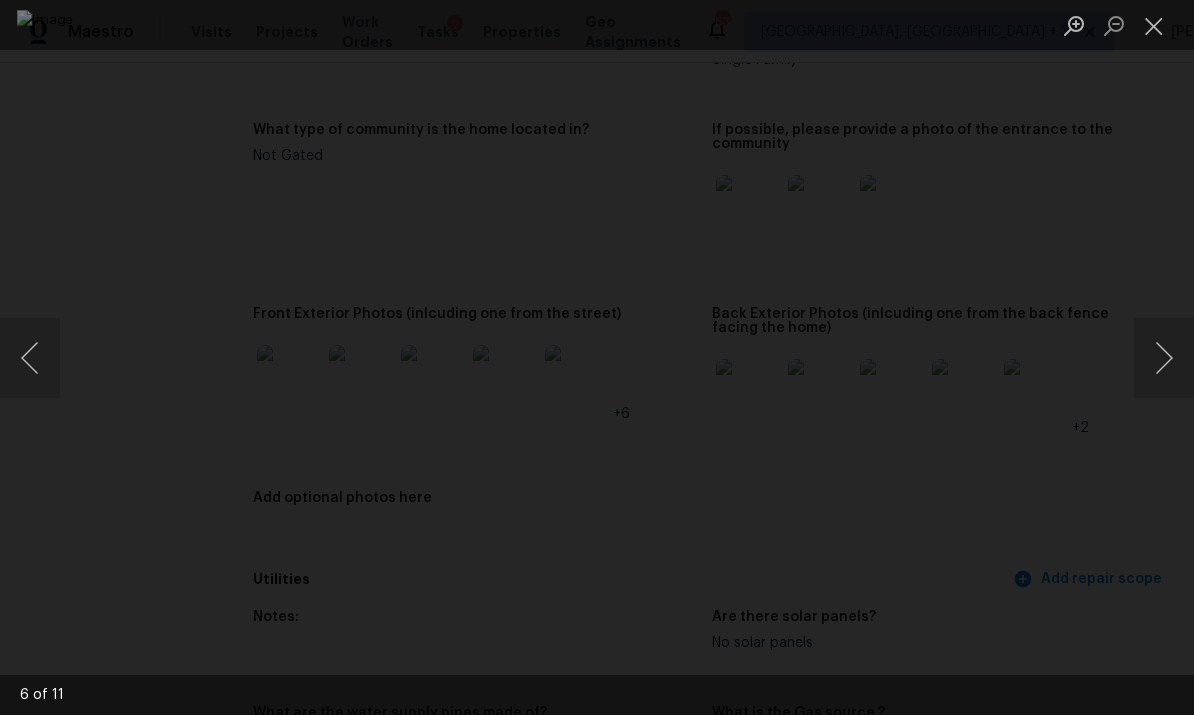 click at bounding box center (1164, 358) 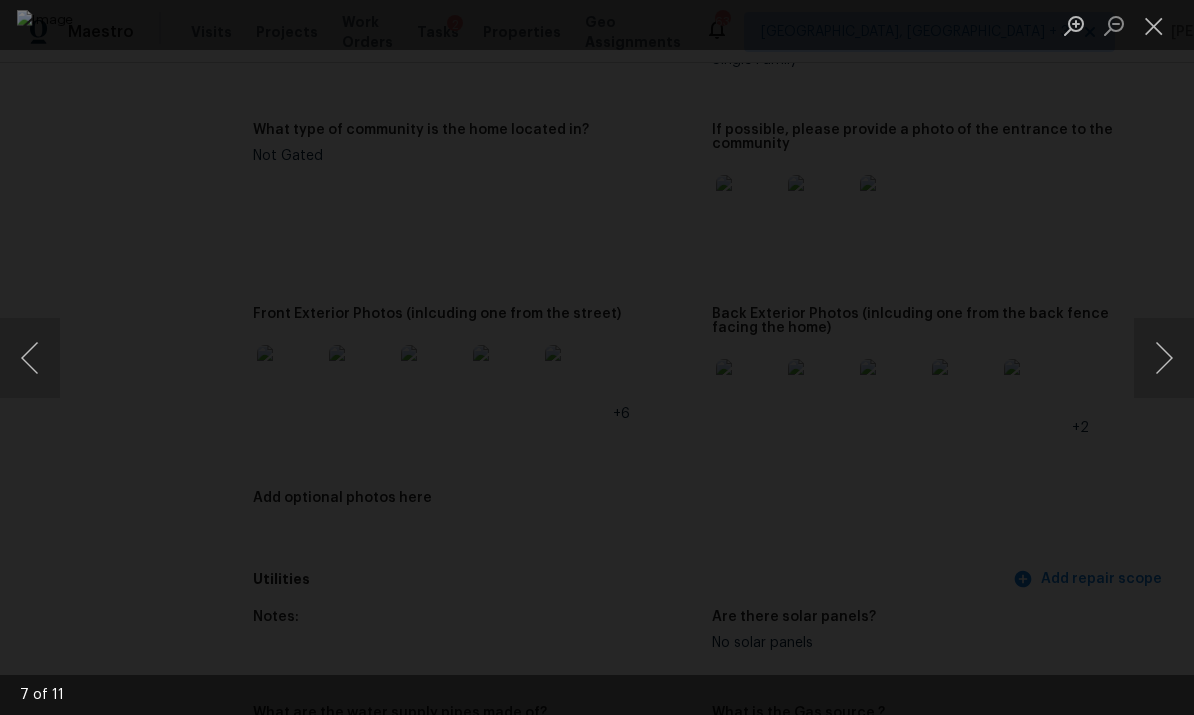 click at bounding box center (1164, 358) 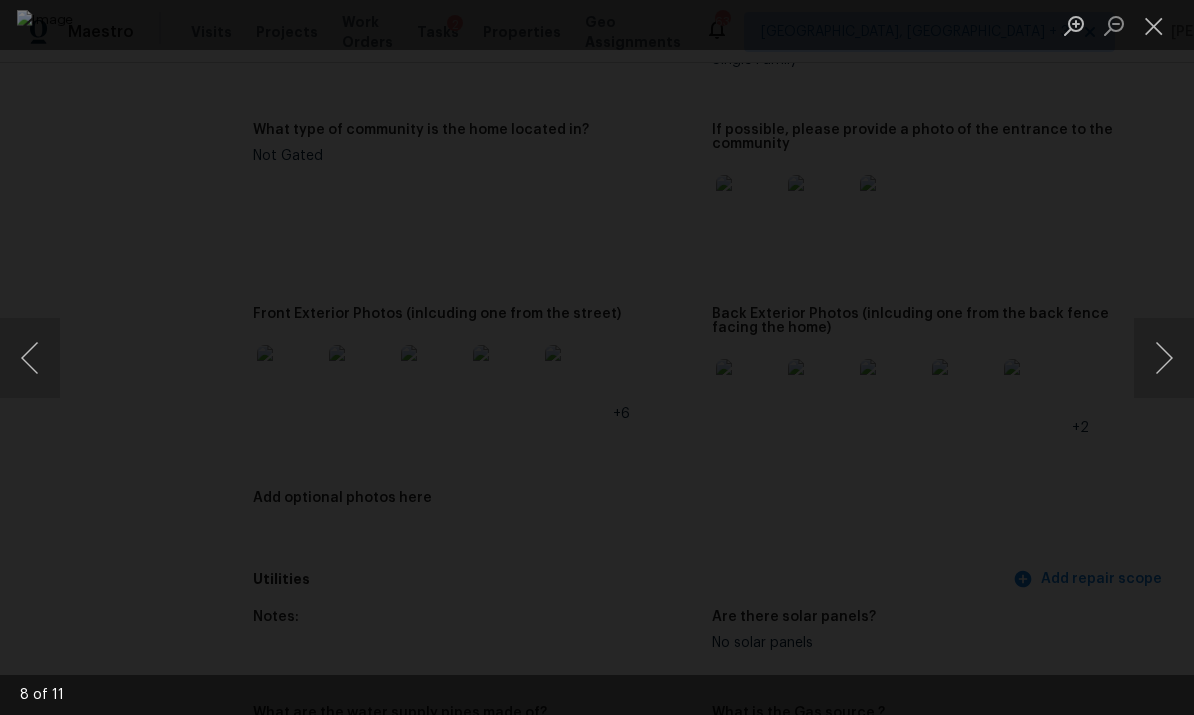 click at bounding box center [1164, 358] 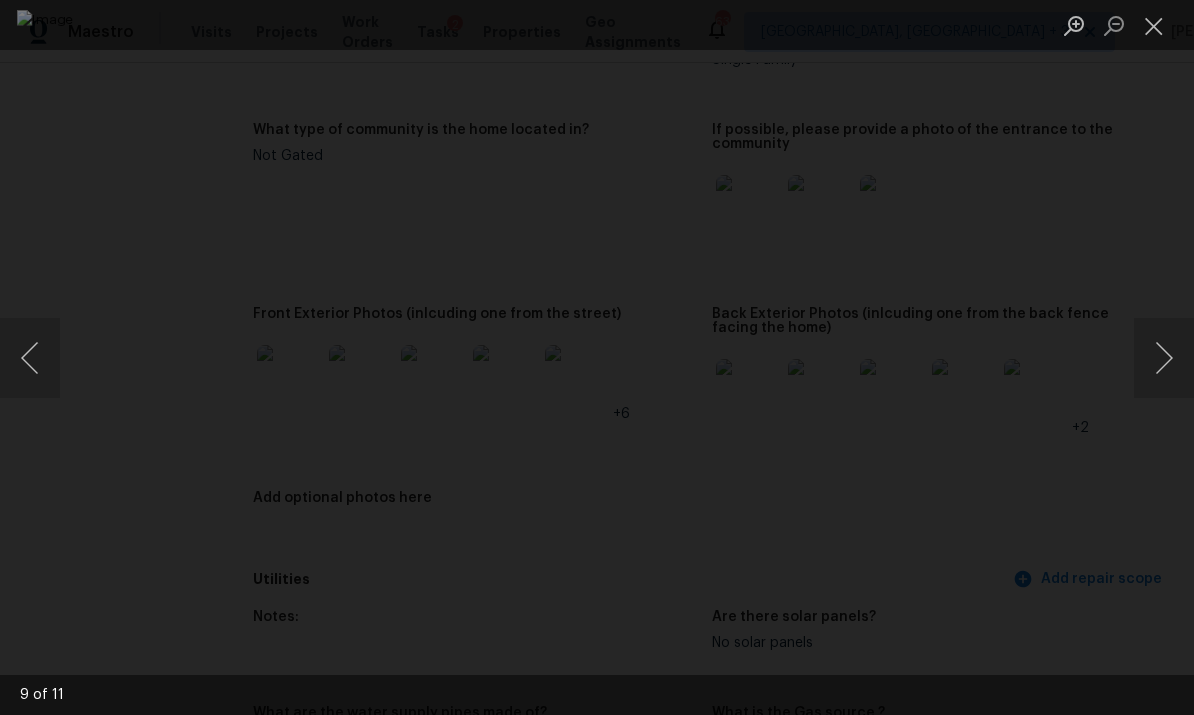 click at bounding box center [1164, 358] 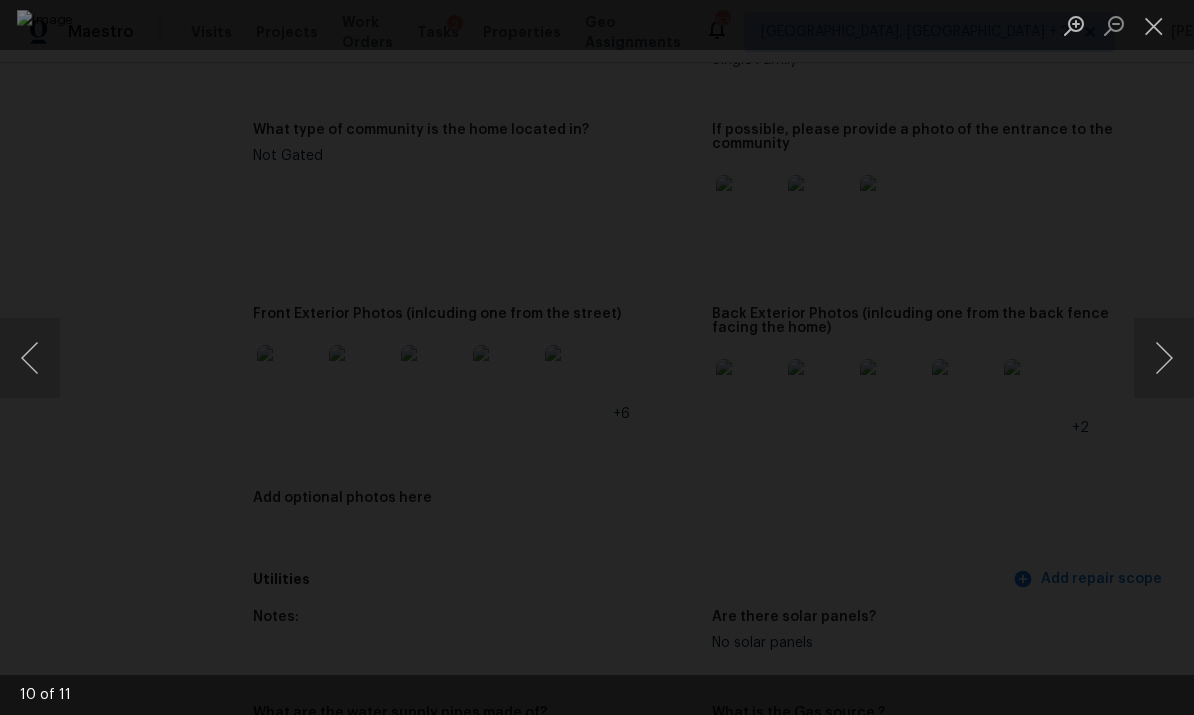 click at bounding box center (1164, 358) 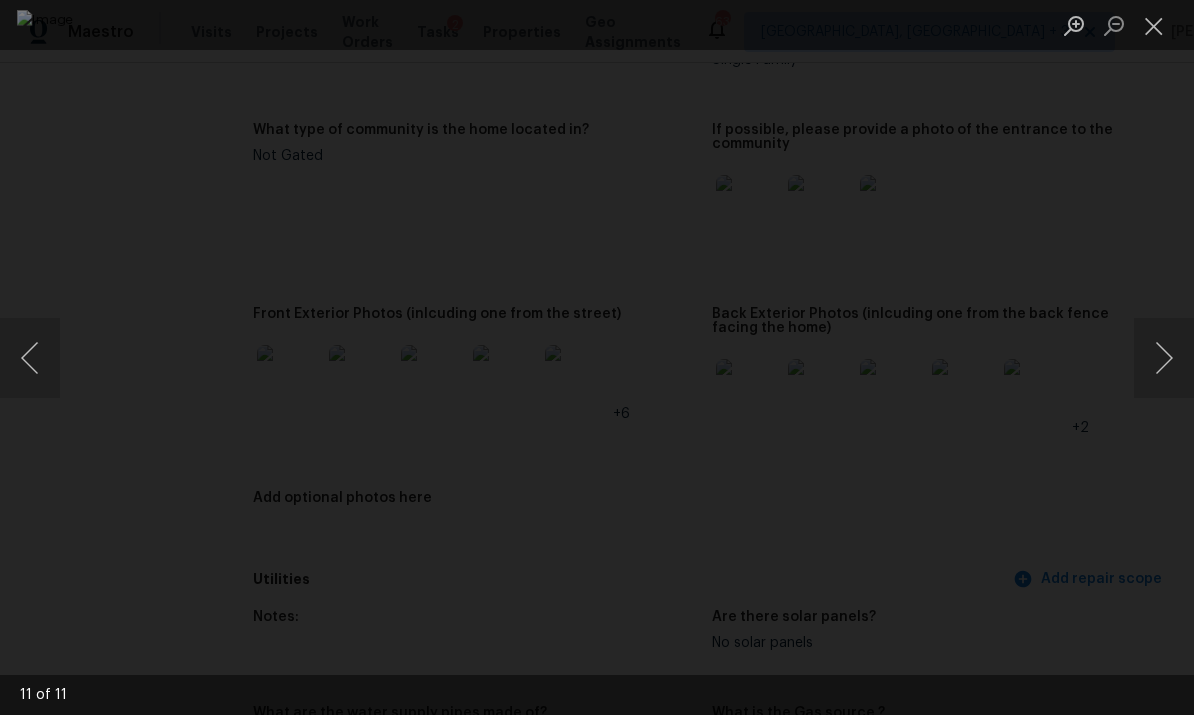 click at bounding box center (1154, 25) 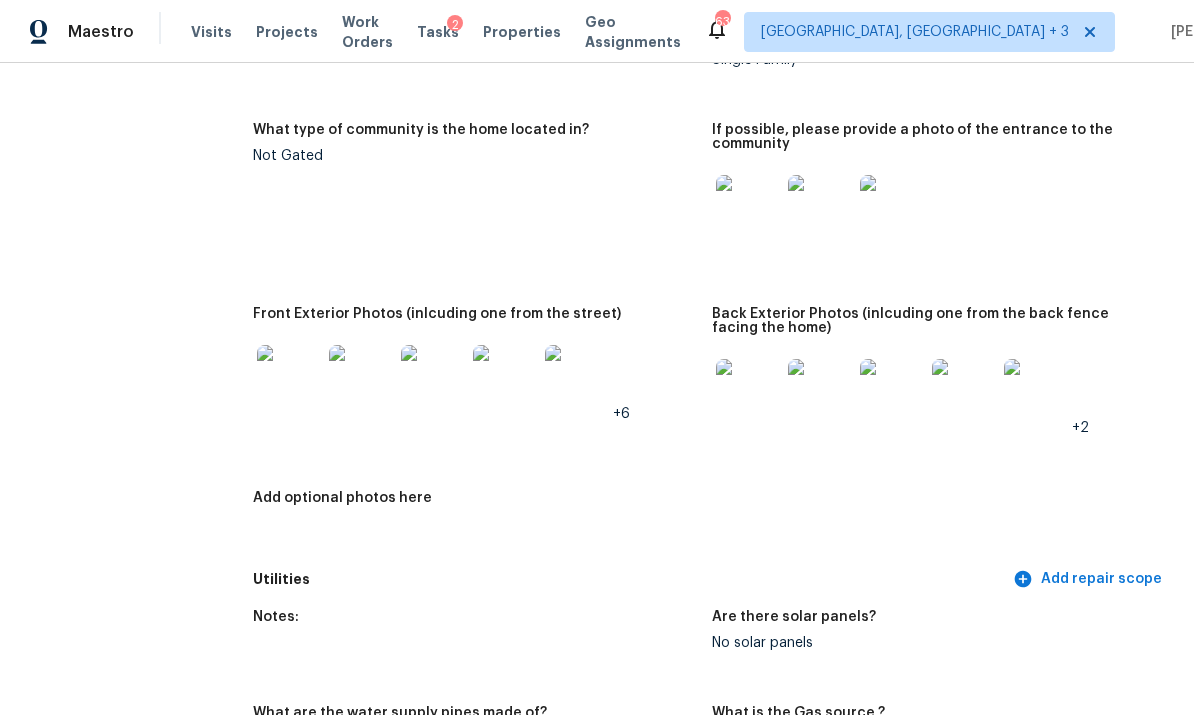 click at bounding box center [748, 391] 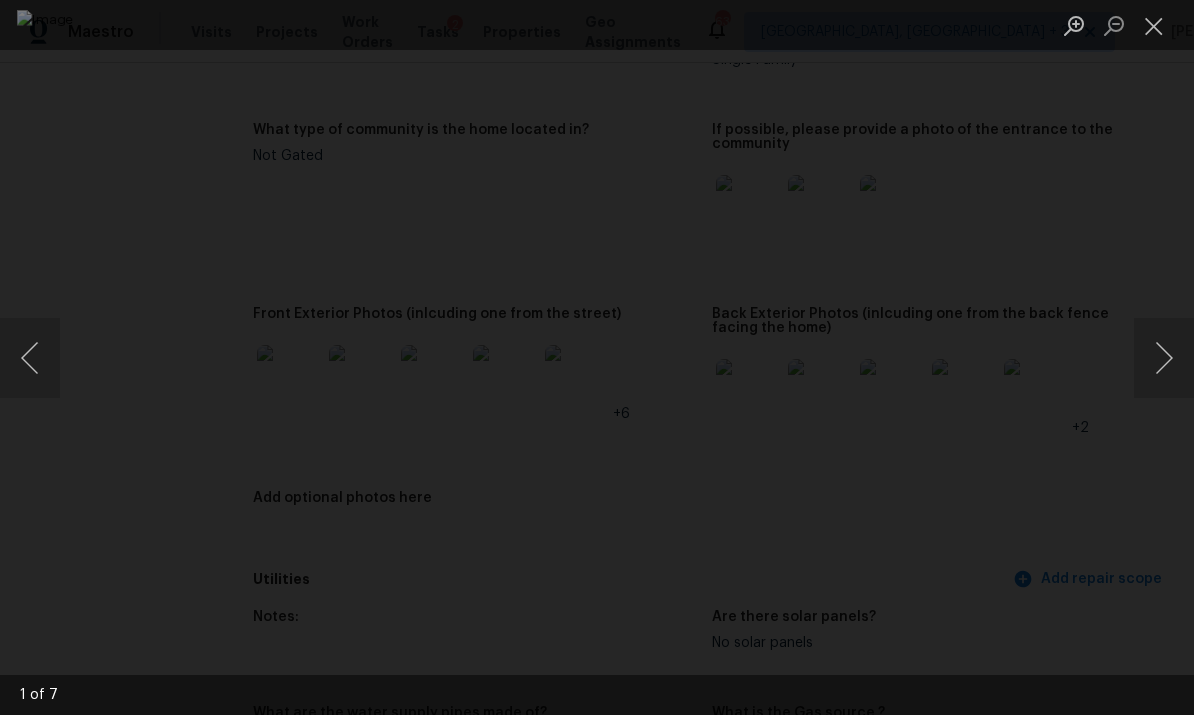 click at bounding box center [1164, 358] 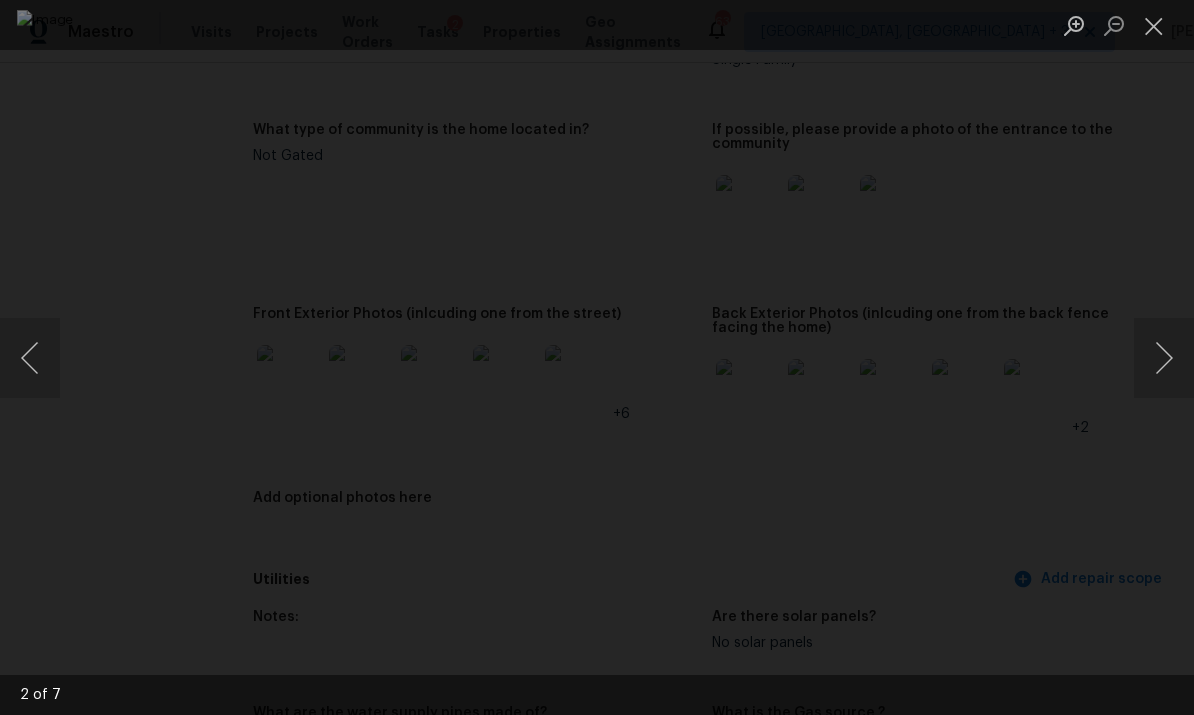 click at bounding box center (1164, 358) 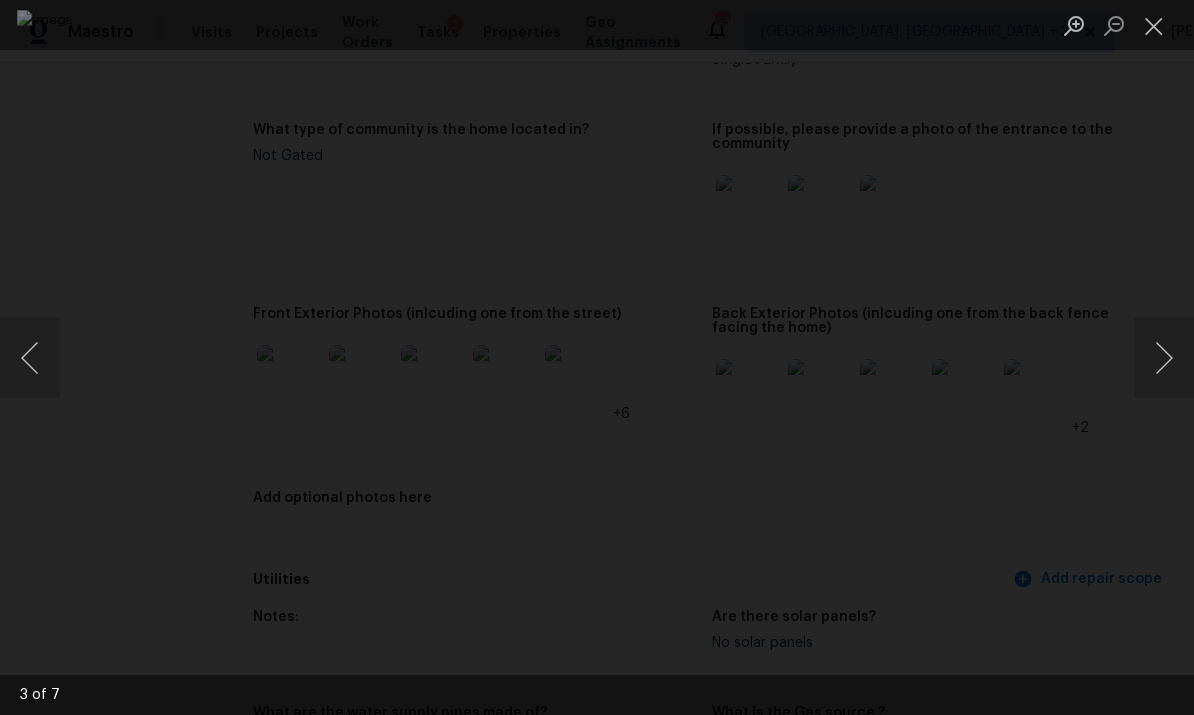 click at bounding box center [1164, 358] 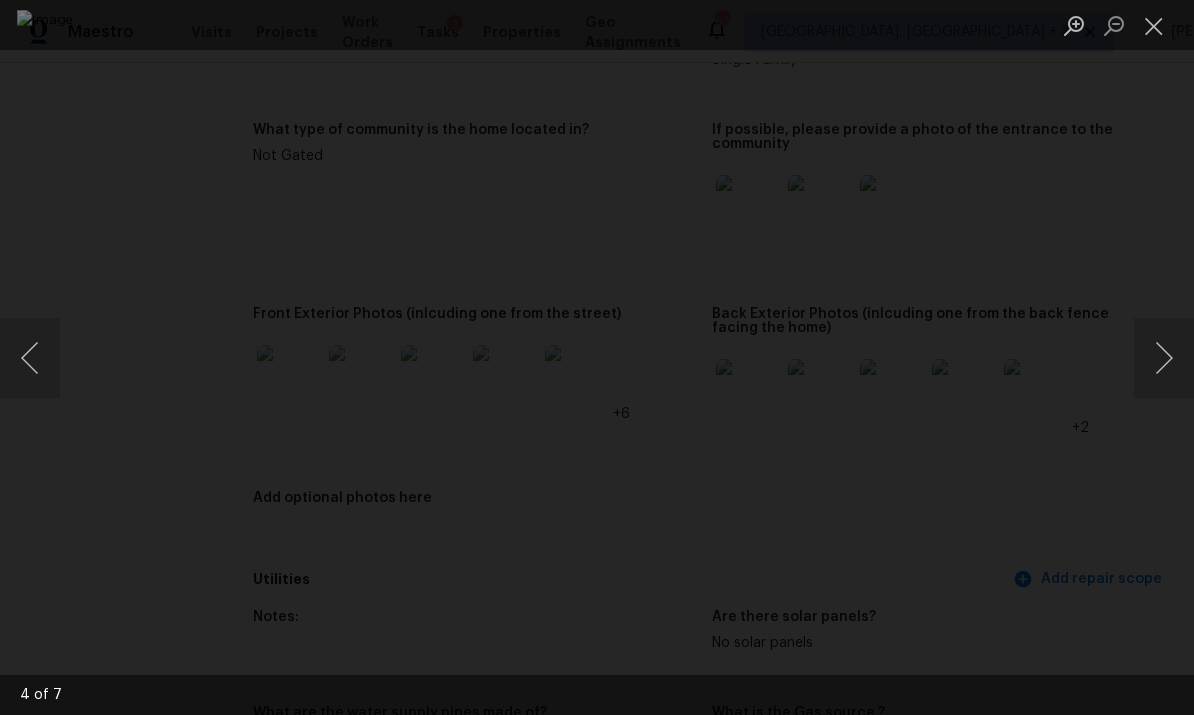 click at bounding box center (1164, 358) 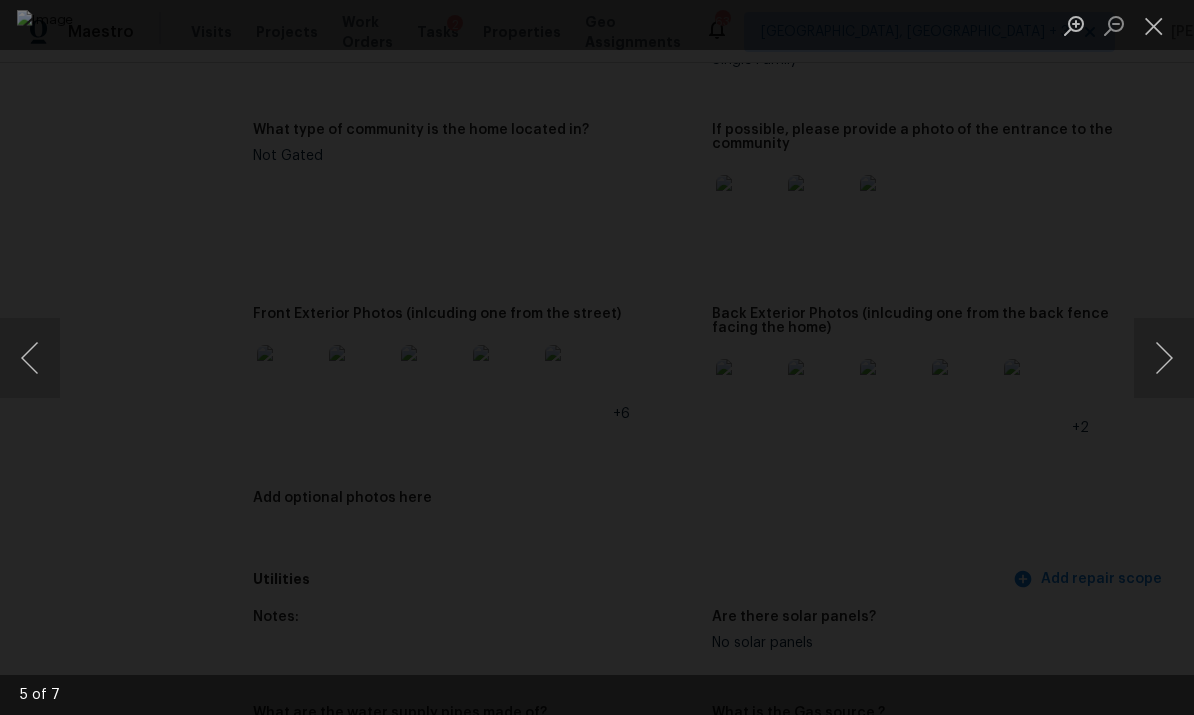 click at bounding box center (1164, 358) 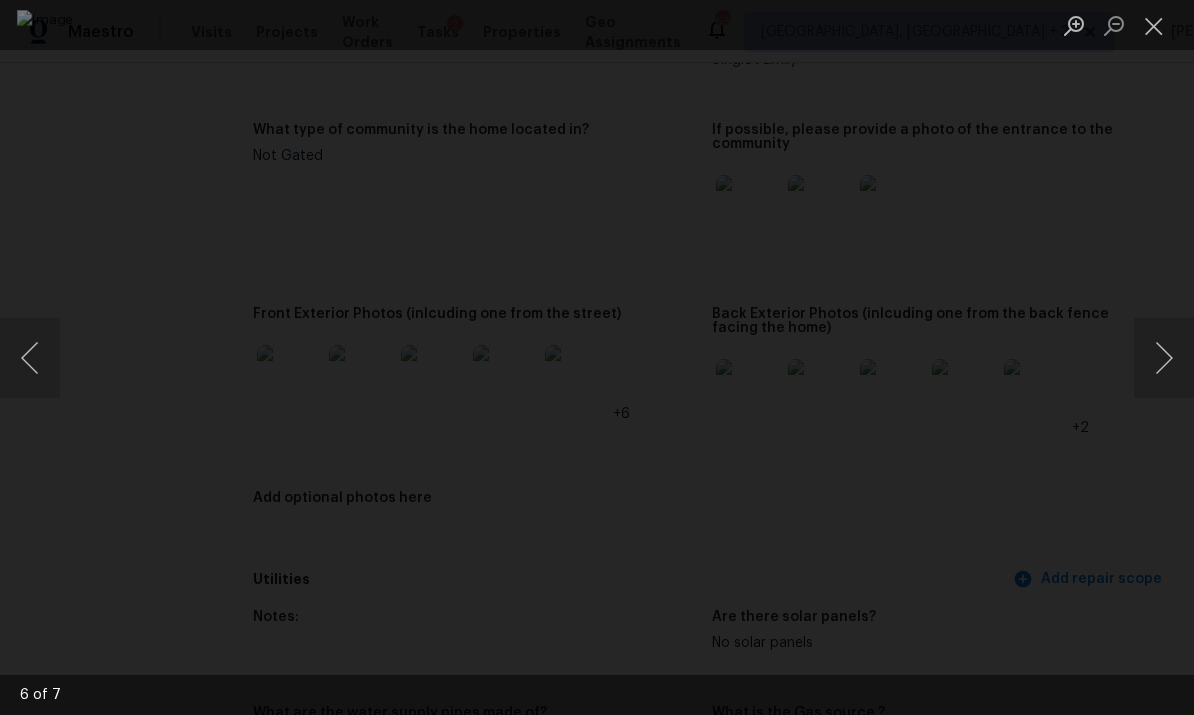 click at bounding box center [1164, 358] 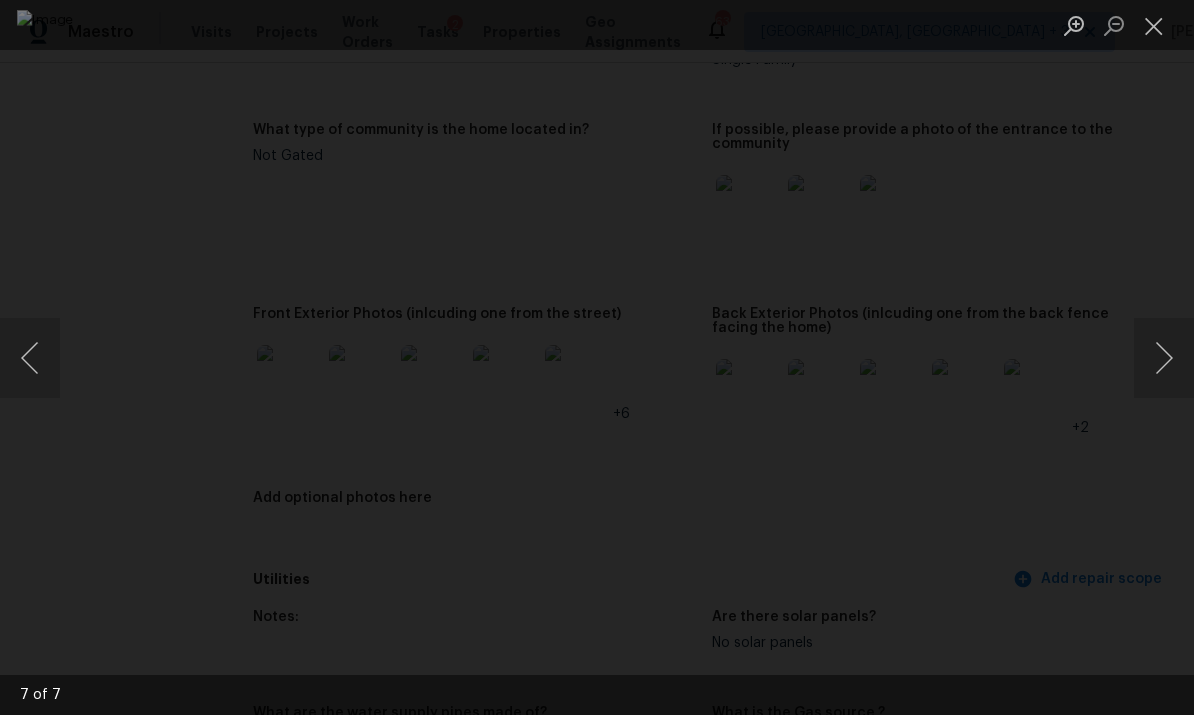 click at bounding box center [1164, 358] 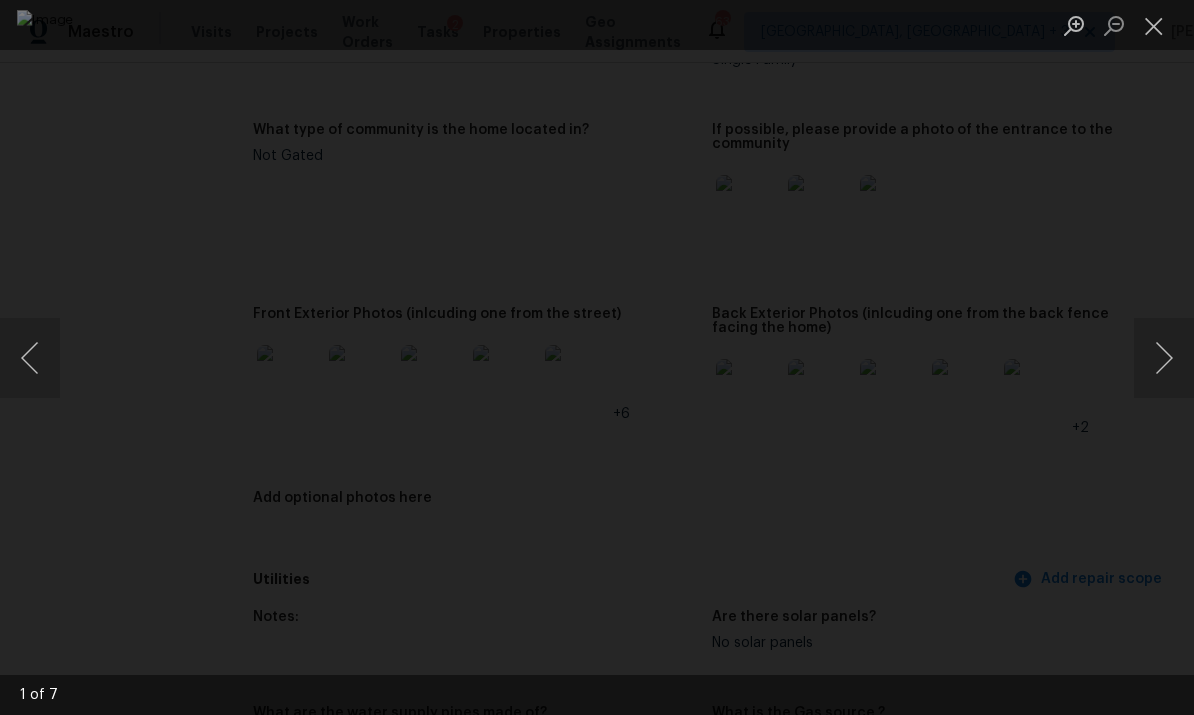 click at bounding box center (1164, 358) 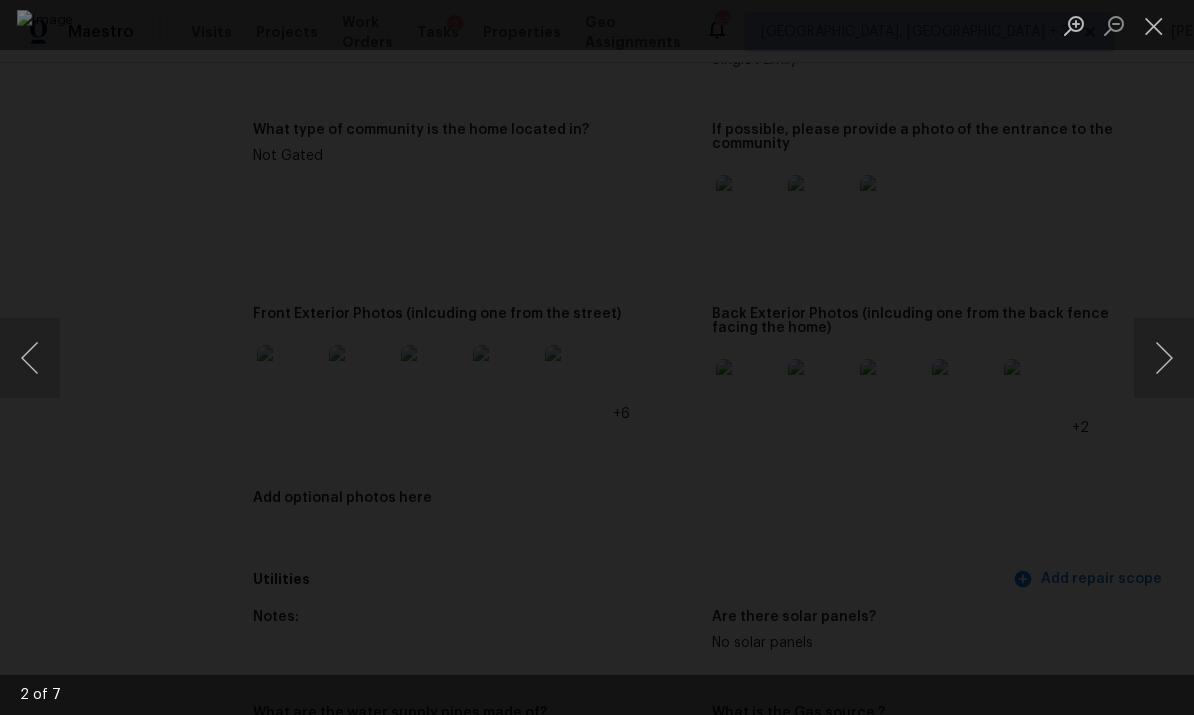 click at bounding box center (1154, 25) 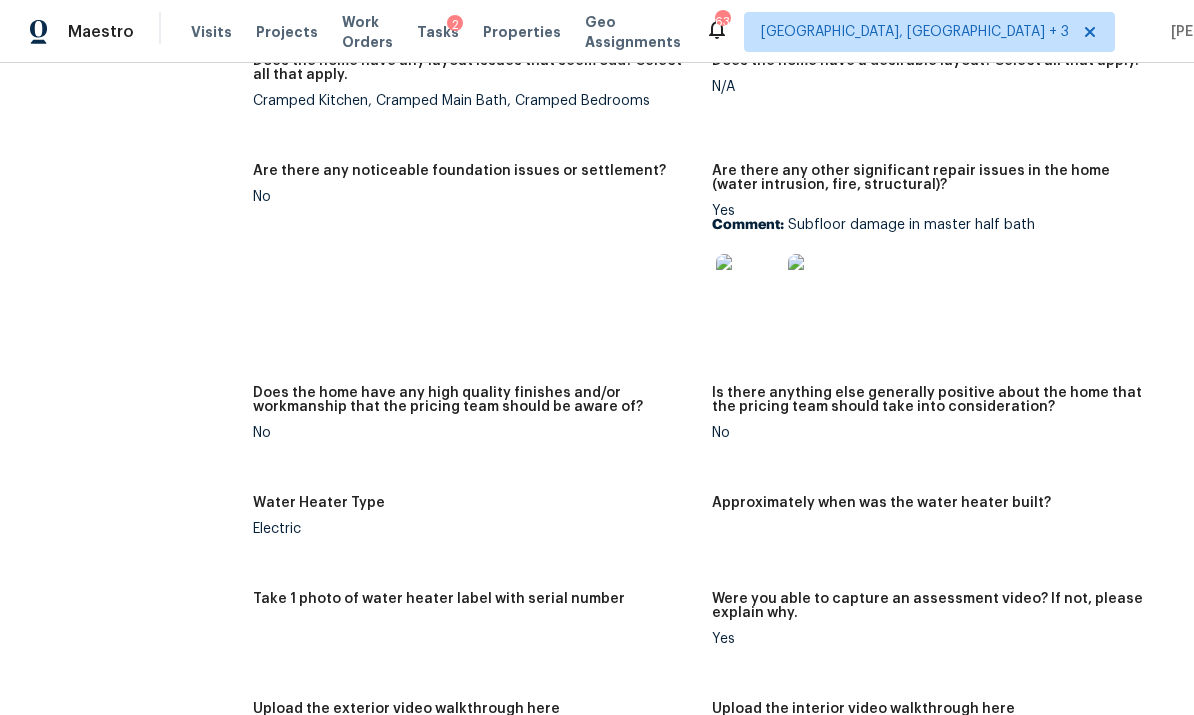 scroll, scrollTop: 3798, scrollLeft: 0, axis: vertical 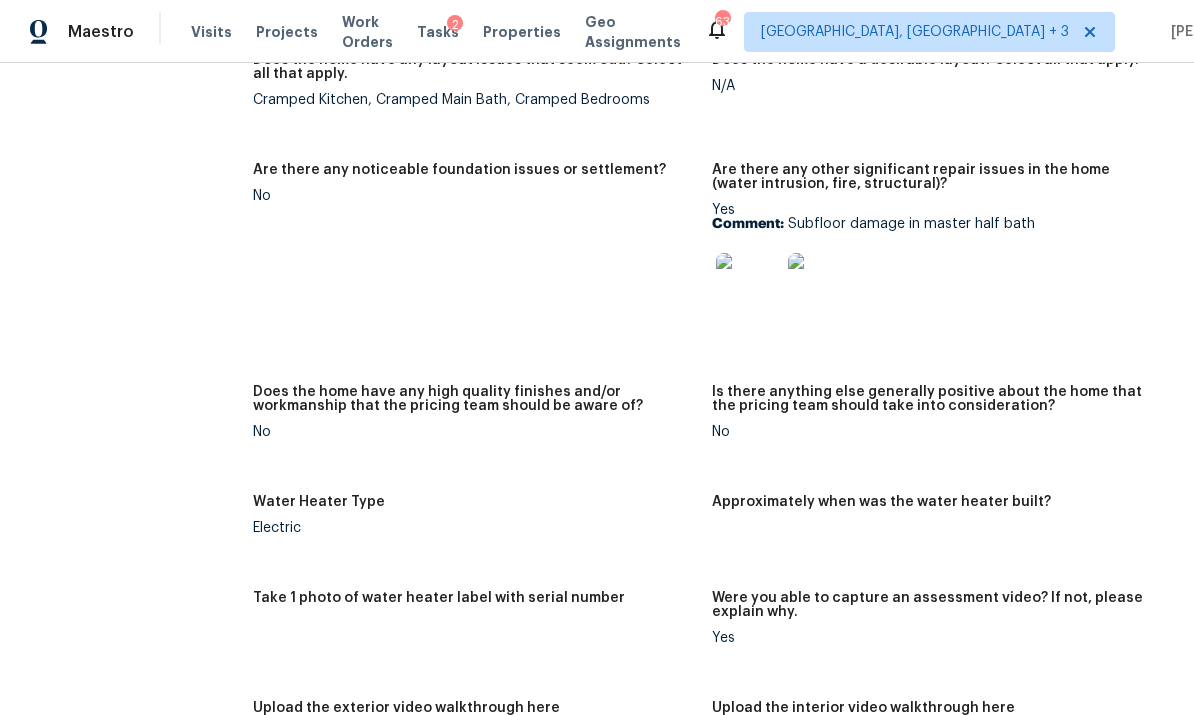 click at bounding box center [748, 285] 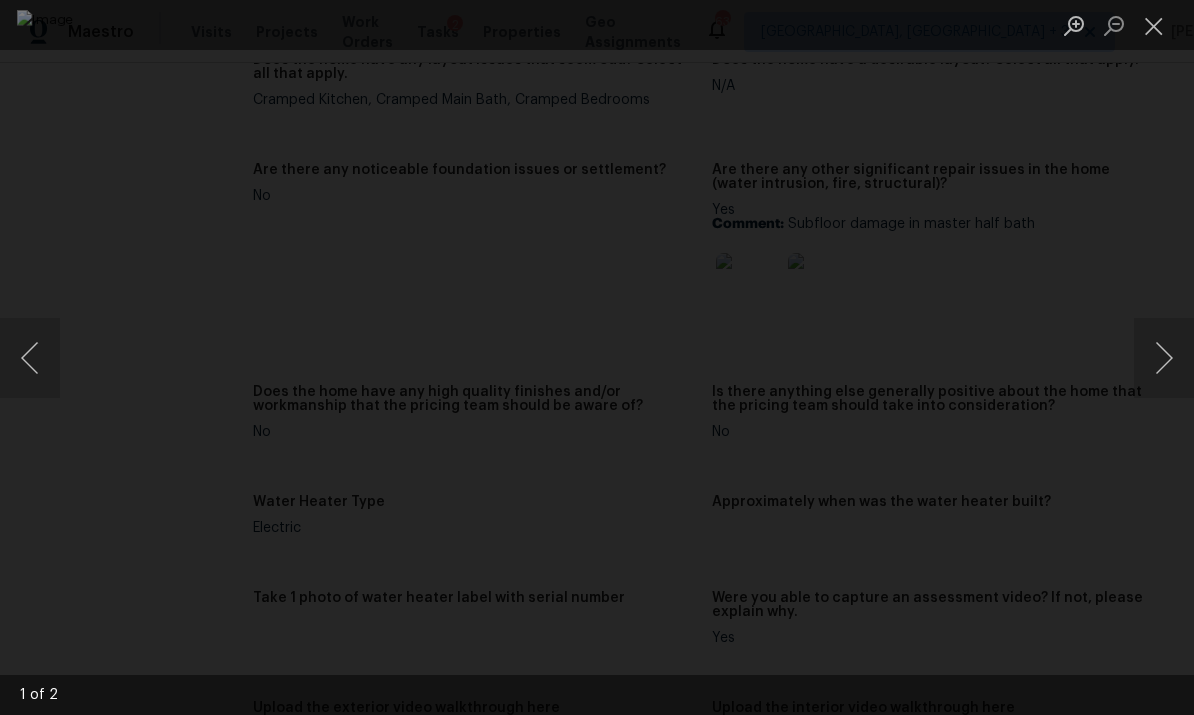 click at bounding box center (1164, 358) 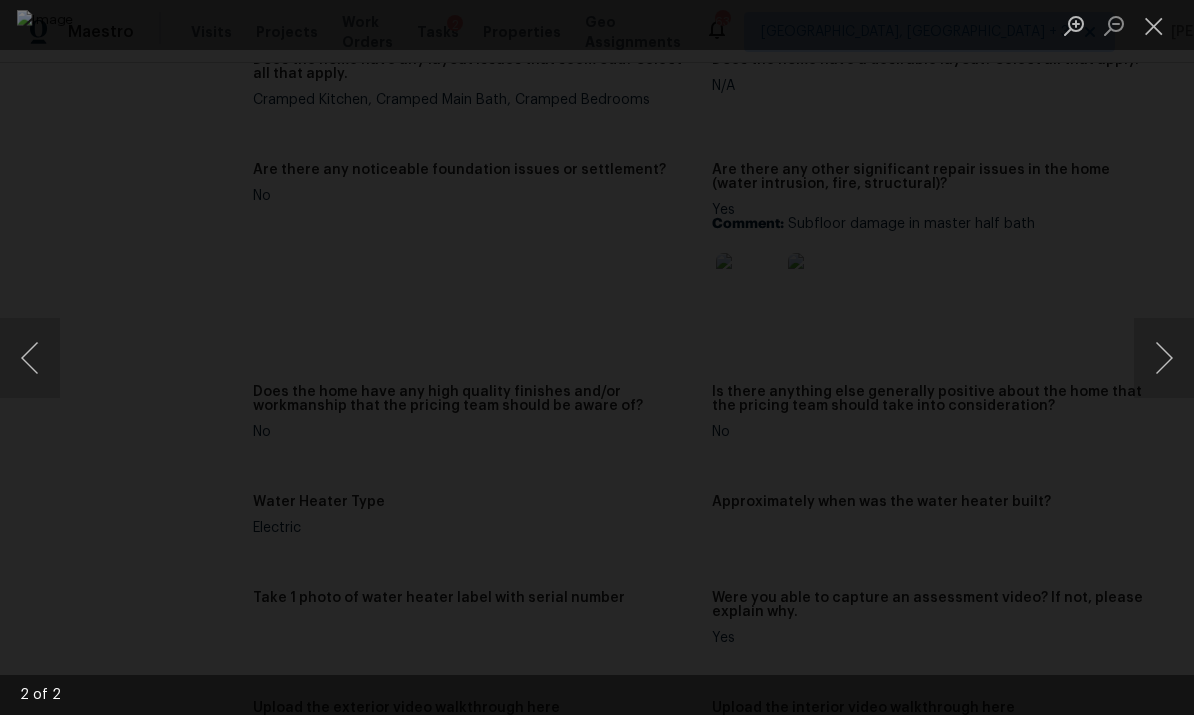 click at bounding box center [1154, 25] 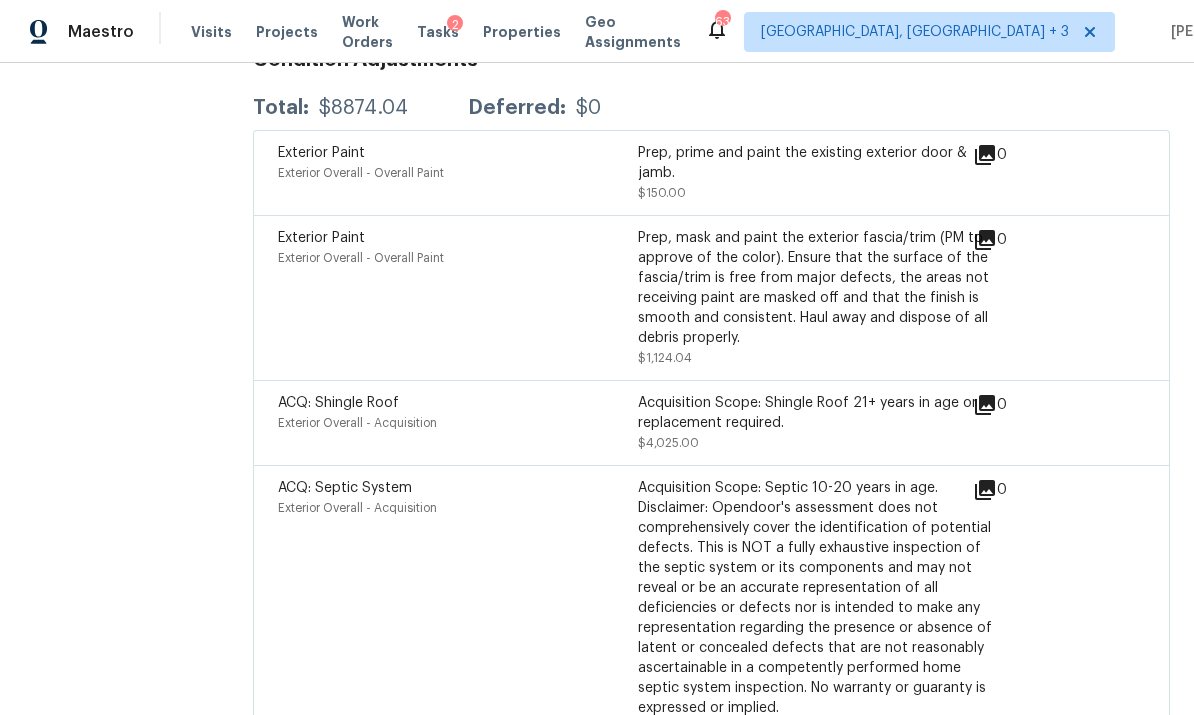scroll, scrollTop: 5317, scrollLeft: 0, axis: vertical 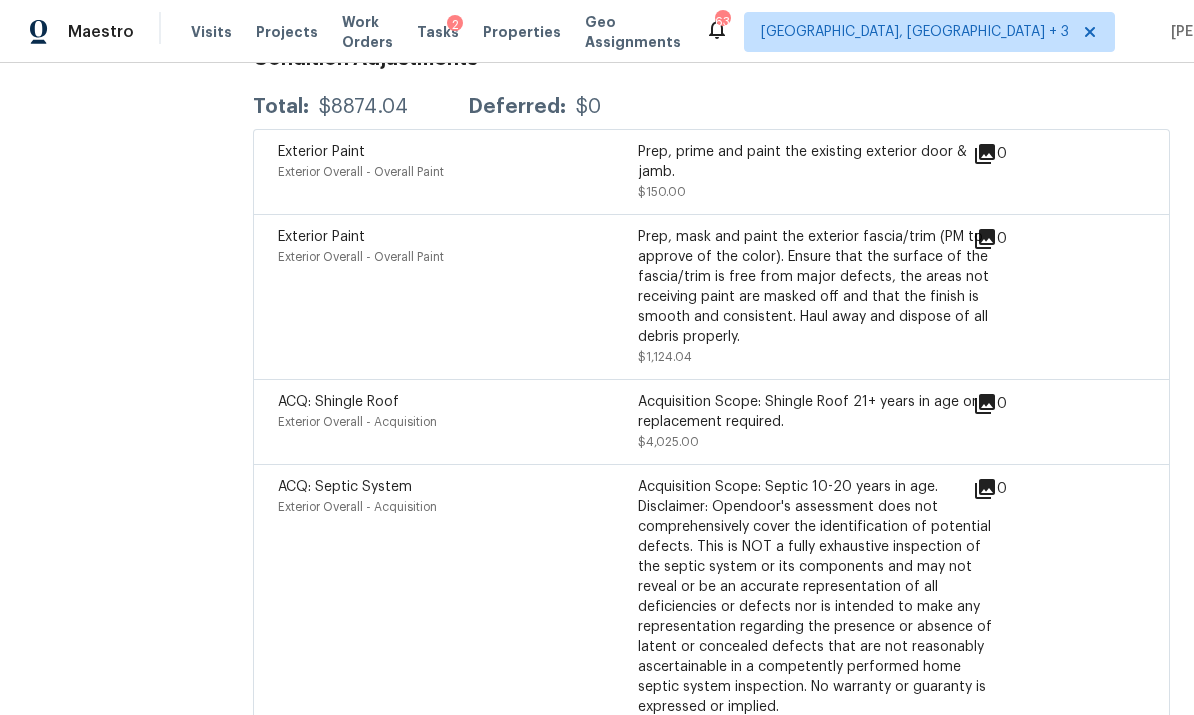 click 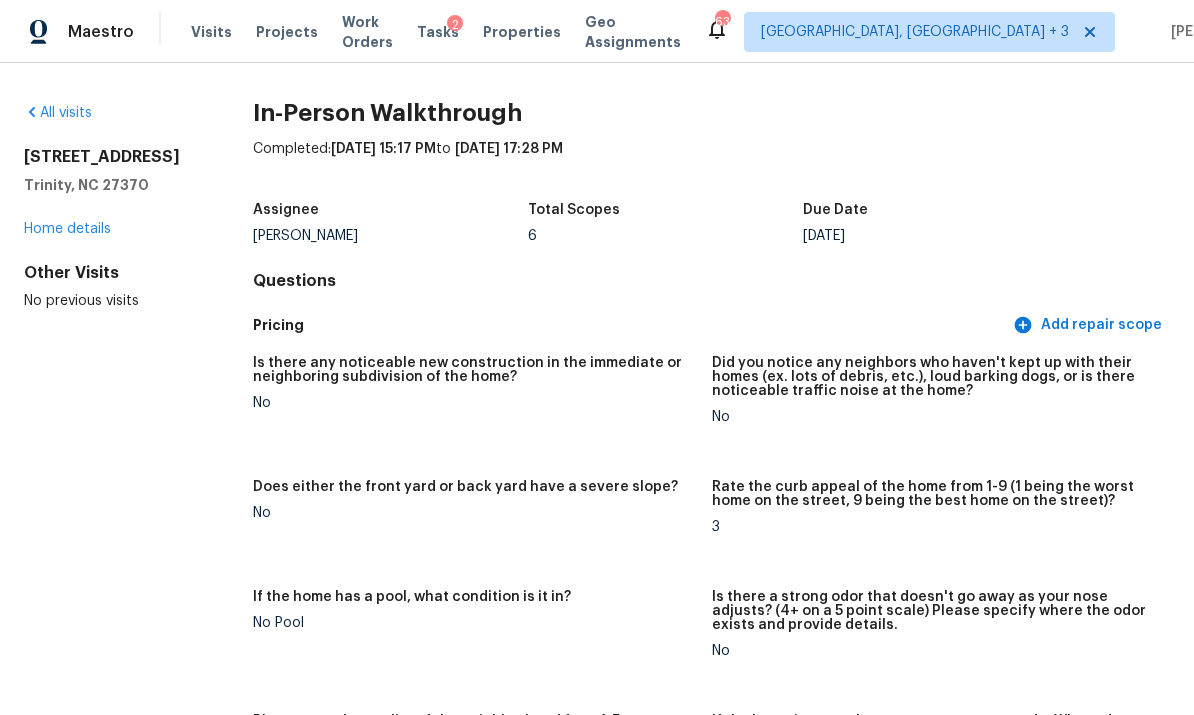 scroll, scrollTop: 0, scrollLeft: 0, axis: both 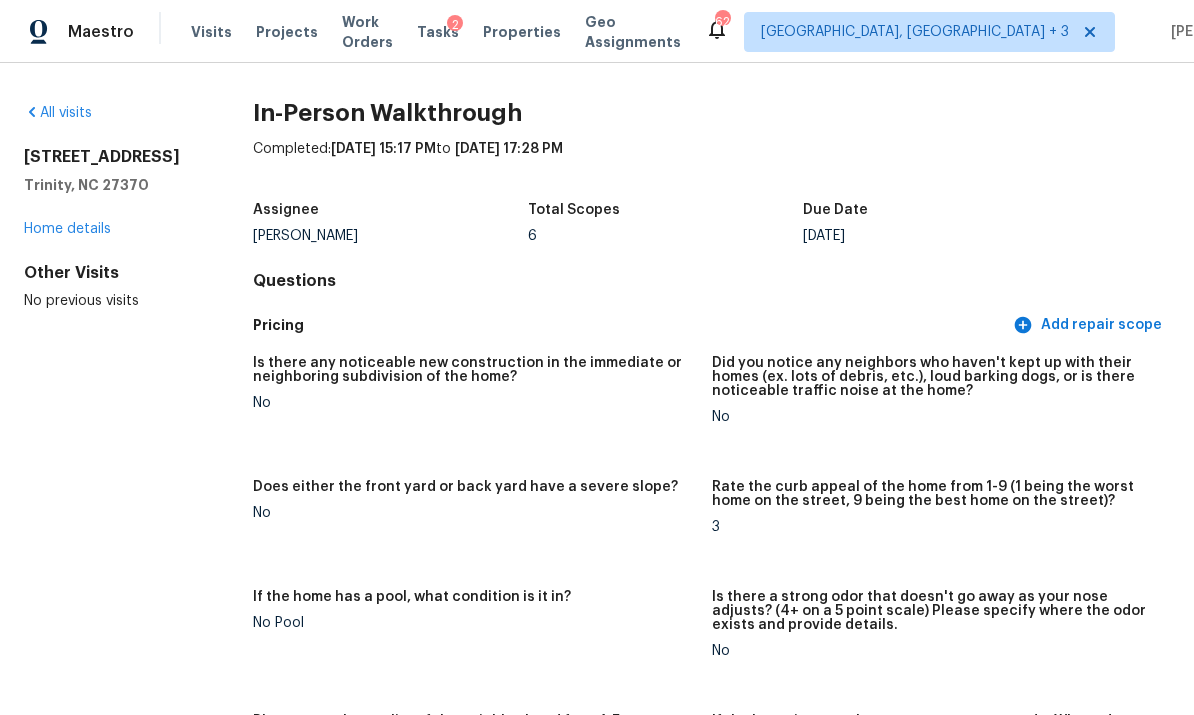 click on "Tasks" at bounding box center [438, 32] 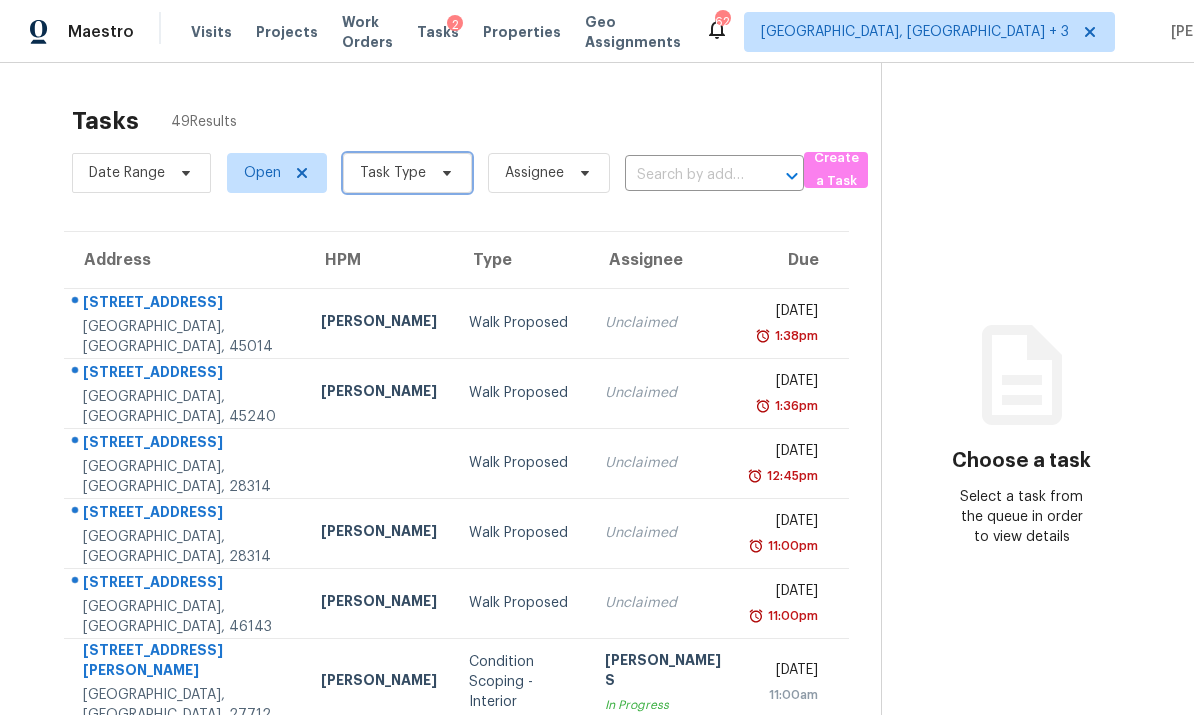 click on "Task Type" at bounding box center (393, 173) 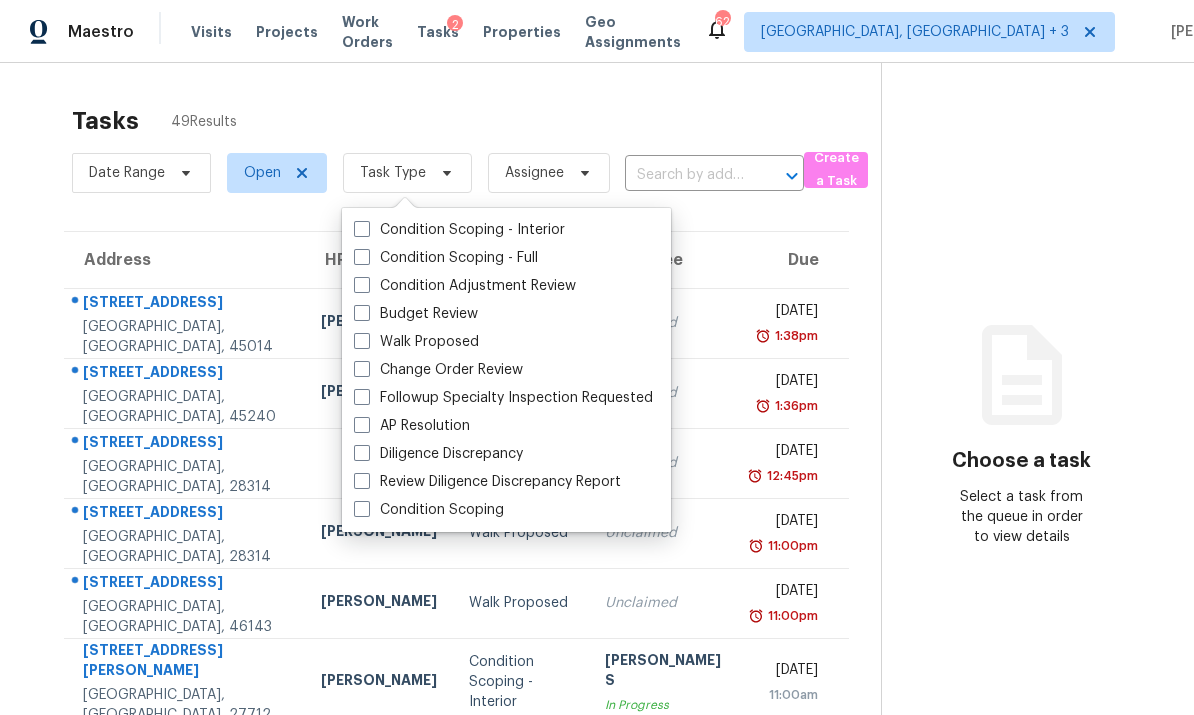 click at bounding box center (362, 313) 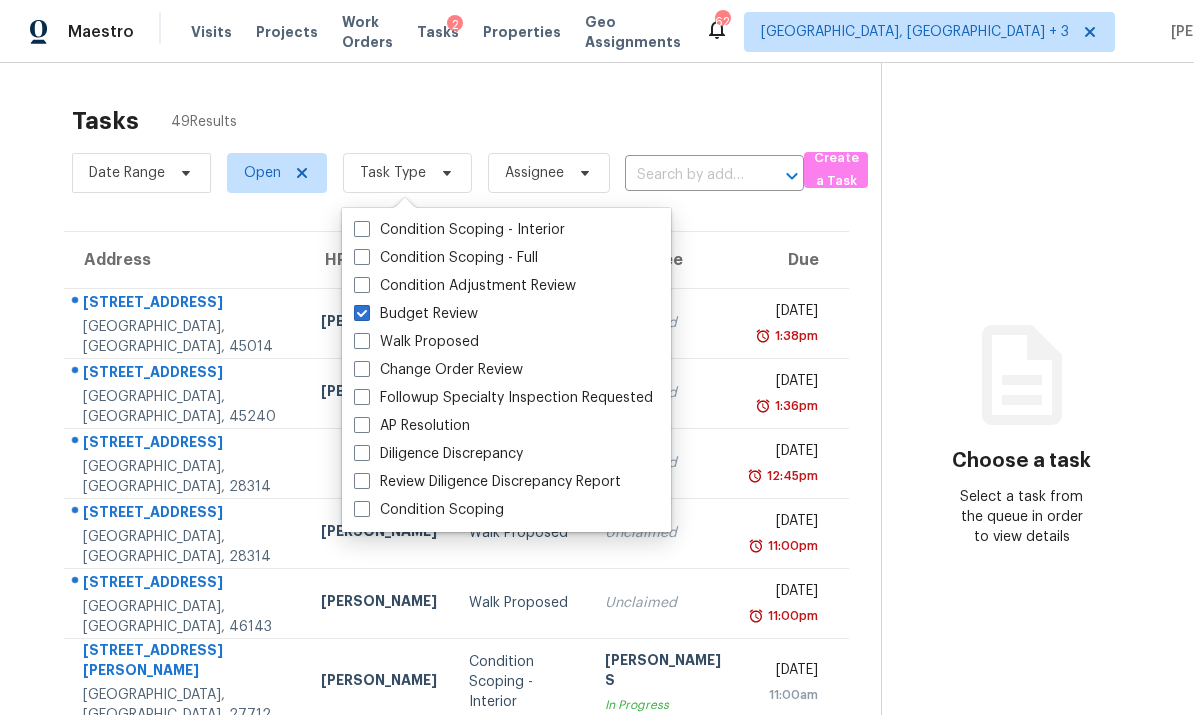 checkbox on "true" 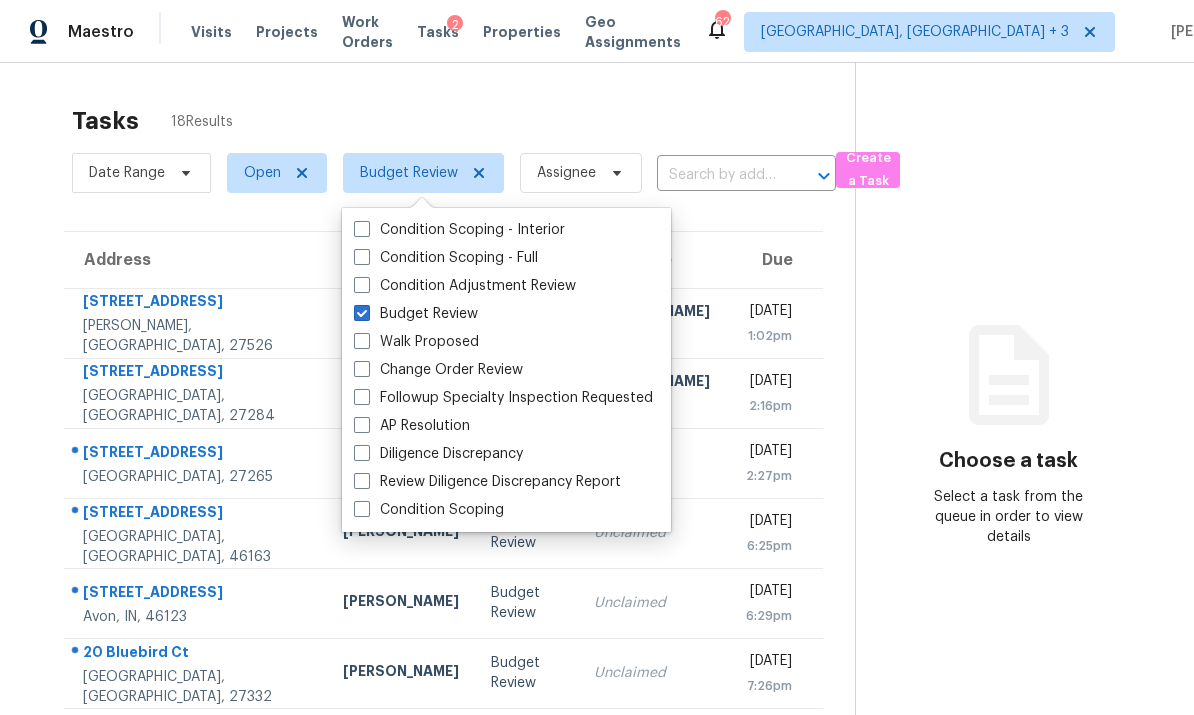 click on "Tasks 18  Results Date Range Open Budget Review Assignee ​ Create a Task Address HPM Type Assignee Due [STREET_ADDRESS][PERSON_NAME] [PERSON_NAME] Budget Review [PERSON_NAME] In Progress [DATE] 1:02pm [STREET_ADDRESS] [PERSON_NAME] Budget Review [PERSON_NAME] In Progress [DATE] 2:16pm [STREET_ADDRESS] [PERSON_NAME] Budget Review Unclaimed [DATE] 2:27pm [STREET_ADDRESS][GEOGRAPHIC_DATA][PERSON_NAME] Budget Review Unclaimed [DATE] 6:25pm [STREET_ADDRESS][PERSON_NAME] [PERSON_NAME] Budget Review Unclaimed [DATE] 6:29pm [STREET_ADDRESS] [PERSON_NAME] Budget Review Unclaimed [DATE] 7:26pm [STREET_ADDRESS][PERSON_NAME][PERSON_NAME] [PERSON_NAME] Budget Review Unclaimed [DATE] 7:48pm [GEOGRAPHIC_DATA][PERSON_NAME] [PERSON_NAME] Budget Review Unclaimed [DATE] 11:00pm [STREET_ADDRESS] 11:00pm" at bounding box center (597, 552) 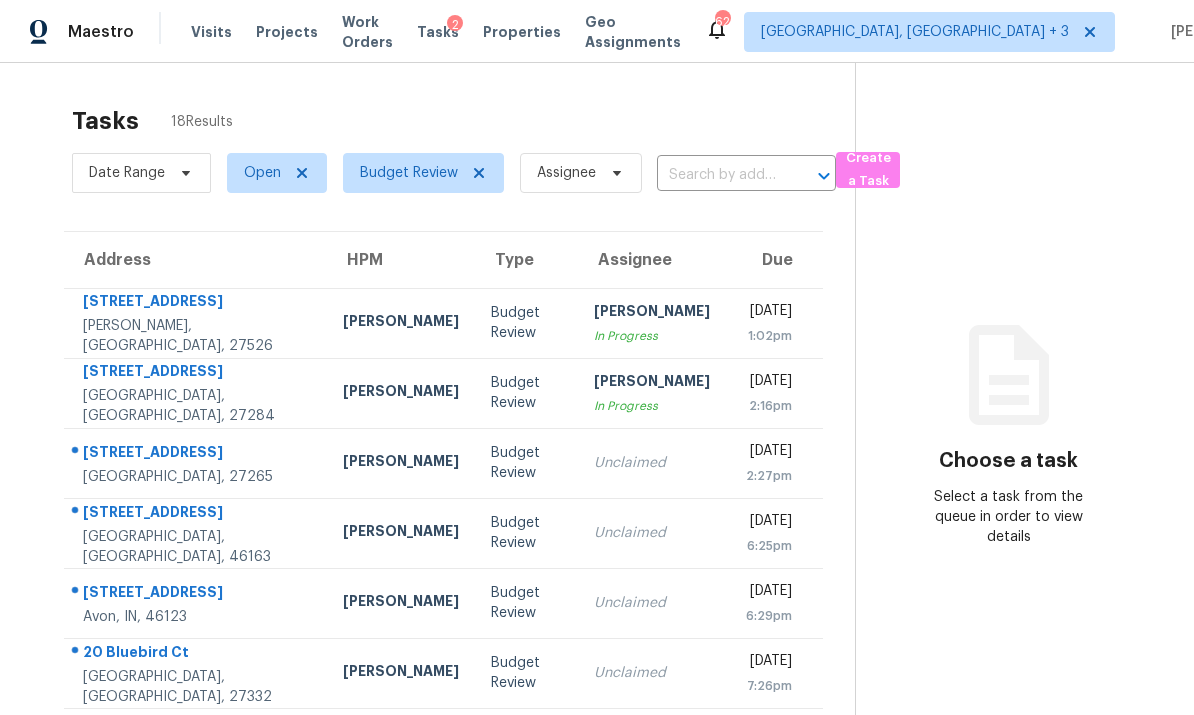 click on "[STREET_ADDRESS]" at bounding box center (195, 463) 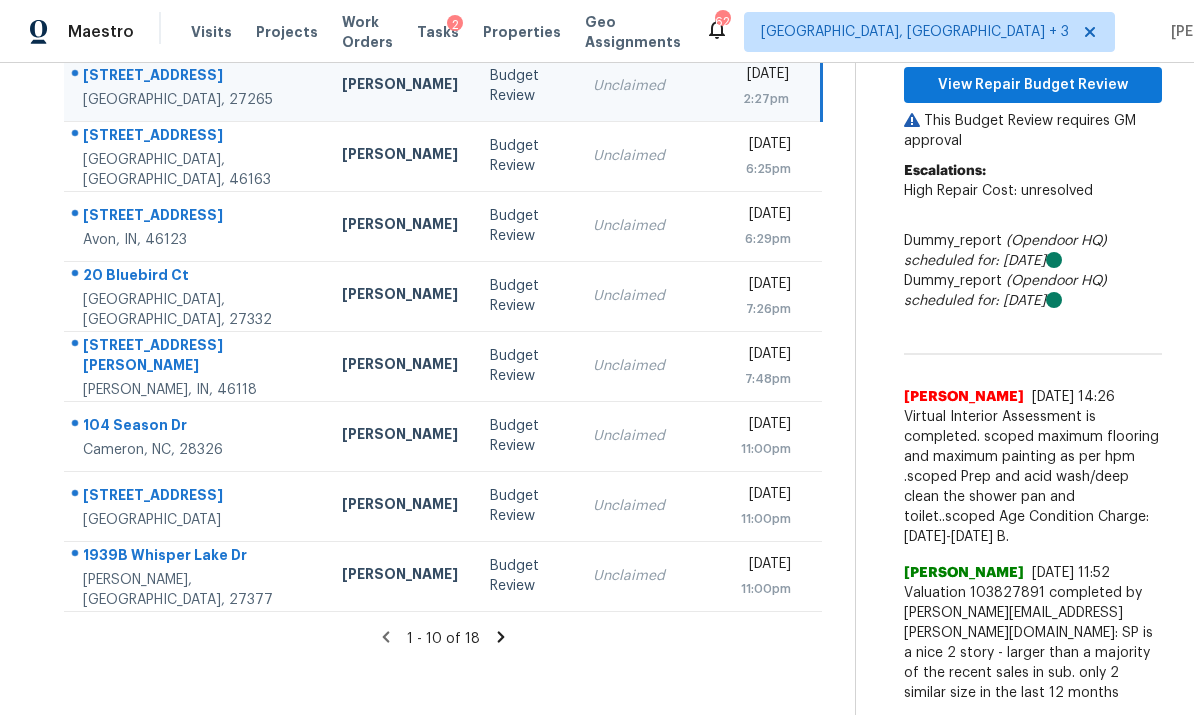 scroll, scrollTop: 376, scrollLeft: 0, axis: vertical 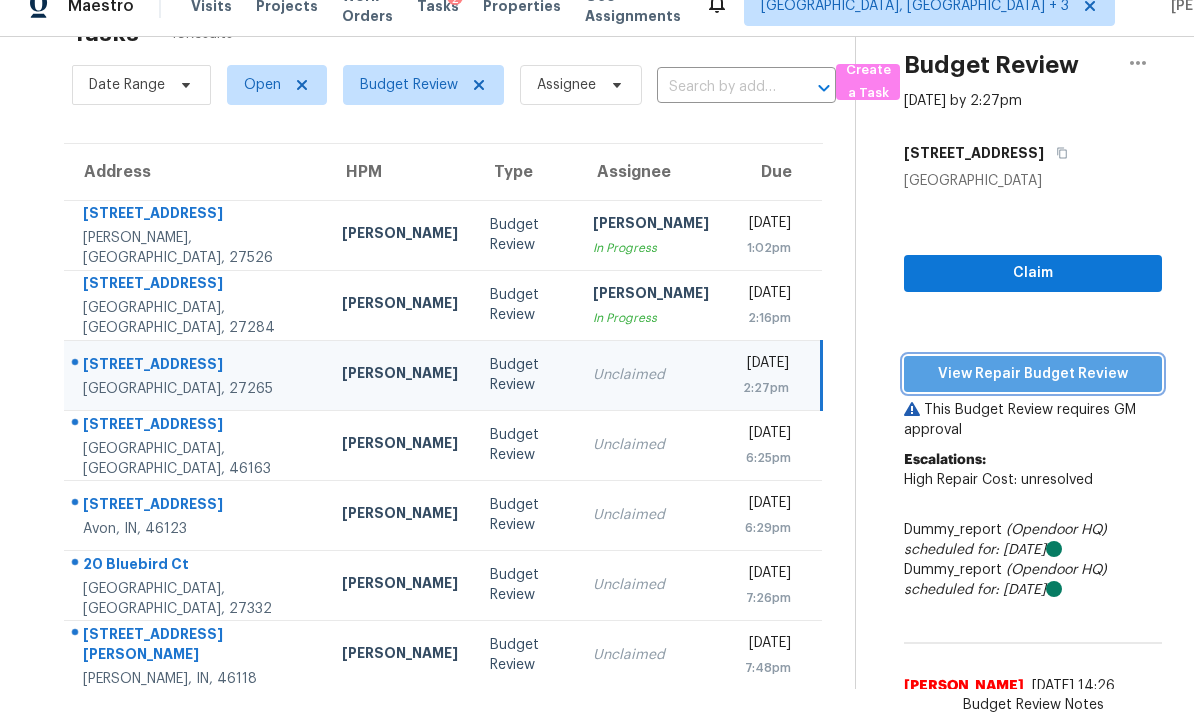 click on "View Repair Budget Review" at bounding box center (1033, 374) 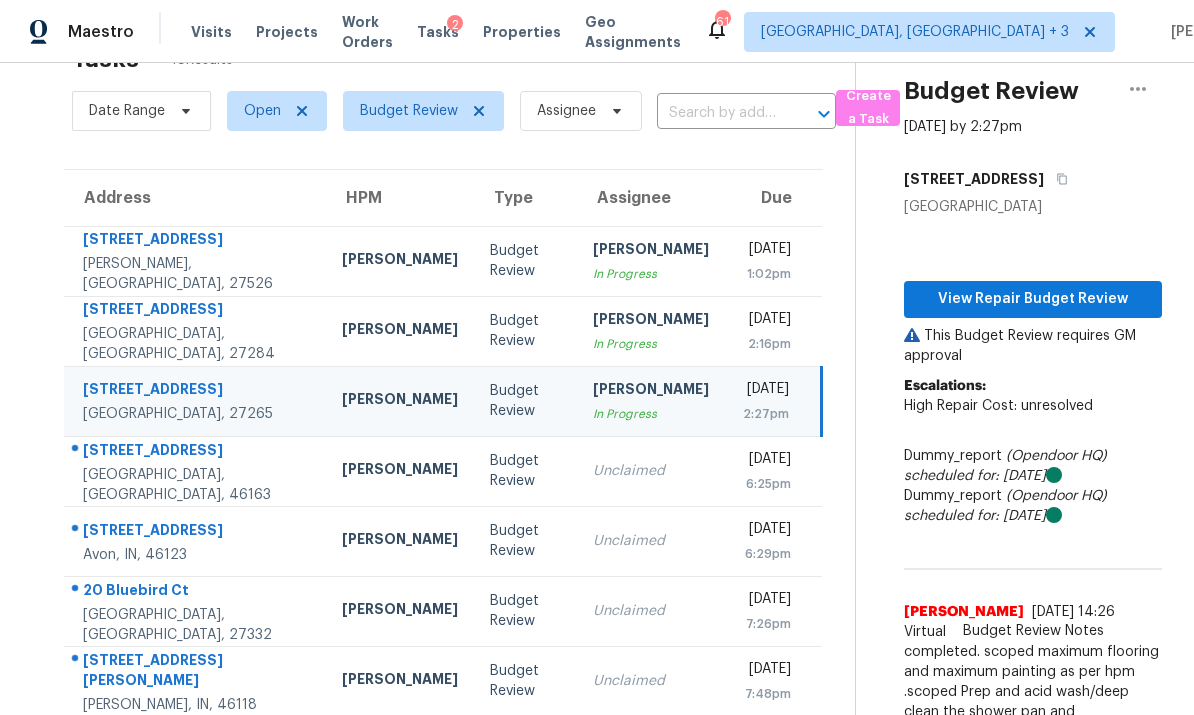 click on "[STREET_ADDRESS]" at bounding box center [195, 471] 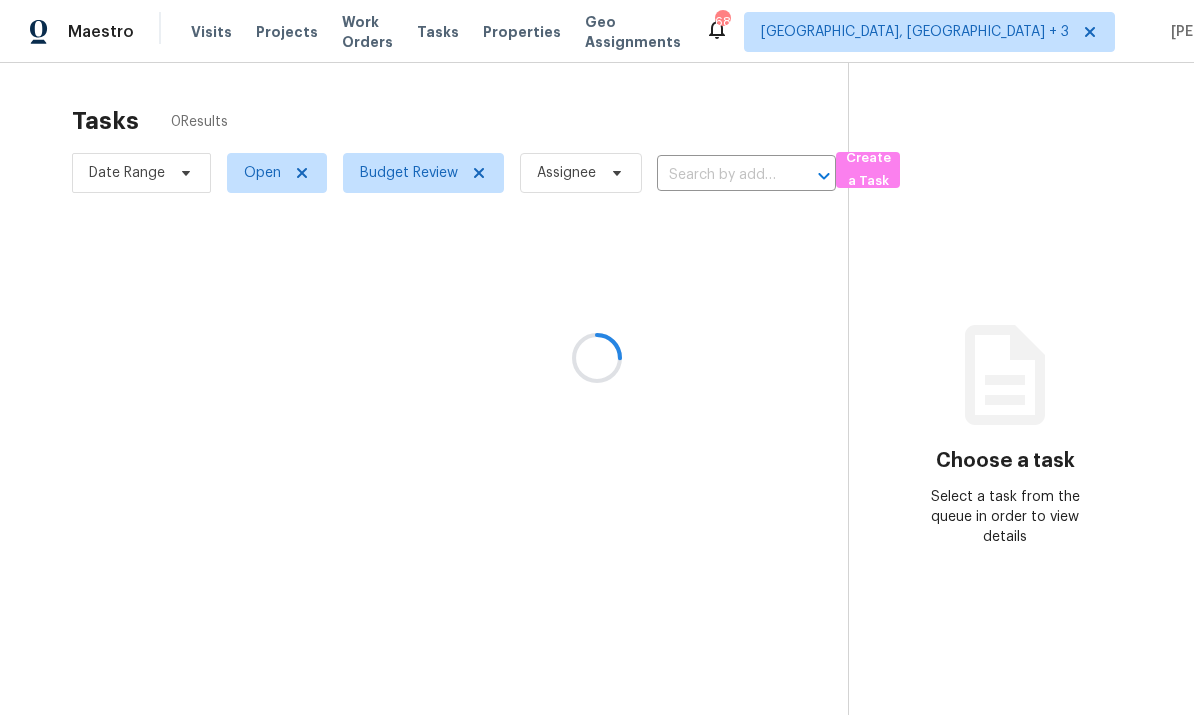 scroll, scrollTop: 75, scrollLeft: 0, axis: vertical 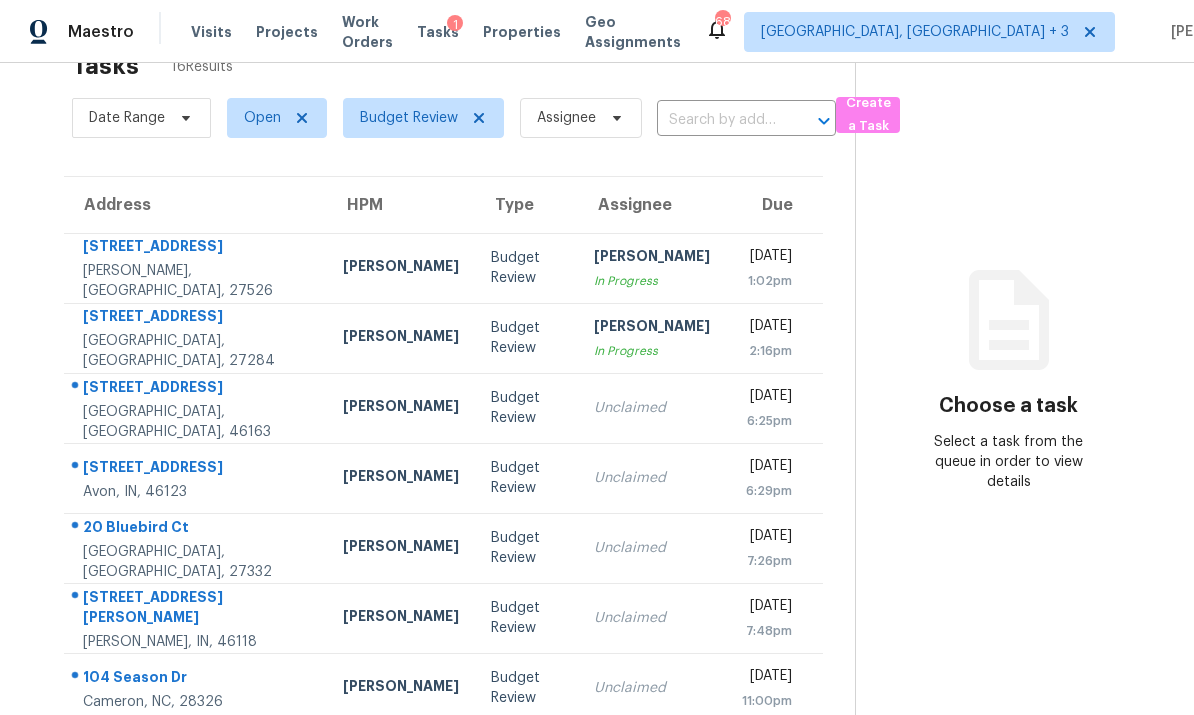 click on "Dodd Drayer" at bounding box center (401, 408) 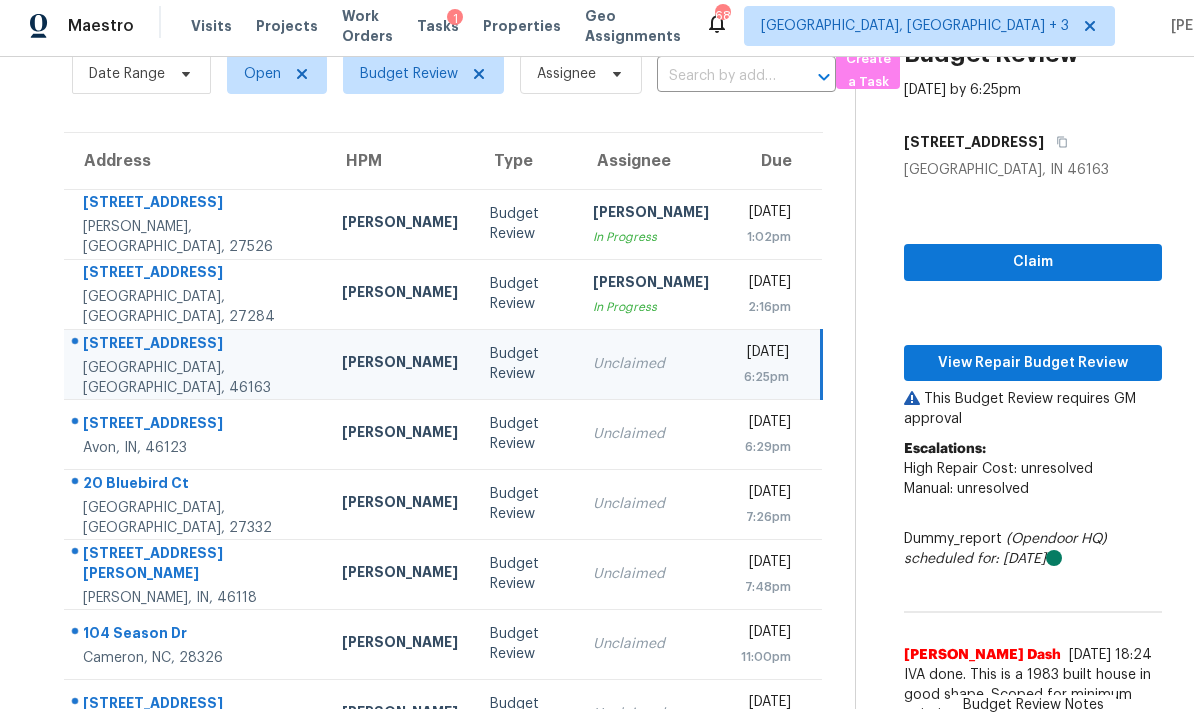 scroll, scrollTop: 57, scrollLeft: 0, axis: vertical 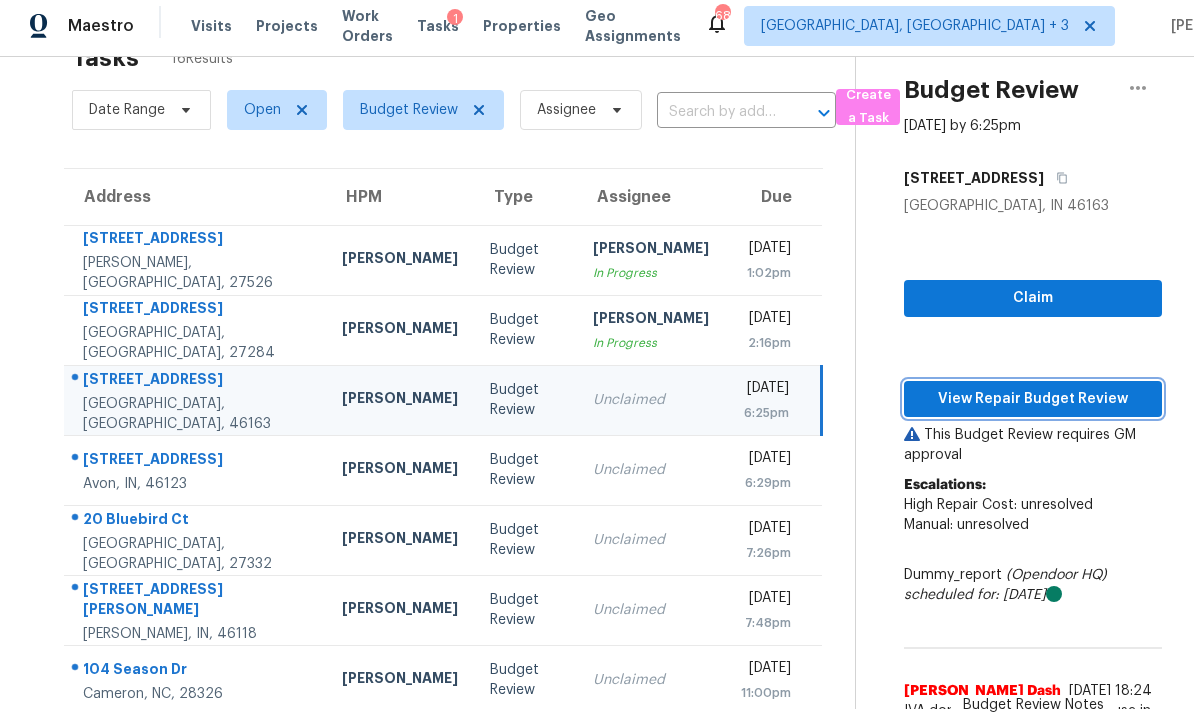 click on "View Repair Budget Review" at bounding box center [1033, 399] 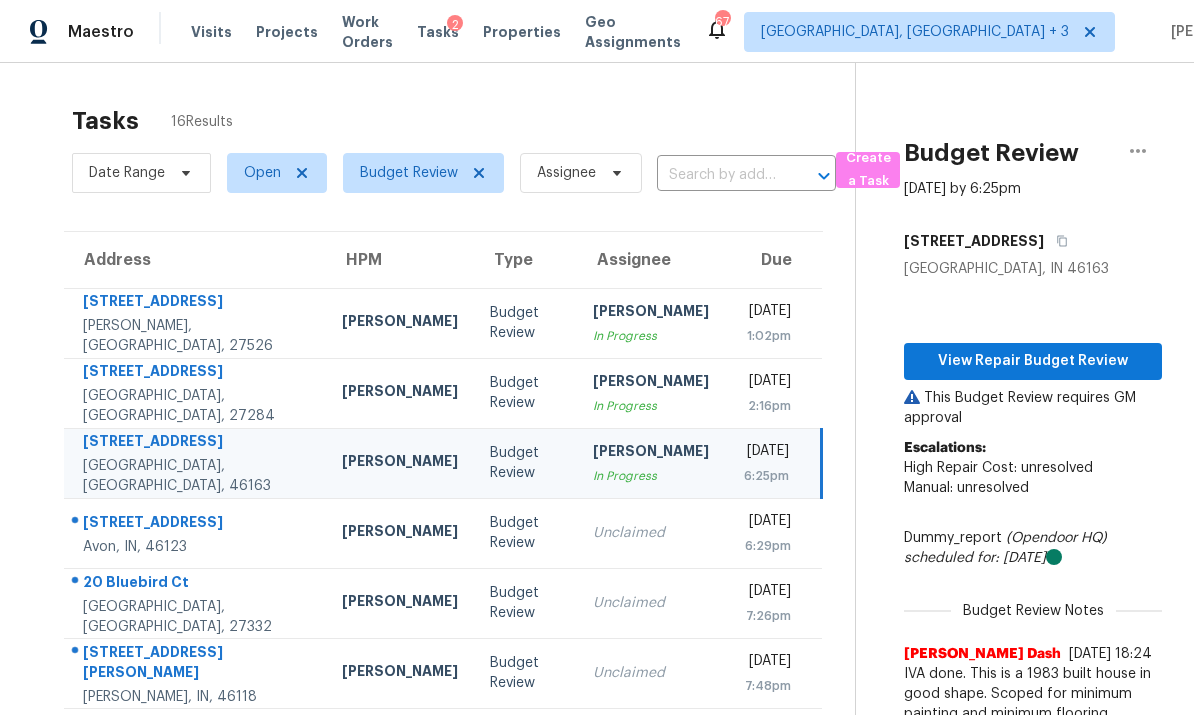 scroll, scrollTop: 0, scrollLeft: 0, axis: both 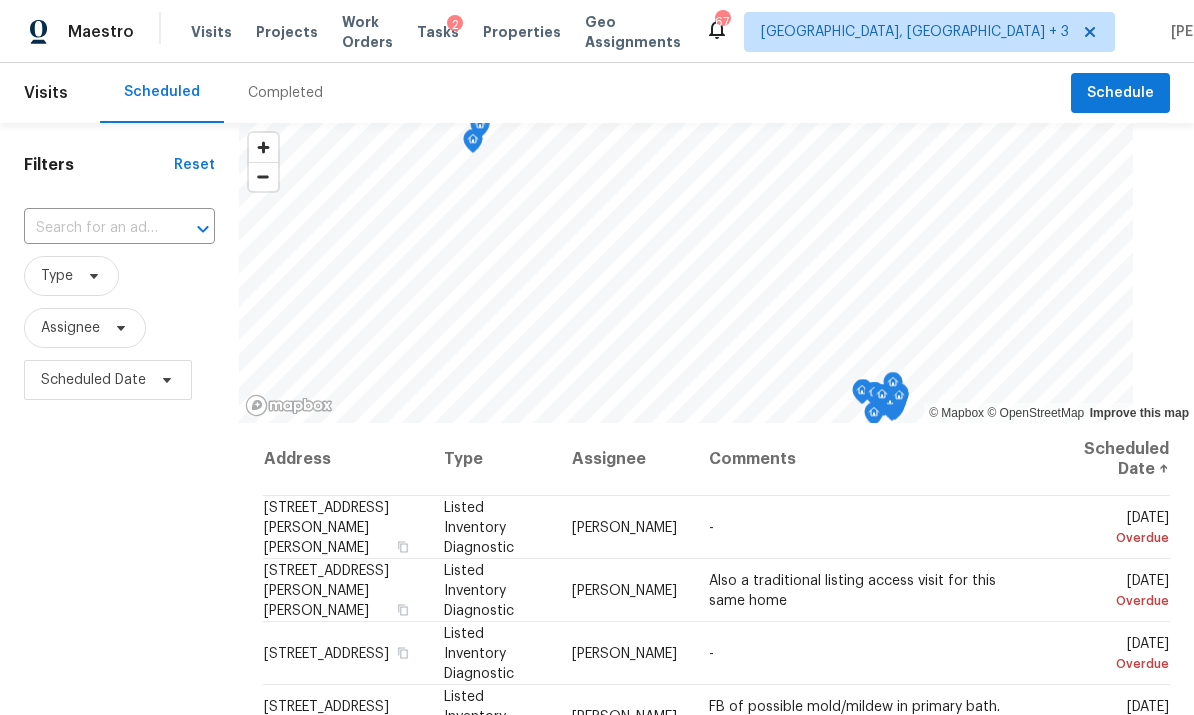 click on "Completed" at bounding box center (285, 93) 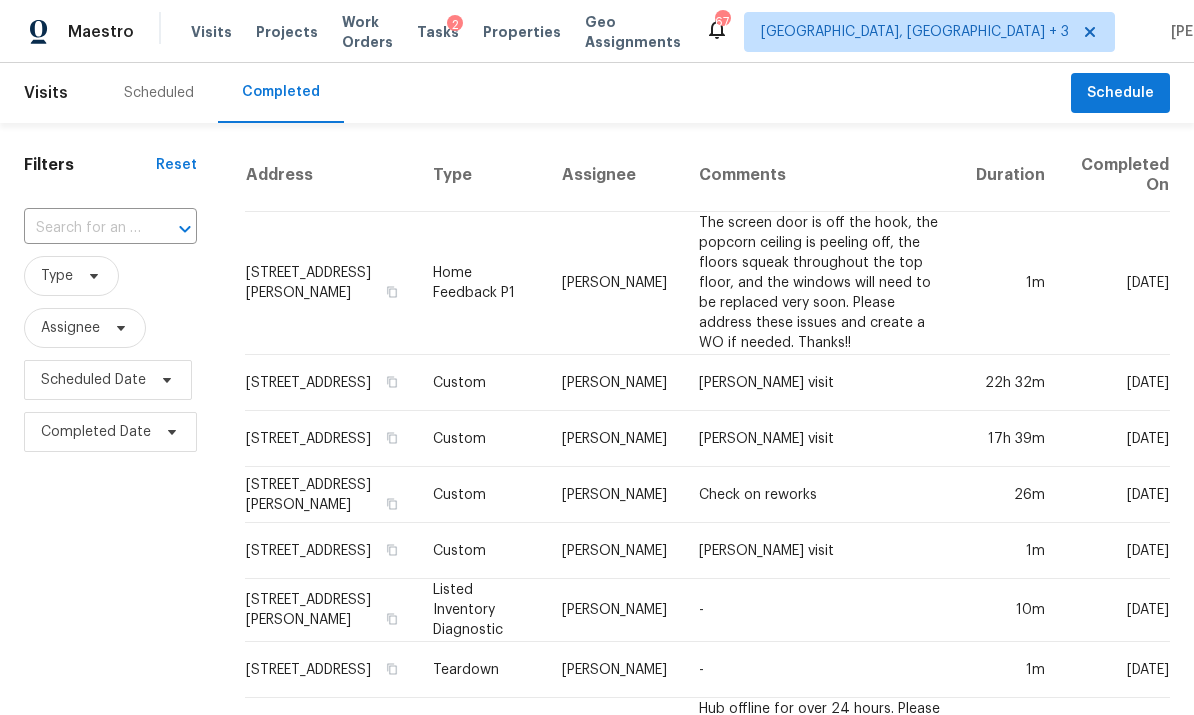 click at bounding box center [82, 228] 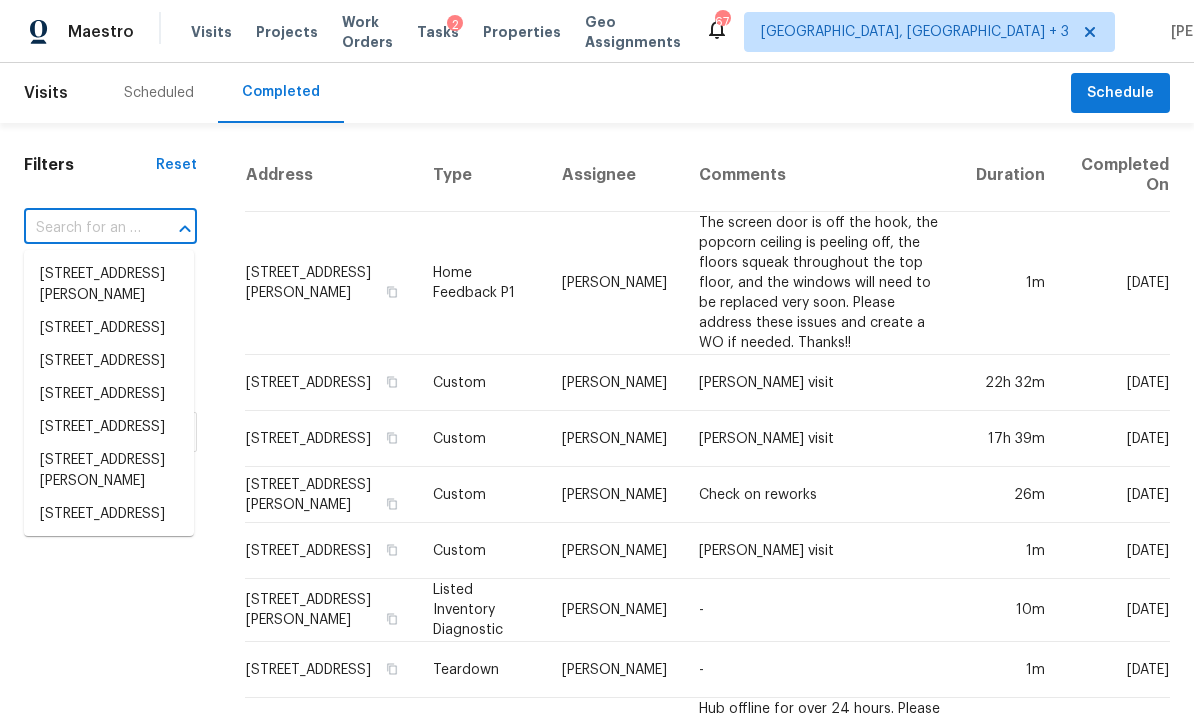 click at bounding box center [82, 228] 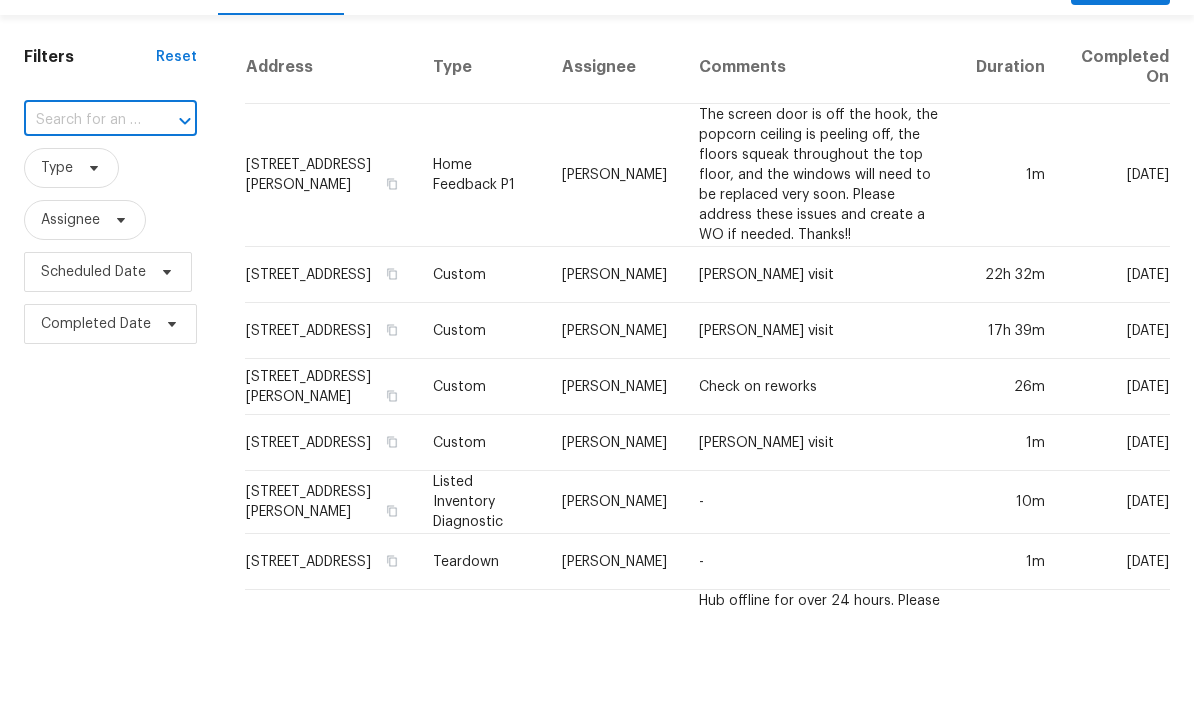 paste on "4152 S Creekside Dr, New Palestine, IN 46163" 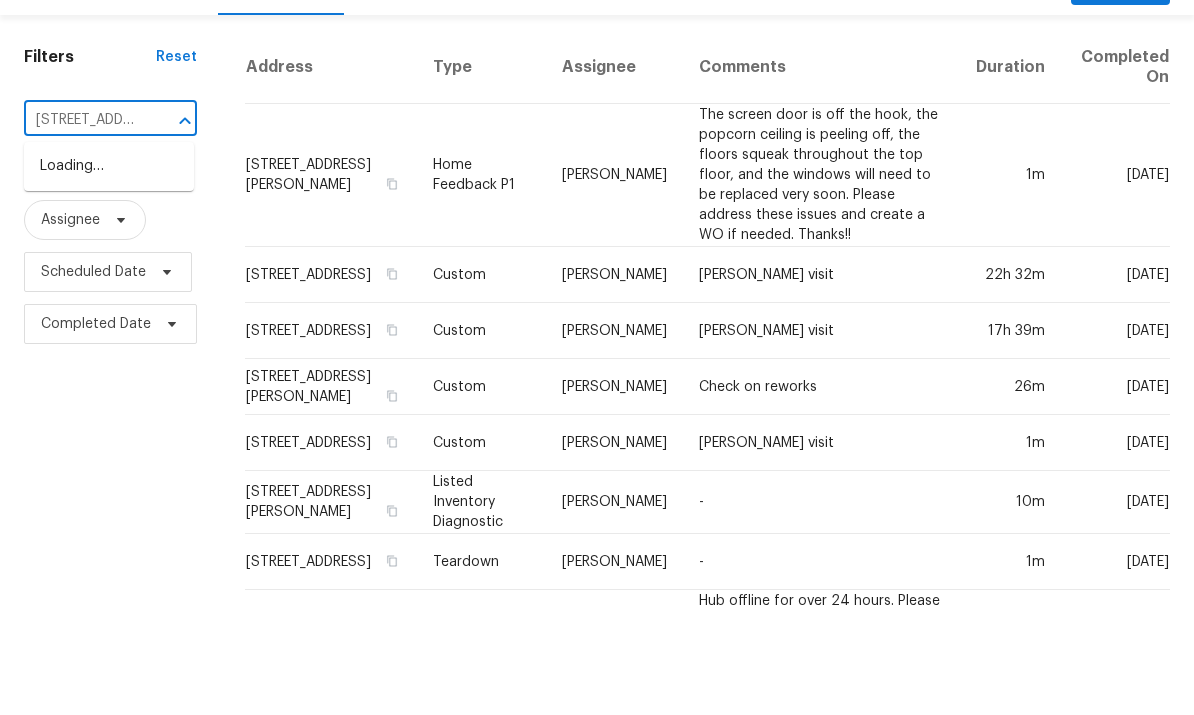 type on "4152 S Creekside Dr, New Palestine, IN 46163" 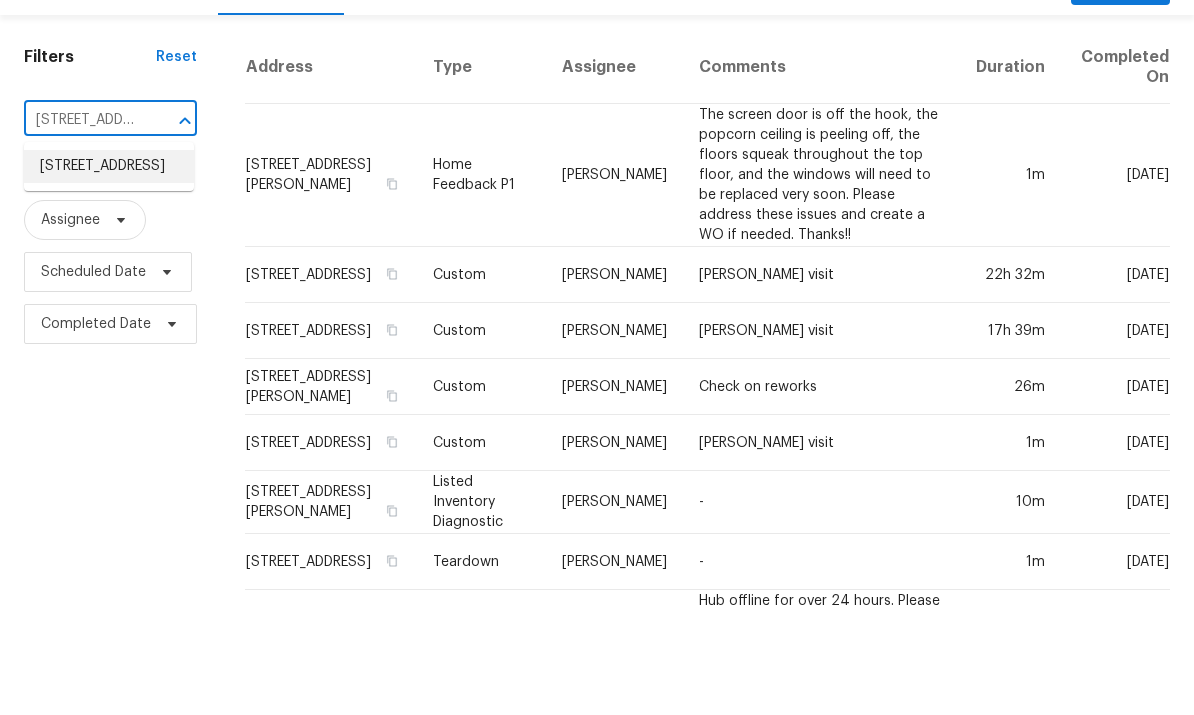 click on "4152 S Creekside Dr, New Palestine, IN 46163" at bounding box center [109, 274] 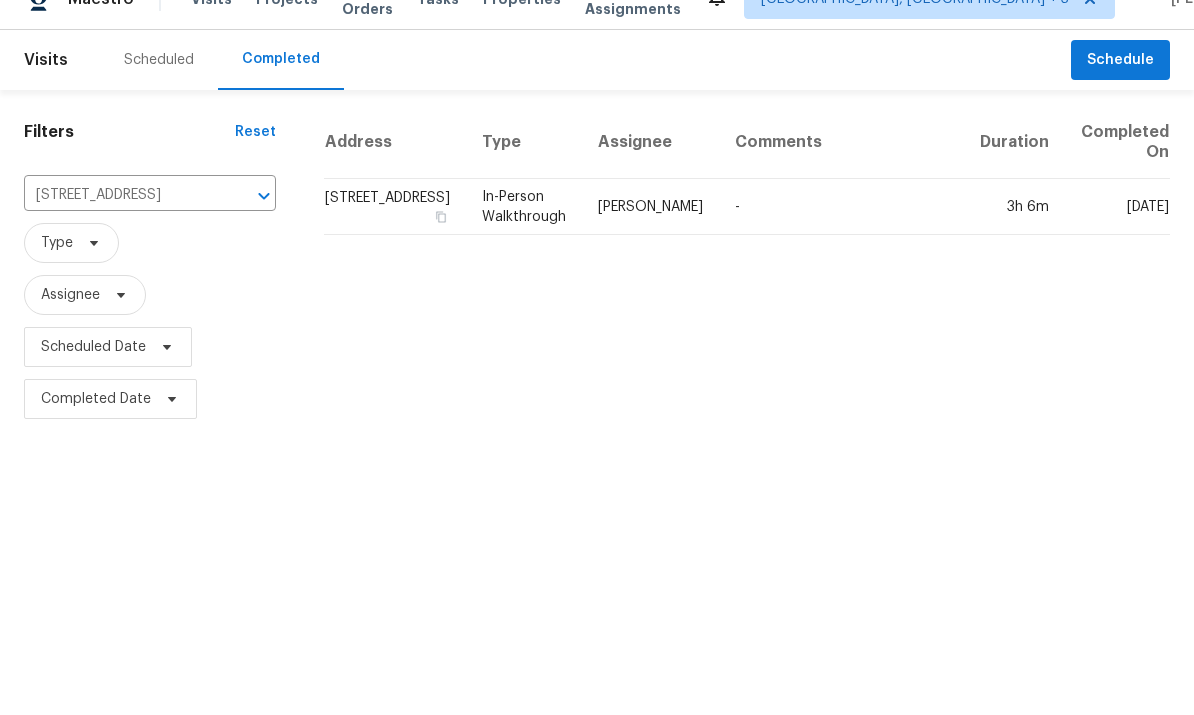 click on "4152 S Creekside Dr, New Palestine, IN 46163" at bounding box center [395, 240] 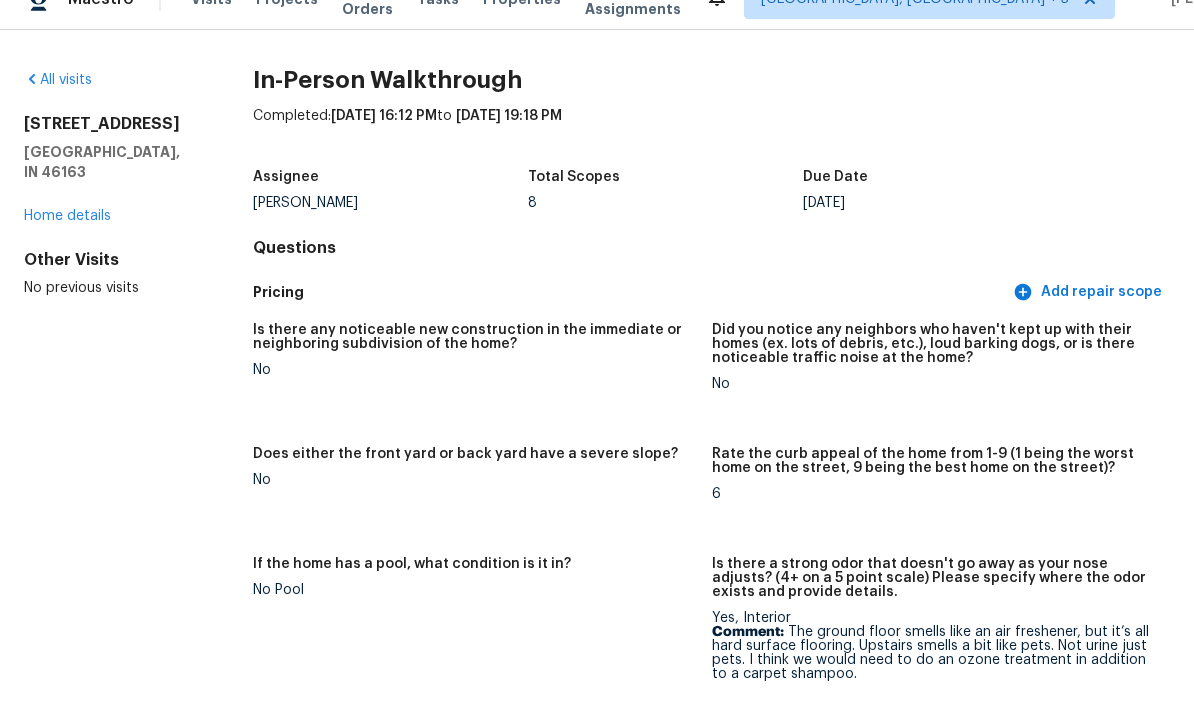 scroll, scrollTop: 33, scrollLeft: 0, axis: vertical 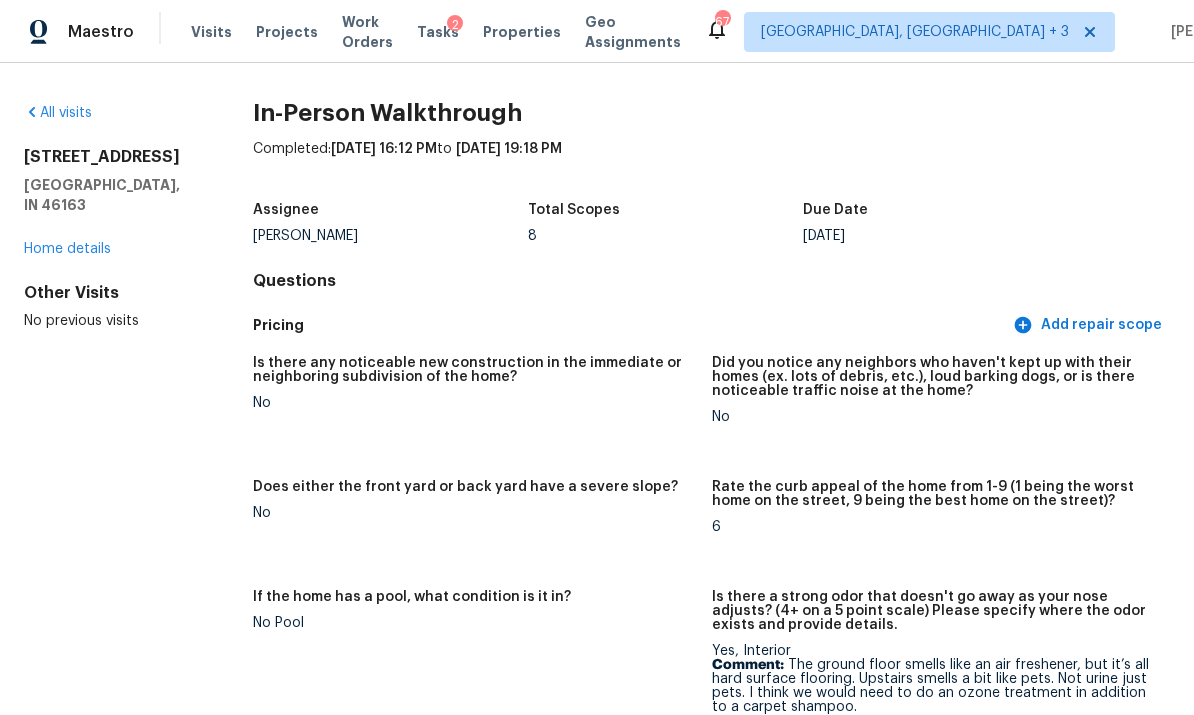 click on "Tasks" at bounding box center (438, 32) 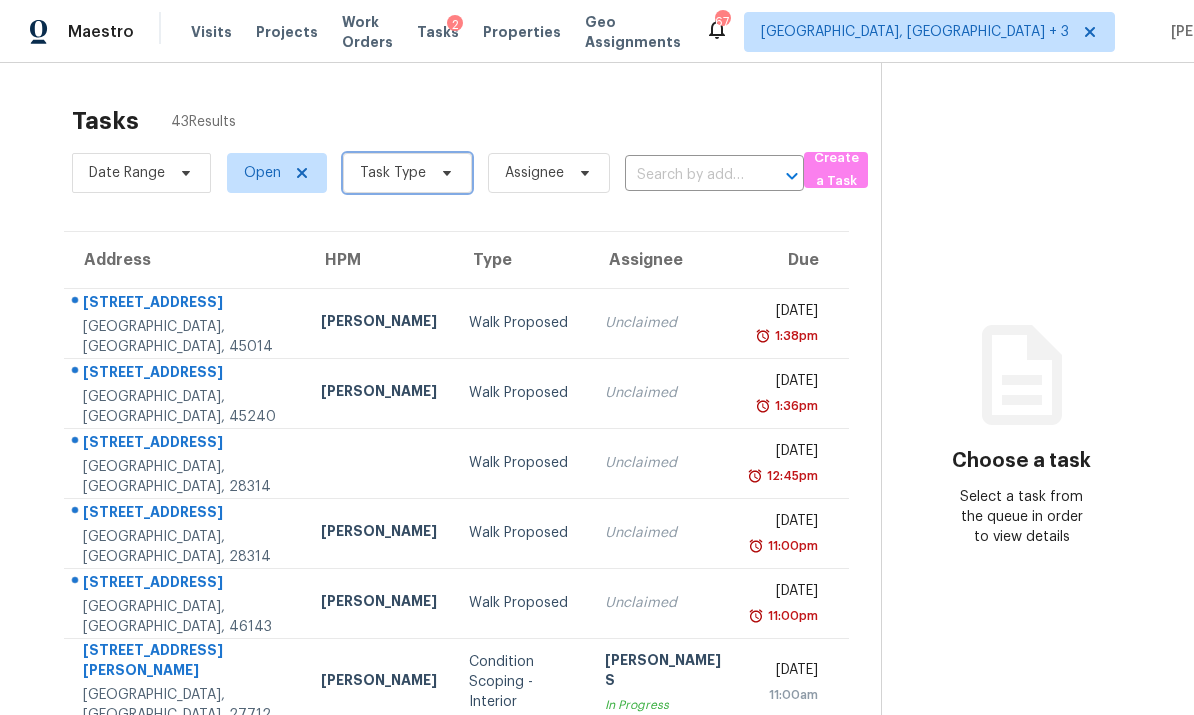 click on "Task Type" at bounding box center (393, 173) 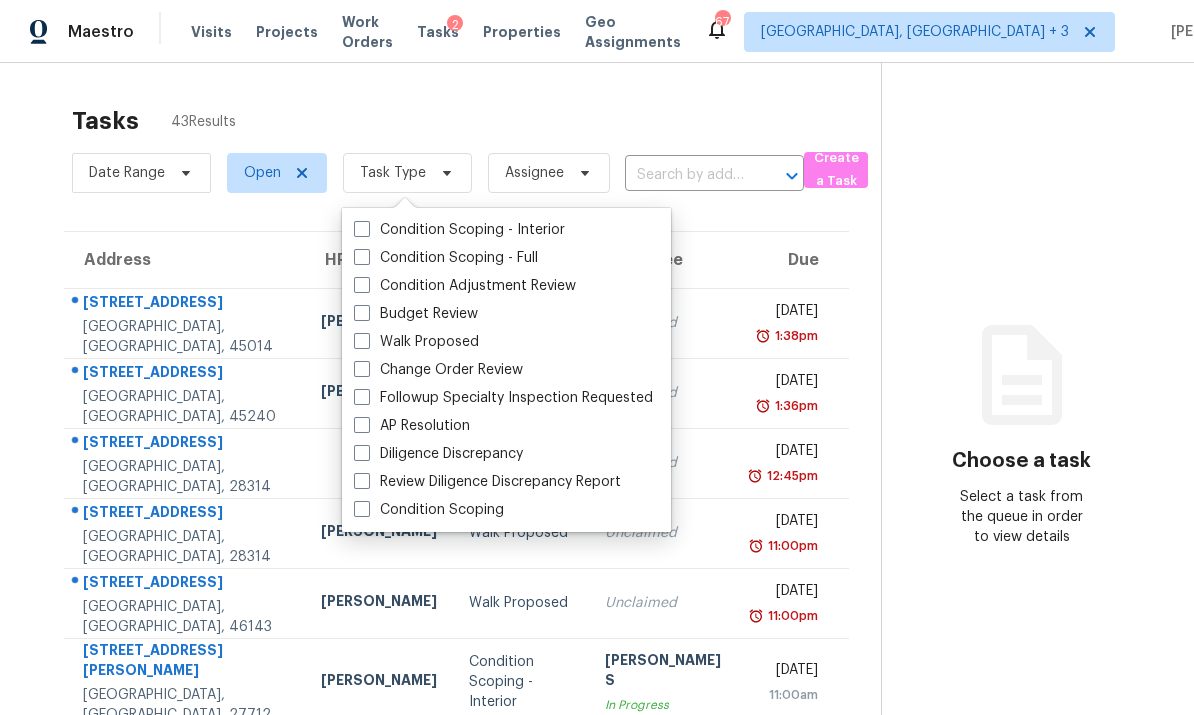 click at bounding box center (362, 313) 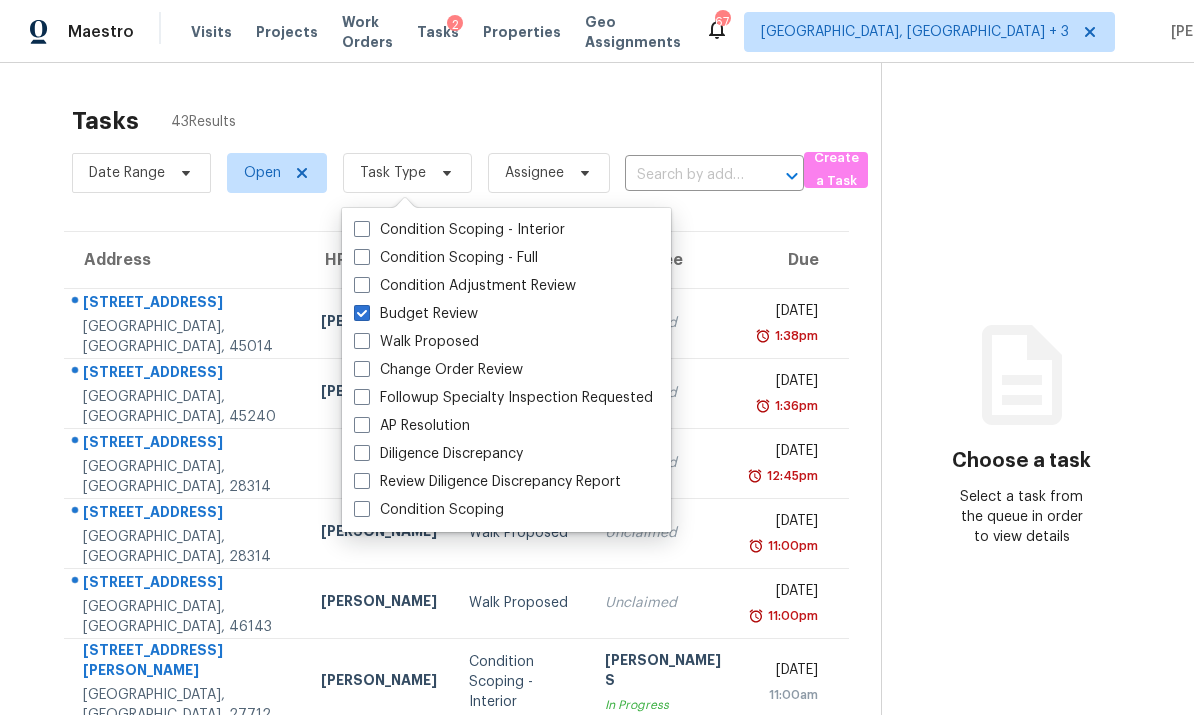 checkbox on "true" 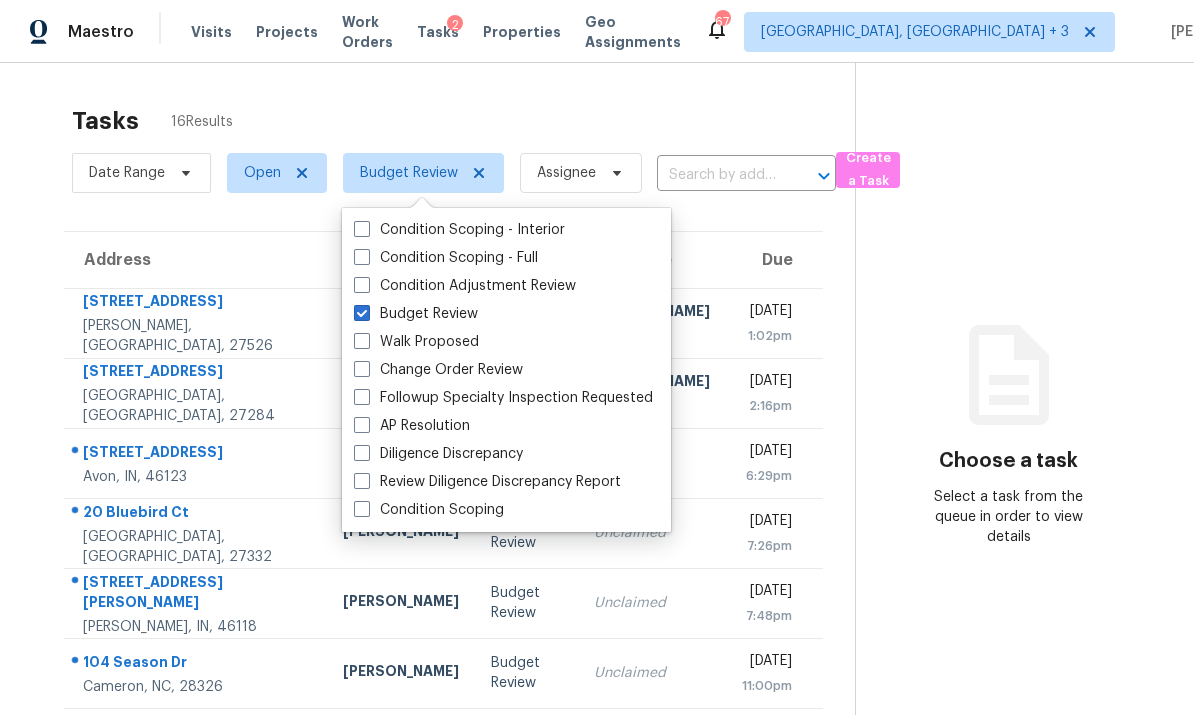 click on "Address HPM Type Assignee Due 3825 Wyndfair Dr   Fuquay Varina, NC, 27526 Wayne Putnam Budget Review Ryan Williams In Progress Thu, Jul 17th 2025 1:02pm 1711 Hanging Valley Ct   Kernersville, NC, 27284 Ken Romain Budget Review Robert Hamilton In Progress Thu, Jul 17th 2025 2:16pm 1450 Turfway Dr   Avon, IN, 46123 Isaul Martinez Budget Review Unclaimed Thu, Jul 17th 2025 6:29pm 20 Bluebird Ct   Sanford, NC, 27332 Preston Sexton Budget Review Unclaimed Thu, Jul 17th 2025 7:26pm 5662 Morgan St   Clayton, IN, 46118 Isaul Martinez Budget Review Unclaimed Thu, Jul 17th 2025 7:48pm 104 Season Dr   Cameron, NC, 28326 Preston Sexton Budget Review Unclaimed Thu, Jul 17th 2025 11:00pm 714 Cormiche Ln   Wake Forest, NC, 27587 Joseph White Budget Review Unclaimed Thu, Jul 17th 2025 11:00pm 1939B Whisper Lake Dr   Whitsett, NC, 27377 Terry Tullar Budget Review Unclaimed Thu, Jul 17th 2025 11:00pm 248 Rustling Way   Zebulon, NC, 27597 Budget Review Unclaimed Thu, Jul 17th 2025 11:00pm 784 Runnymede Dr   Dodd Drayer 11:00pm" at bounding box center [443, 610] 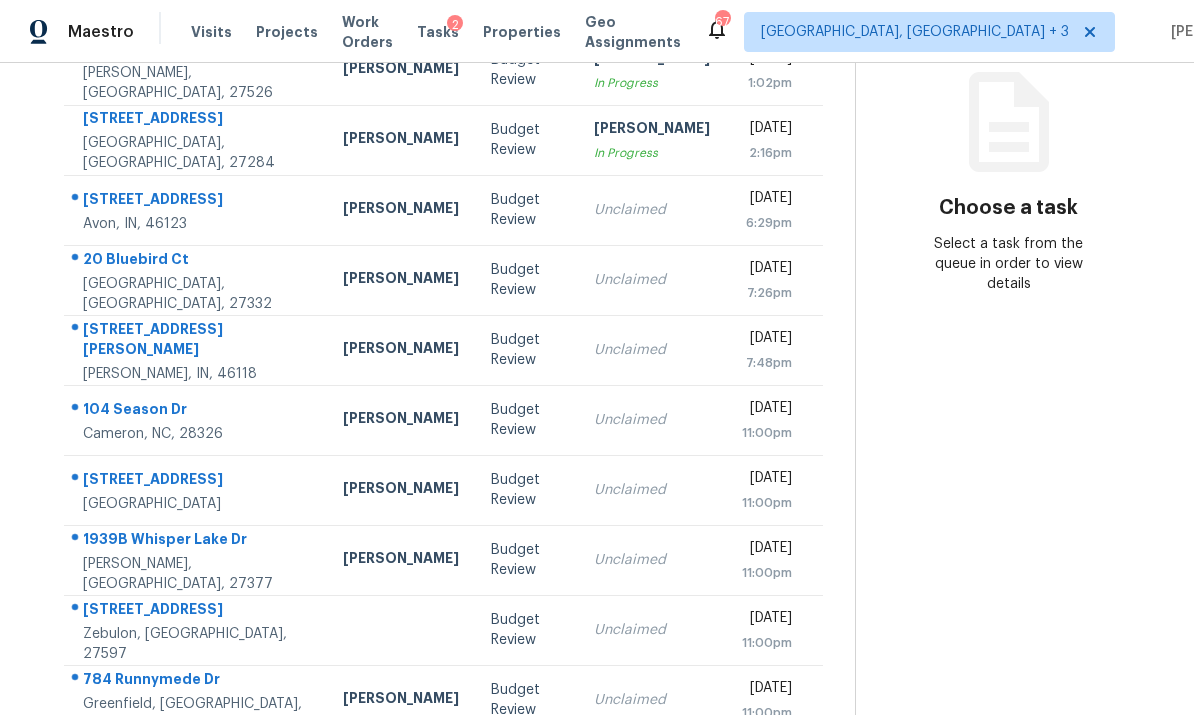 scroll, scrollTop: 252, scrollLeft: 0, axis: vertical 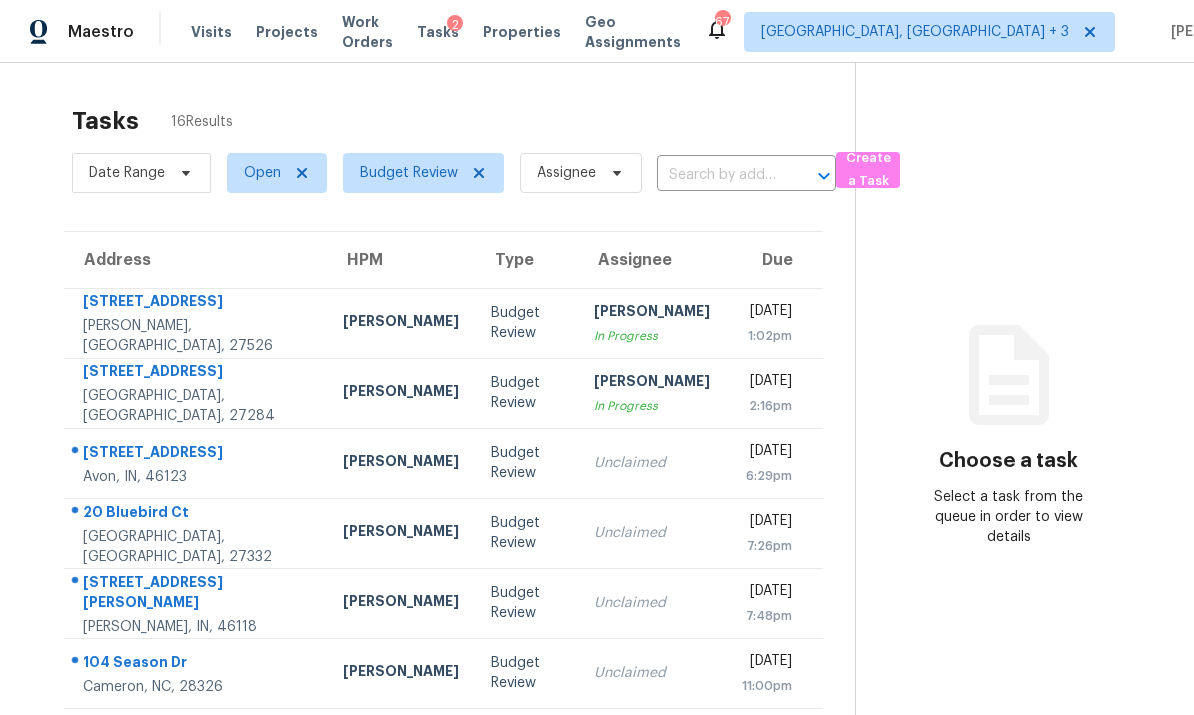 click on "1450 Turfway Dr   Avon, IN, 46123" at bounding box center (195, 463) 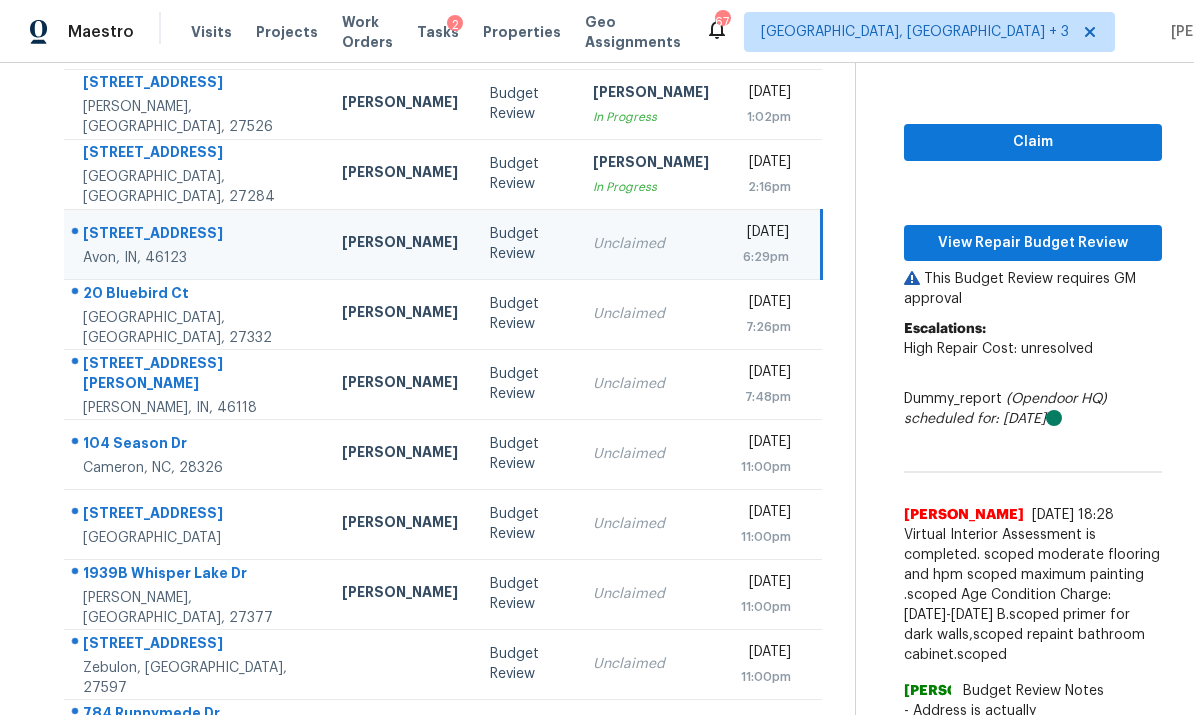 scroll, scrollTop: 218, scrollLeft: 0, axis: vertical 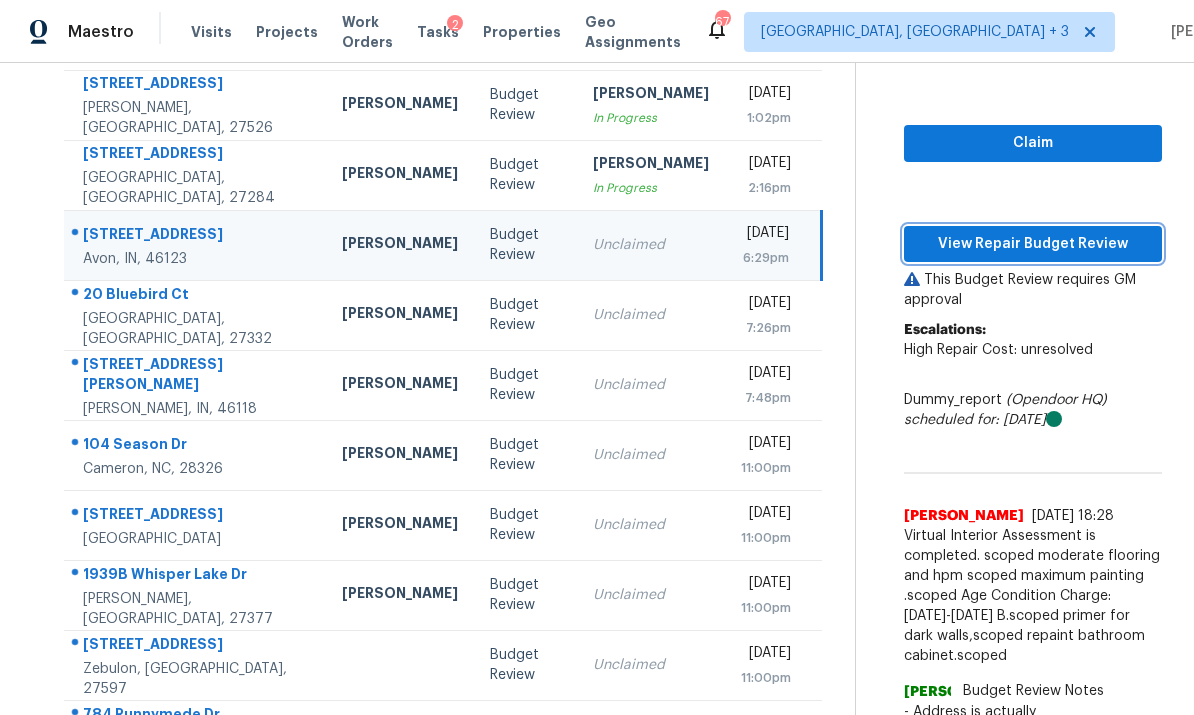click on "View Repair Budget Review" at bounding box center [1033, 244] 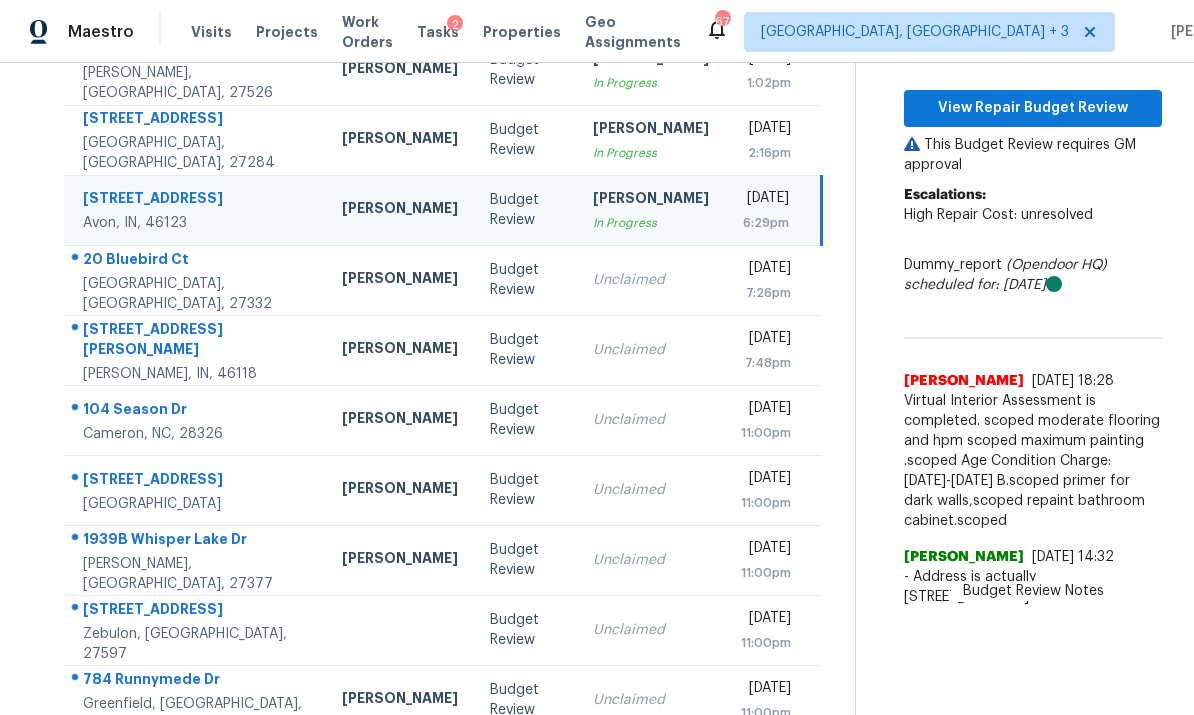 scroll, scrollTop: 252, scrollLeft: 0, axis: vertical 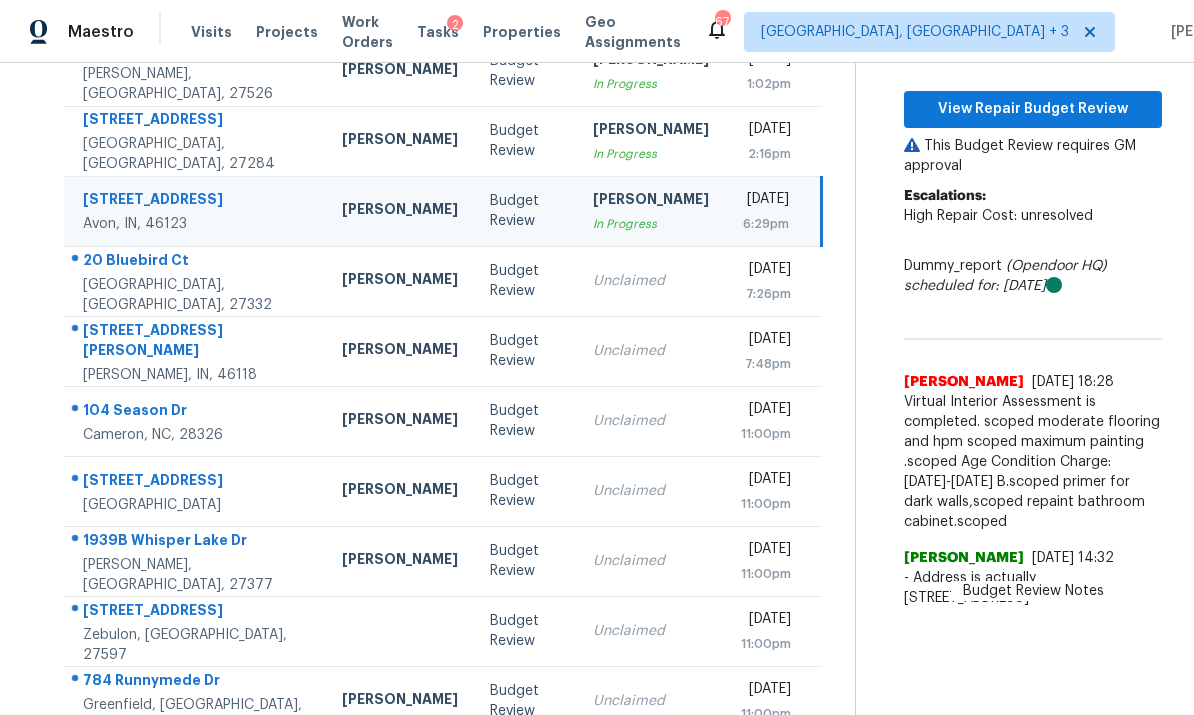 click on "784 Runnymede Dr   Greenfield, IN, 46140" at bounding box center (195, 701) 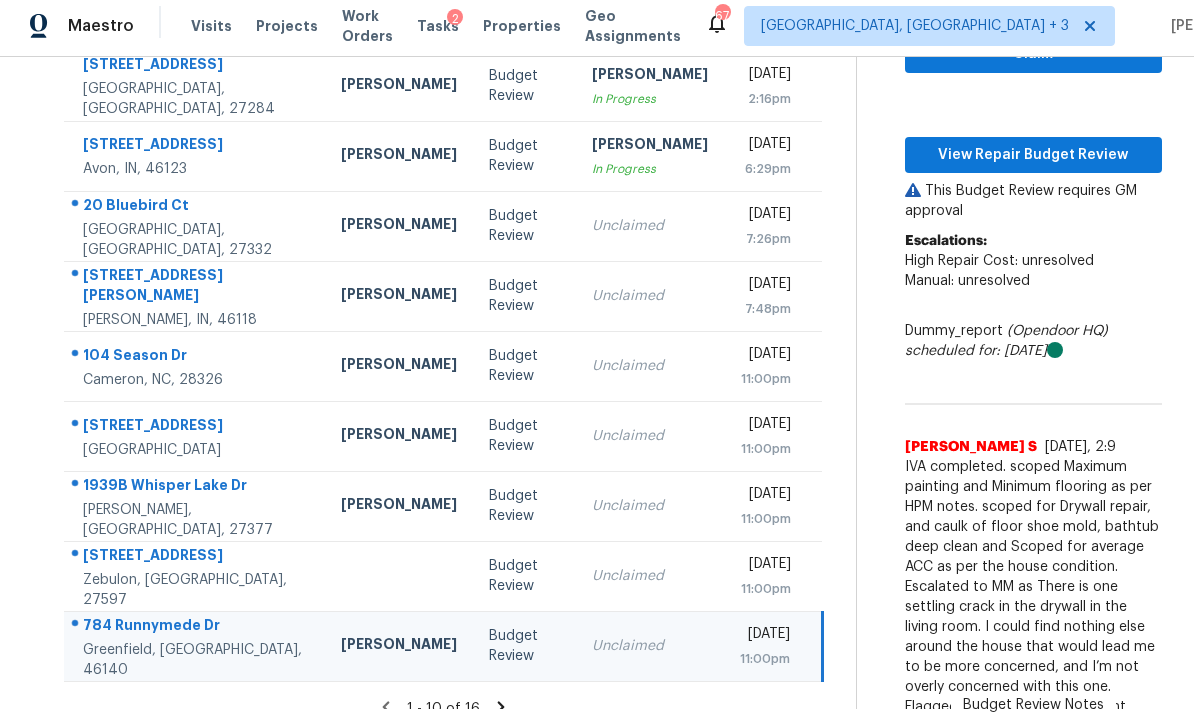 scroll, scrollTop: 300, scrollLeft: 0, axis: vertical 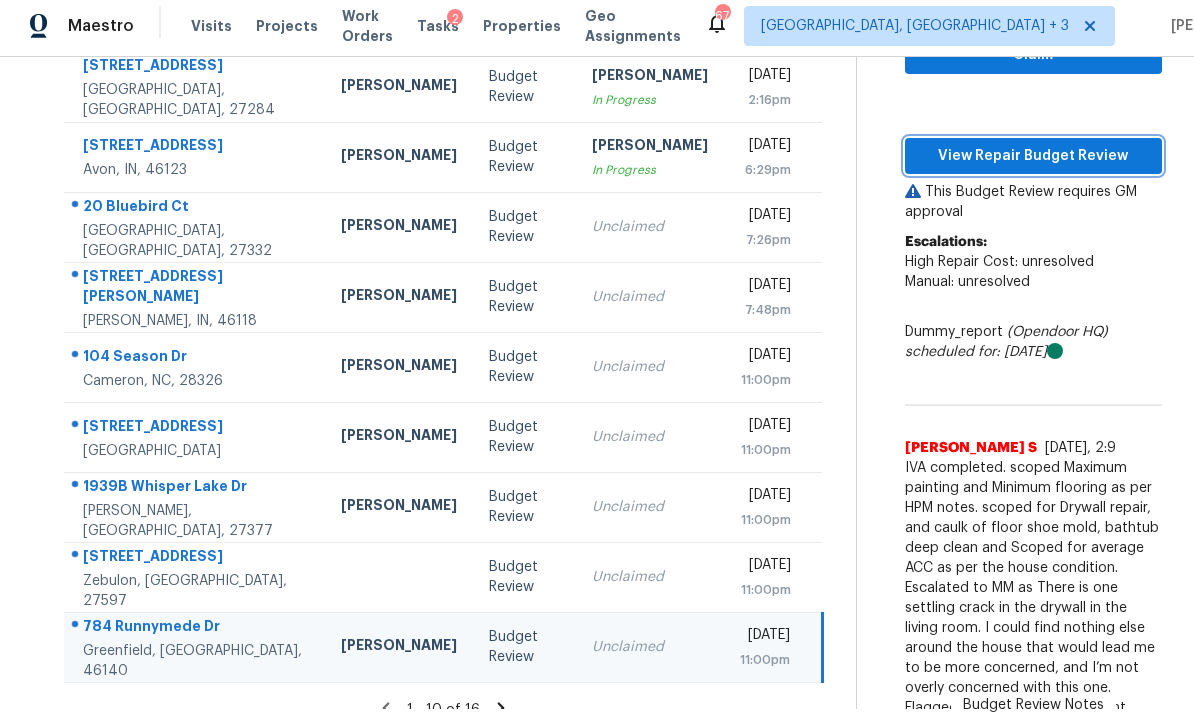 click on "View Repair Budget Review" at bounding box center [1033, 156] 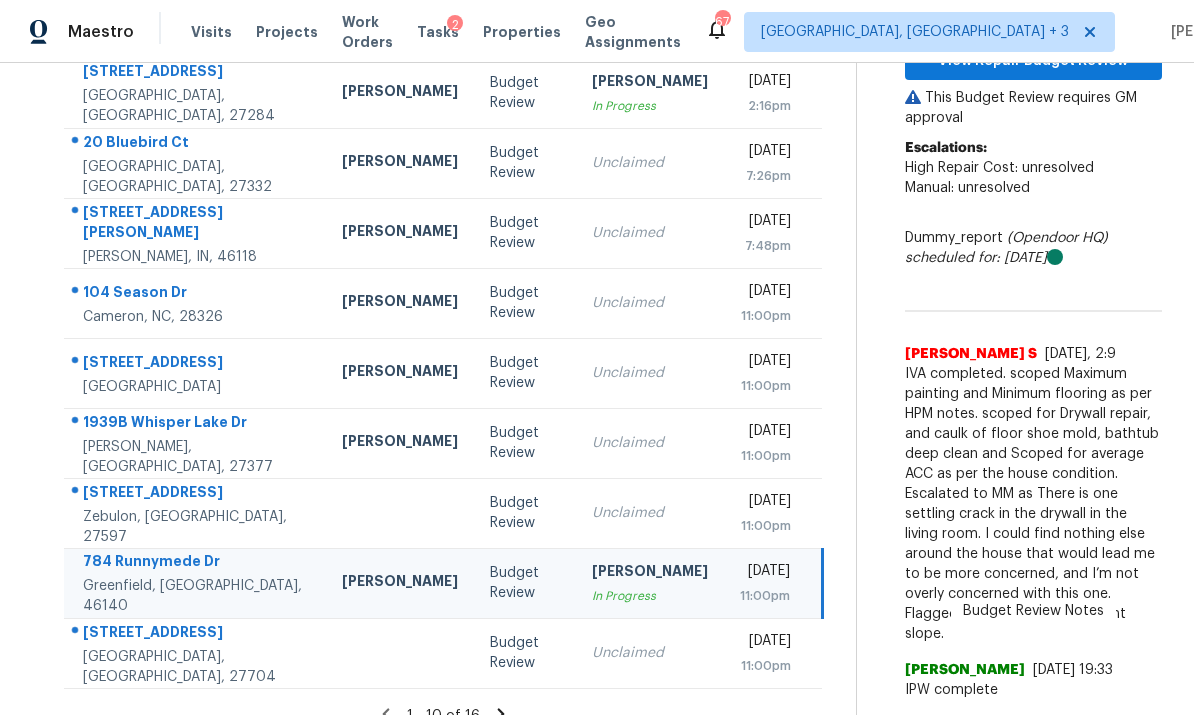 scroll, scrollTop: 200, scrollLeft: 0, axis: vertical 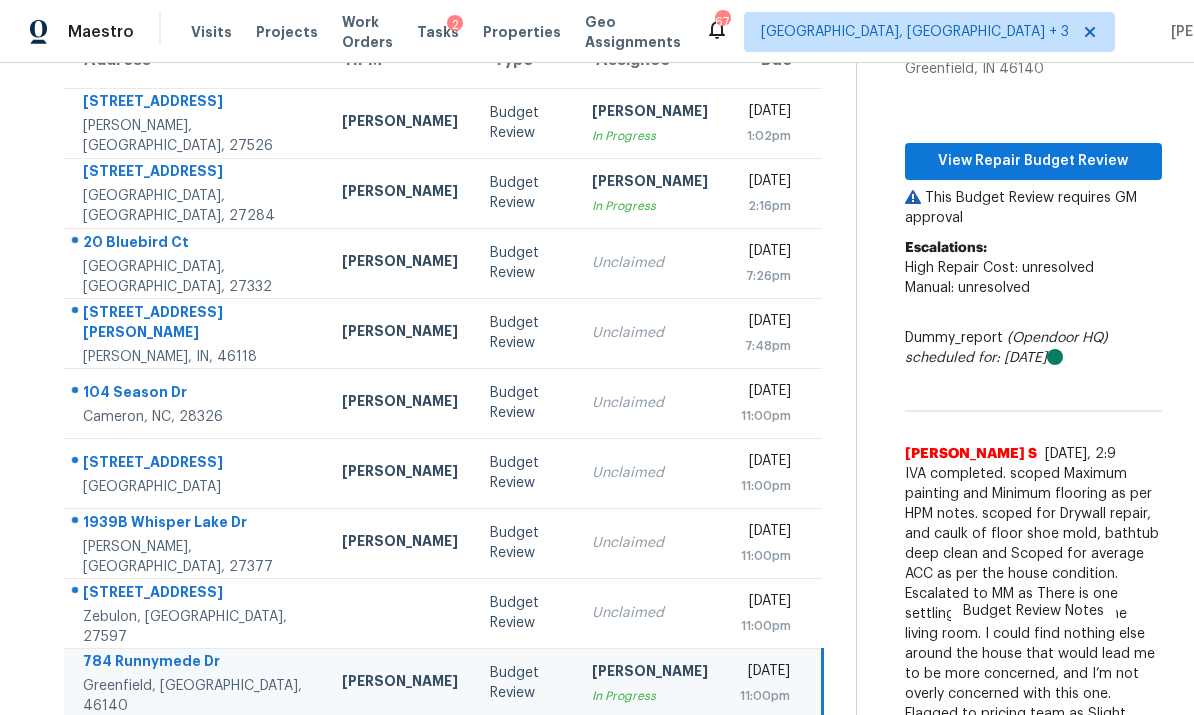 click on "5662 Morgan St   Clayton, IN, 46118" at bounding box center [195, 333] 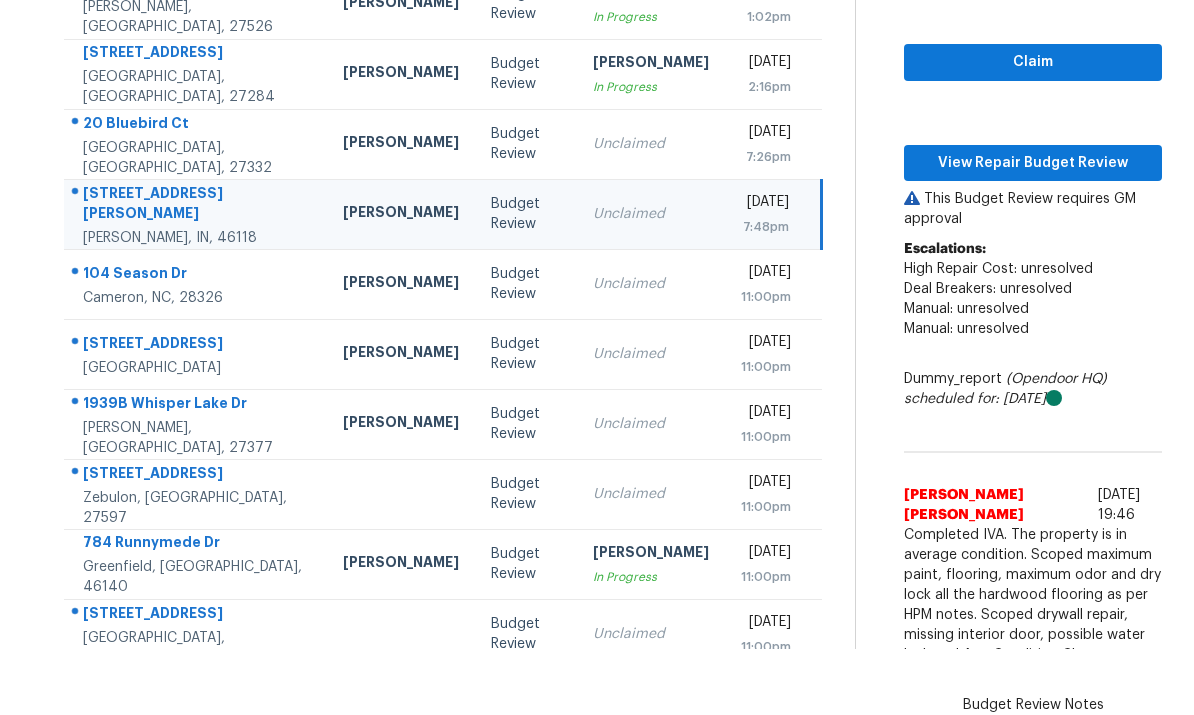 scroll, scrollTop: 252, scrollLeft: 0, axis: vertical 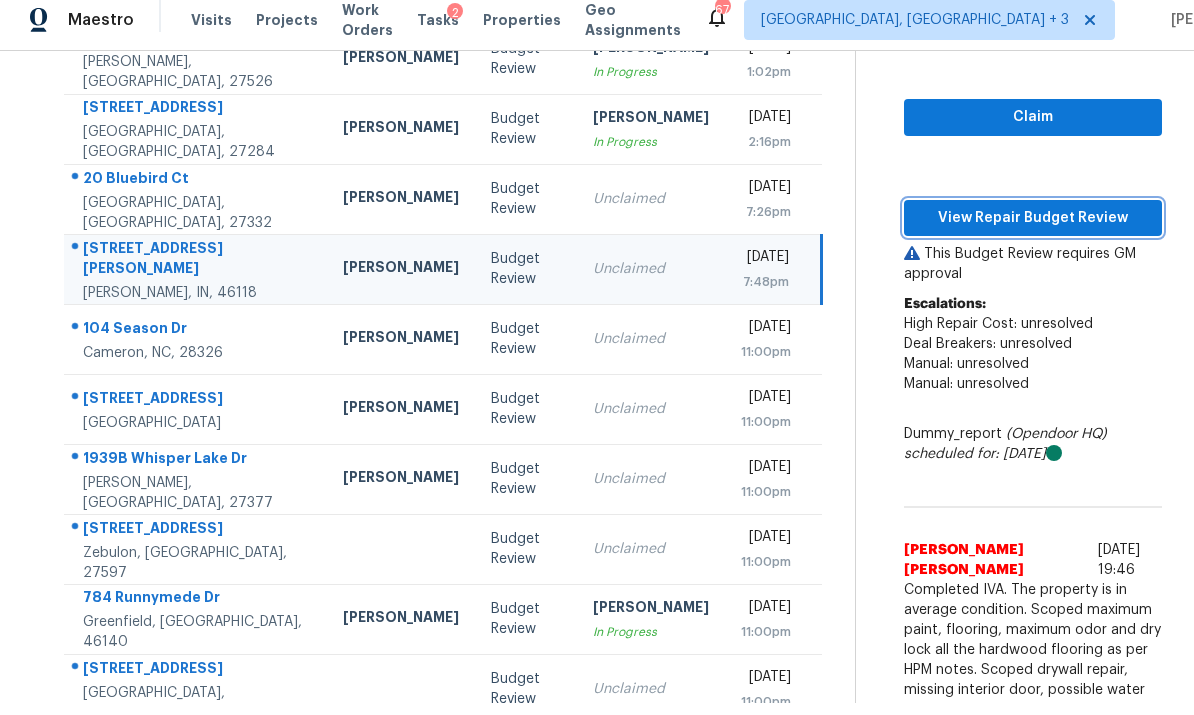 click on "View Repair Budget Review" at bounding box center (1033, 219) 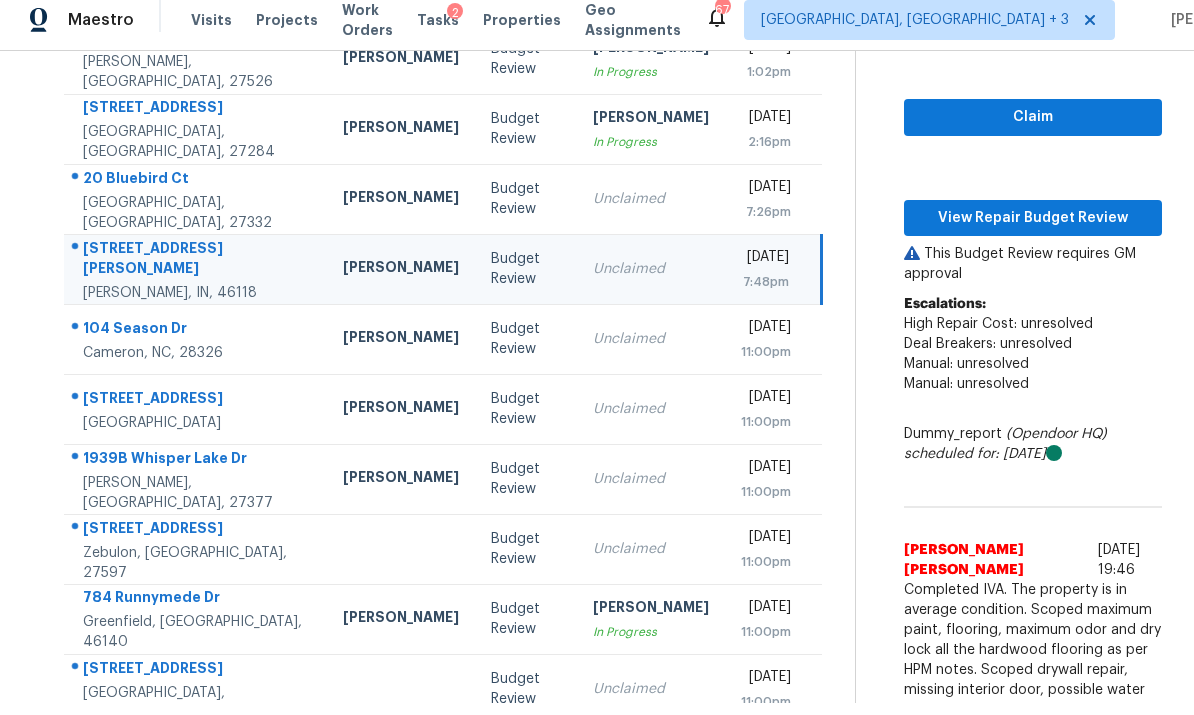 scroll, scrollTop: 12, scrollLeft: 0, axis: vertical 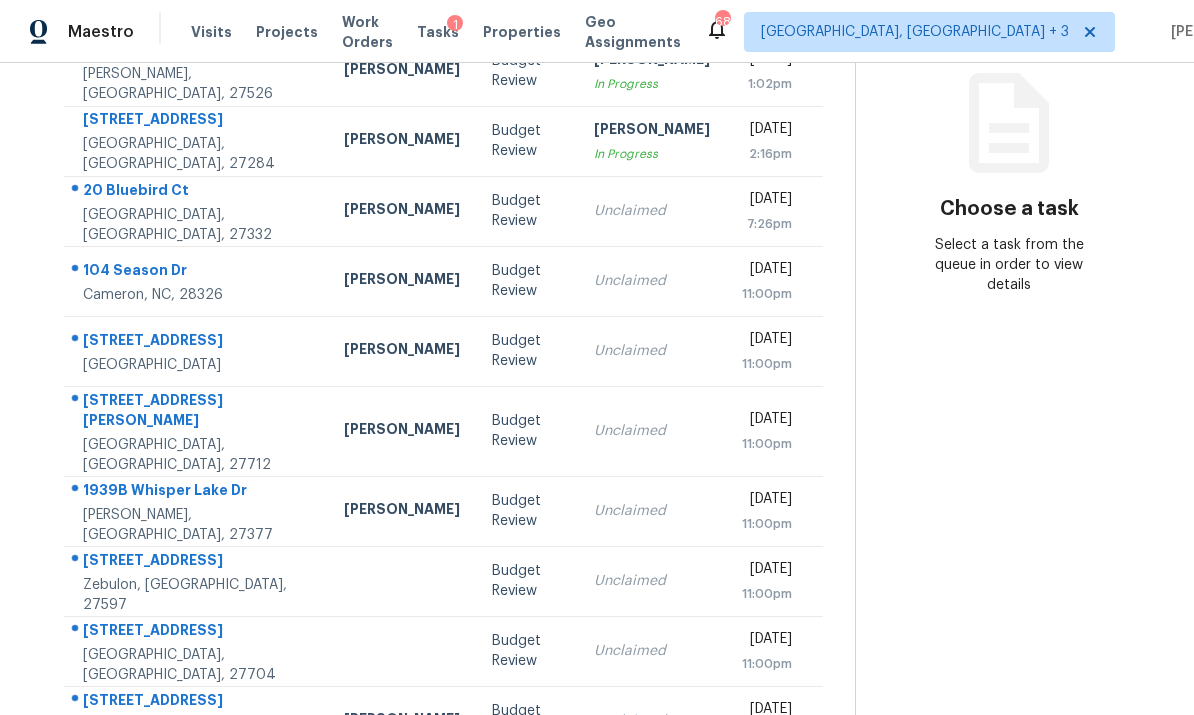 click 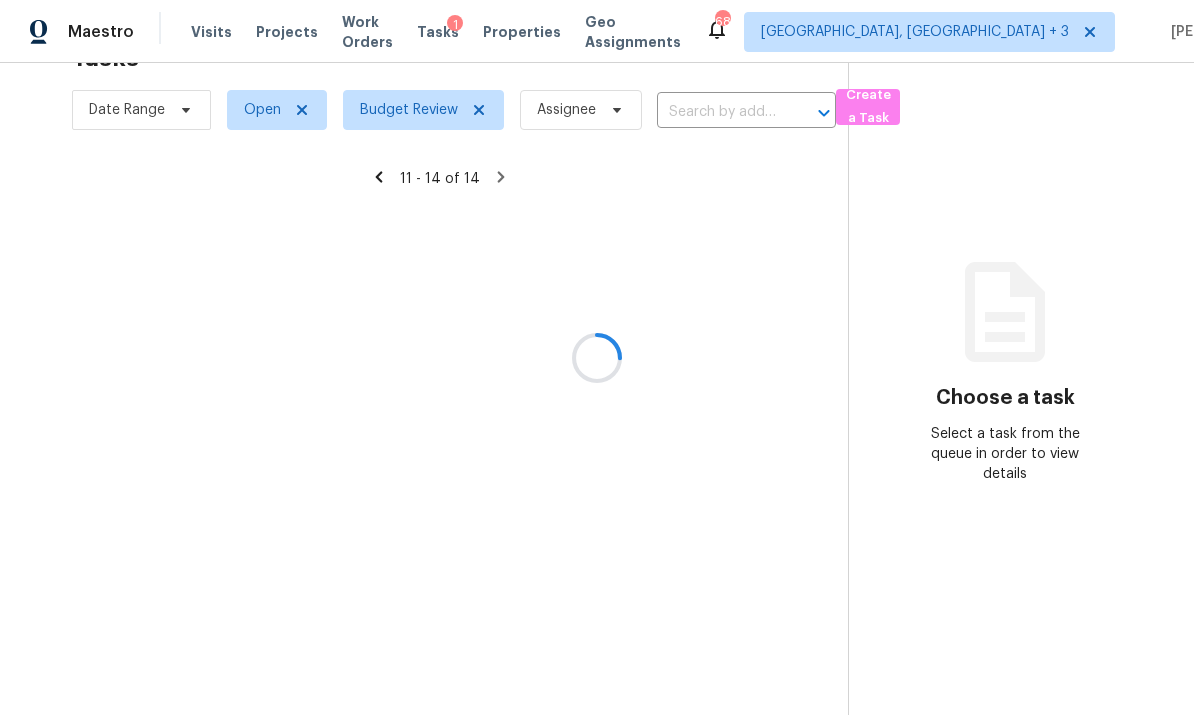 scroll, scrollTop: 63, scrollLeft: 0, axis: vertical 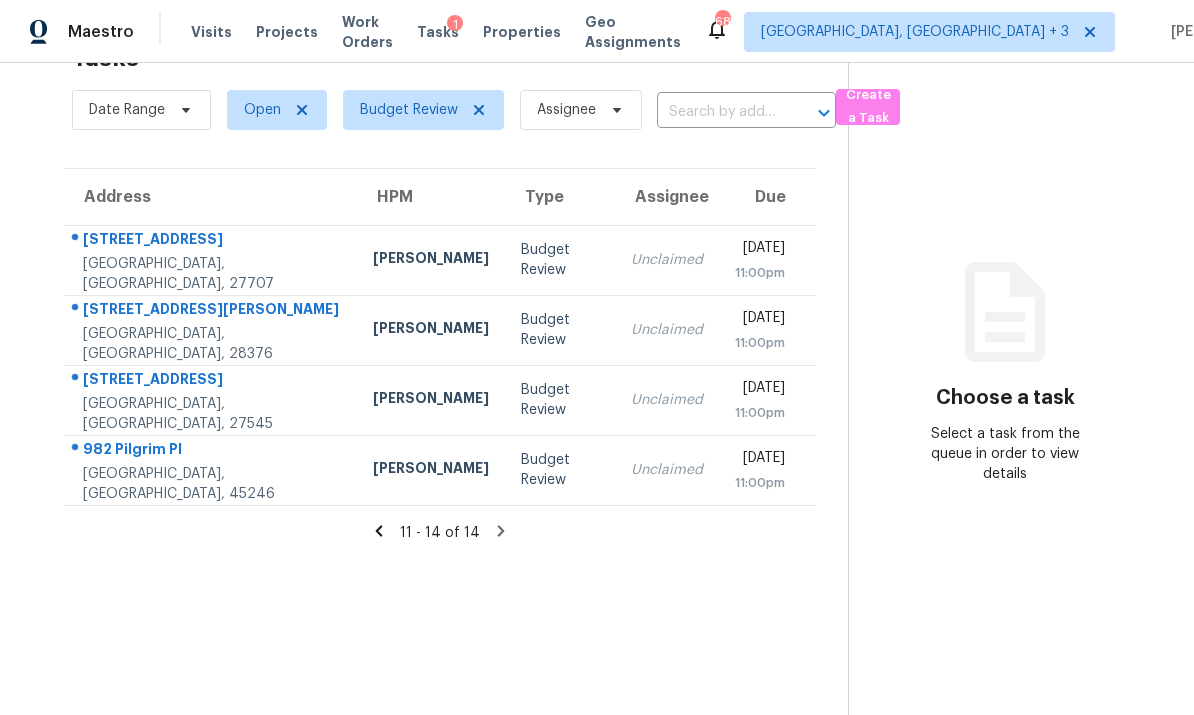 click on "[PERSON_NAME]" at bounding box center [431, 470] 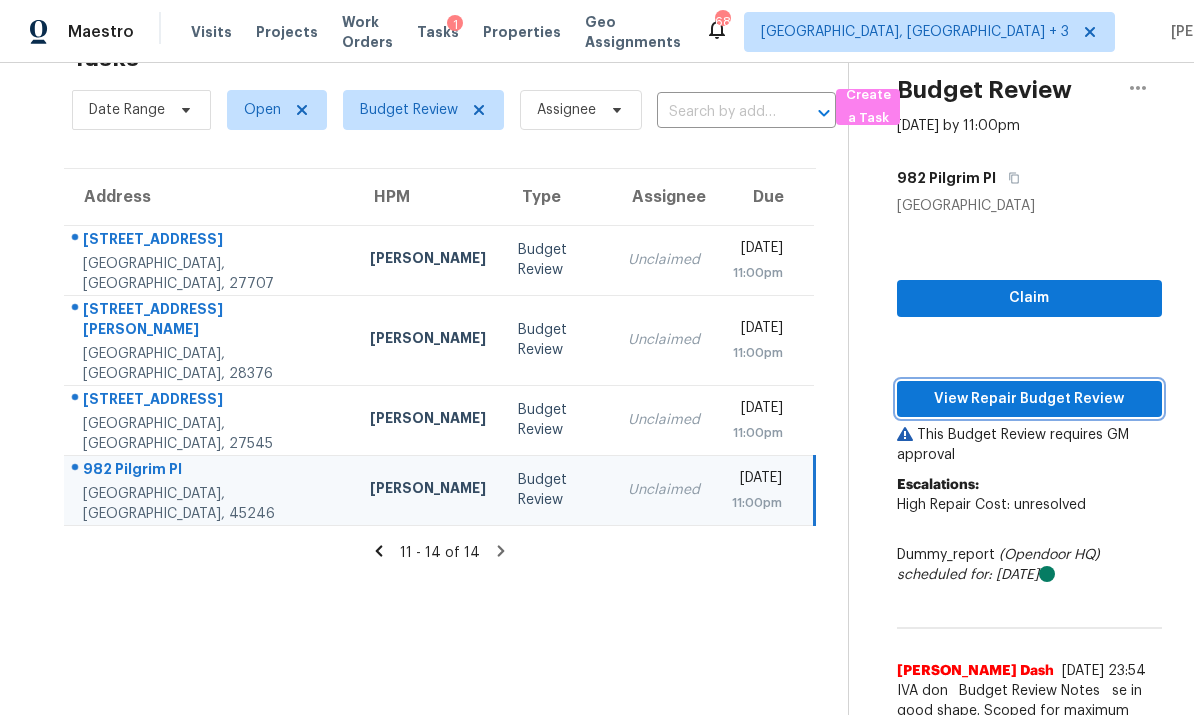 click on "View Repair Budget Review" at bounding box center (1029, 399) 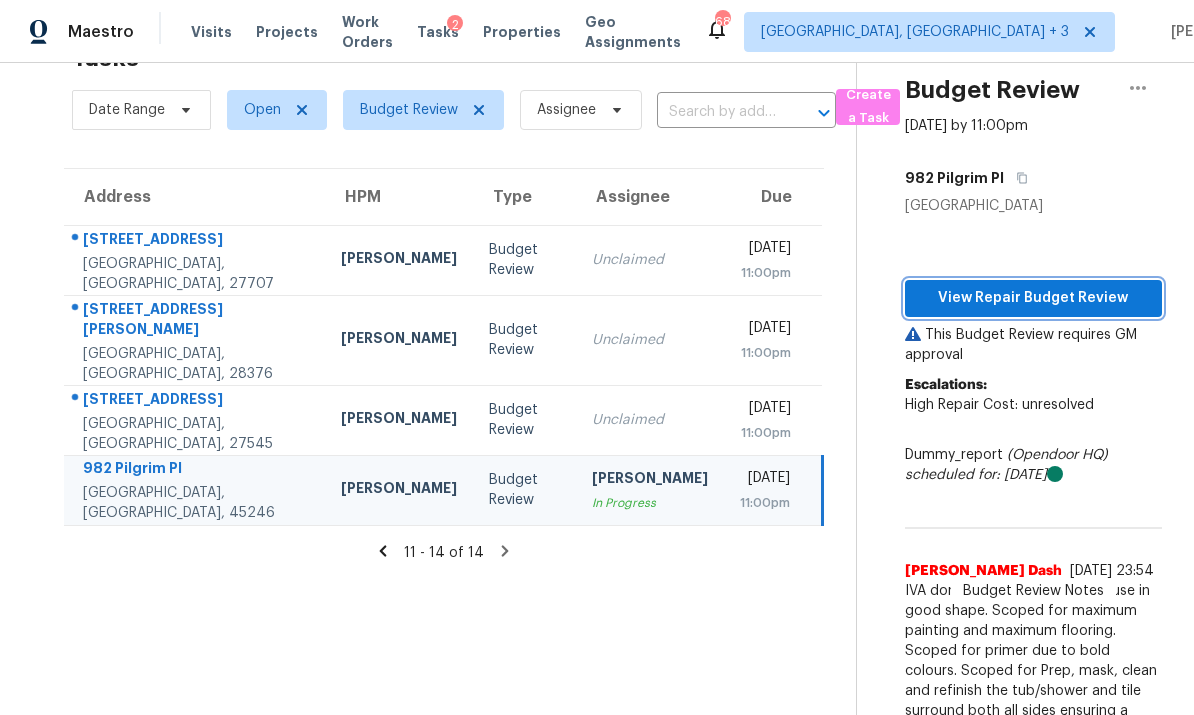 click on "View Repair Budget Review" at bounding box center [1033, 298] 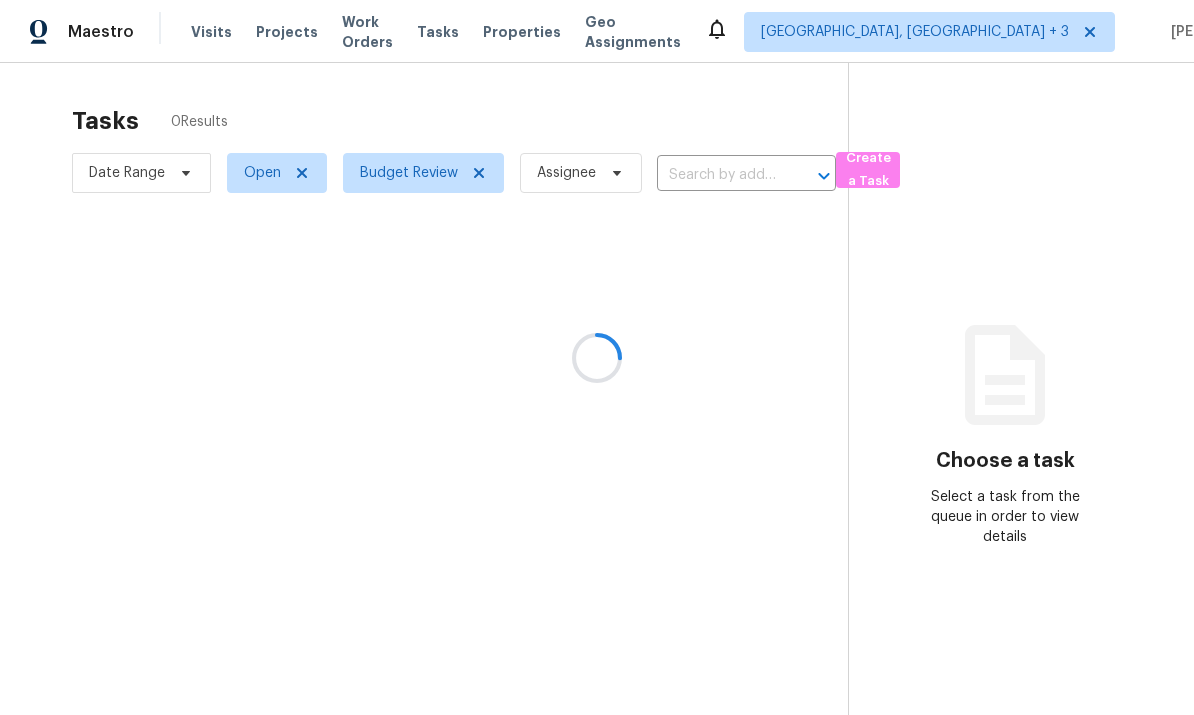 scroll, scrollTop: 0, scrollLeft: 0, axis: both 